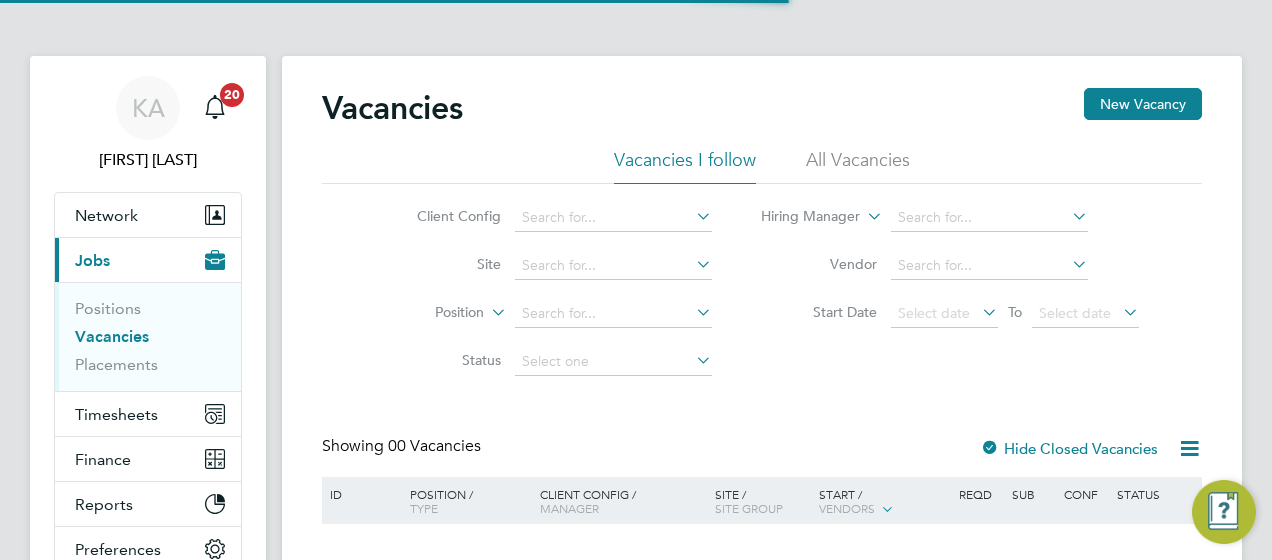 scroll, scrollTop: 0, scrollLeft: 0, axis: both 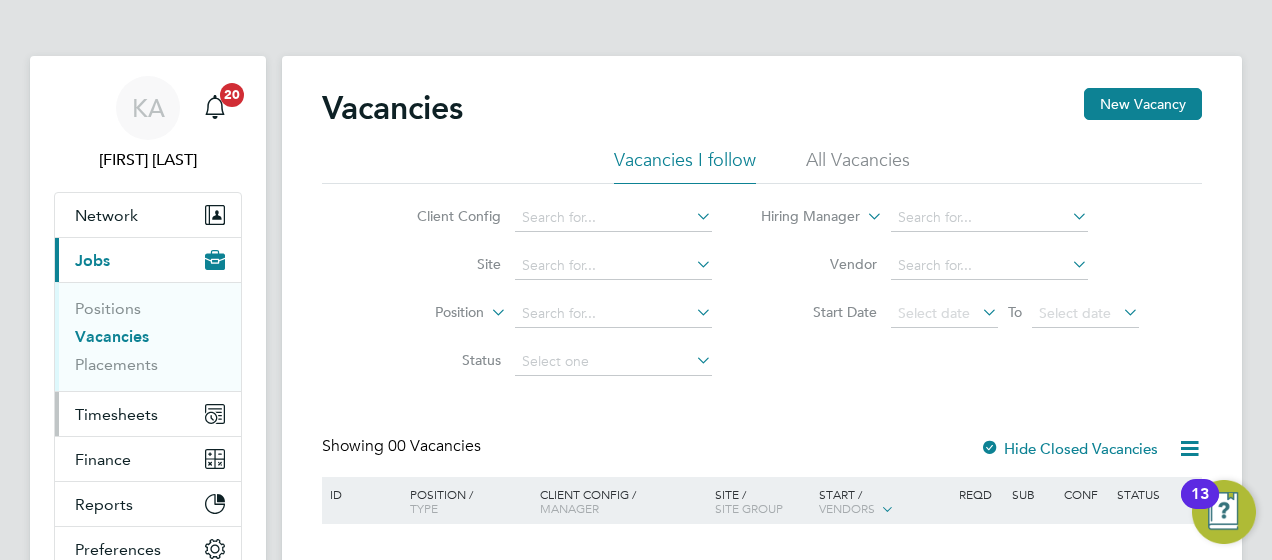 click on "Timesheets" at bounding box center (116, 414) 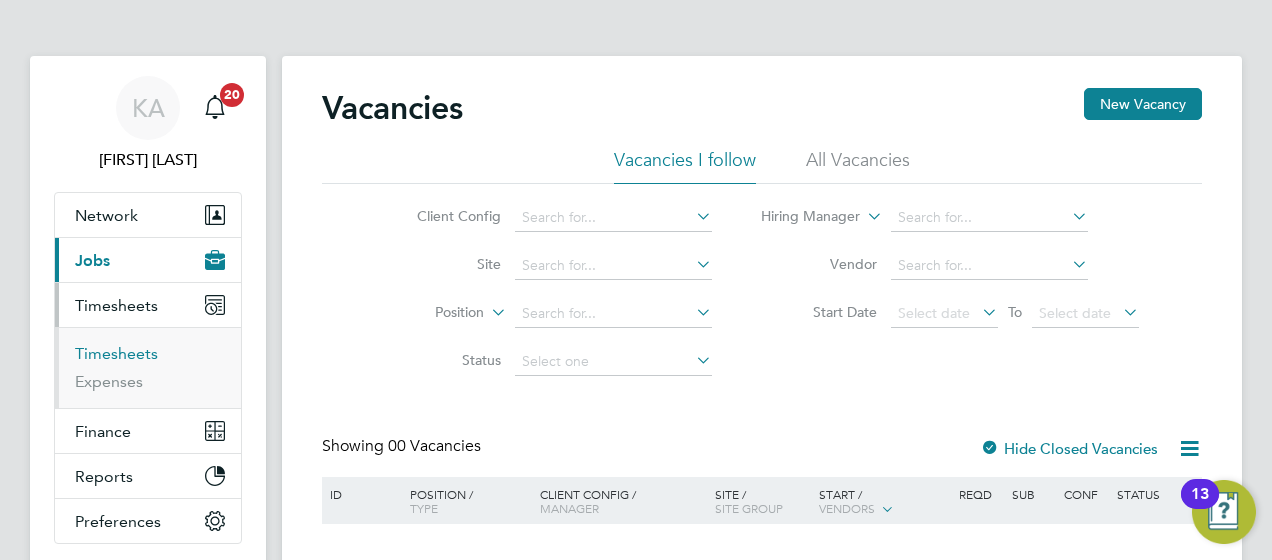 click on "Timesheets" at bounding box center (116, 353) 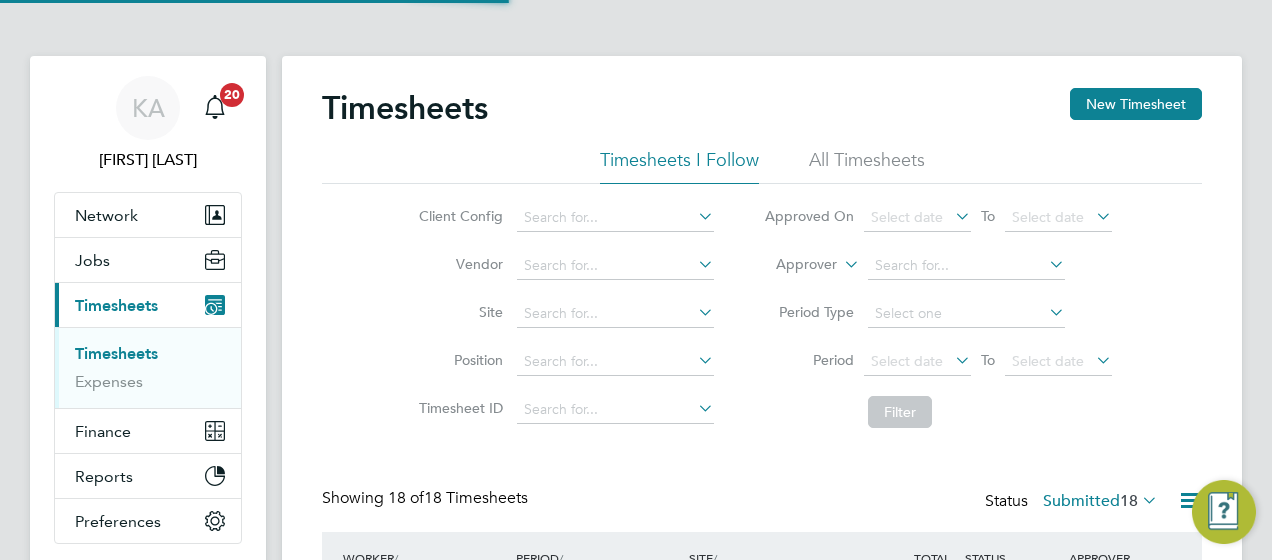 scroll, scrollTop: 10, scrollLeft: 10, axis: both 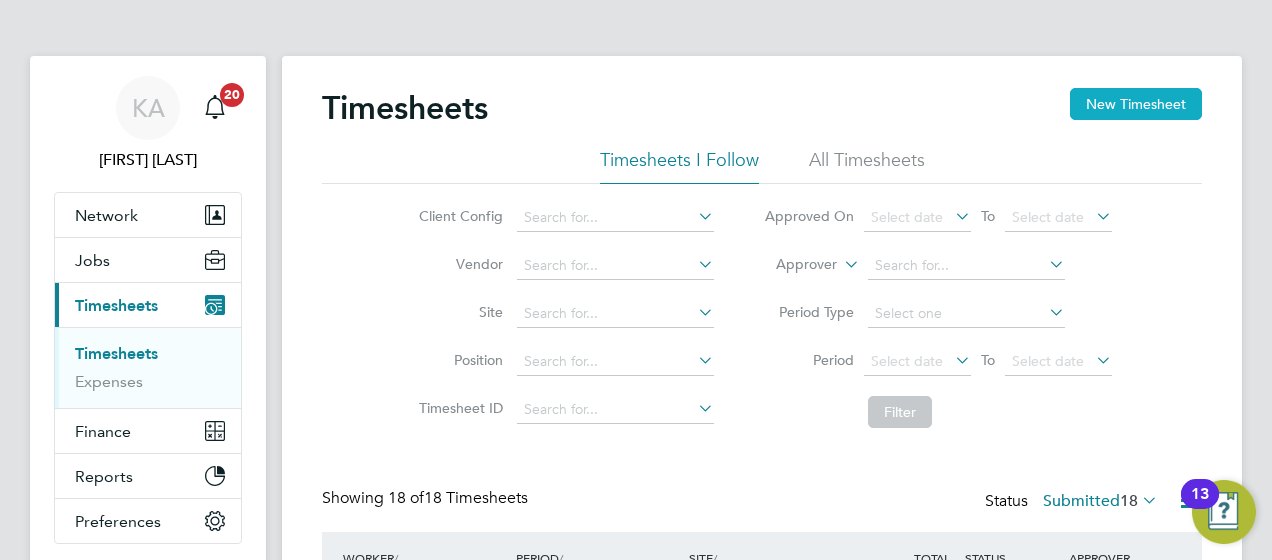 click on "New Timesheet" 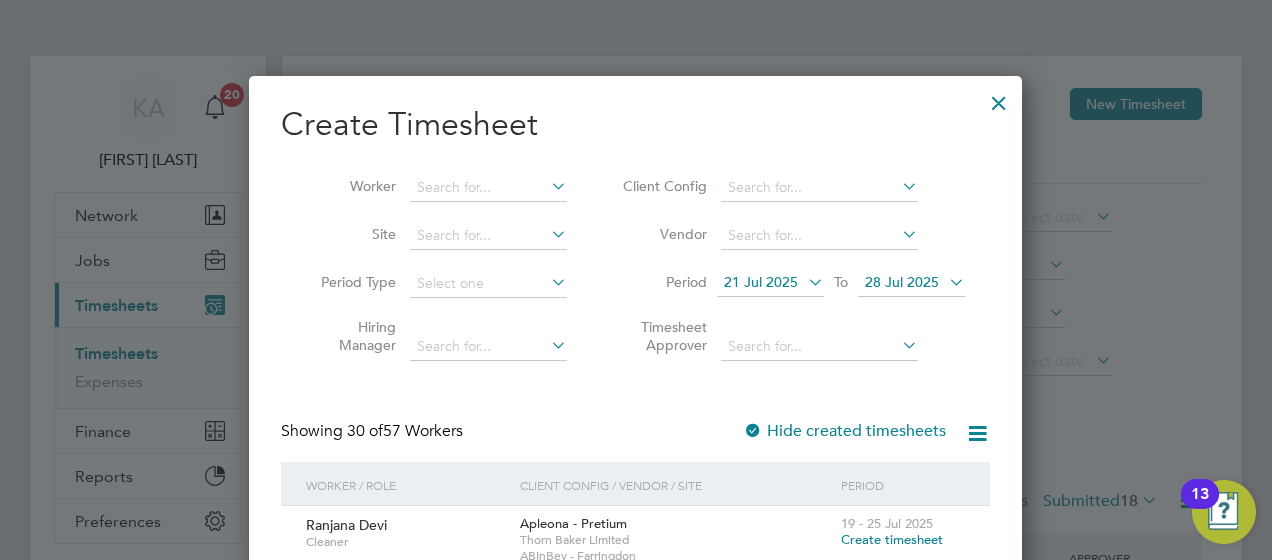 click on "21 Jul 2025" at bounding box center (761, 282) 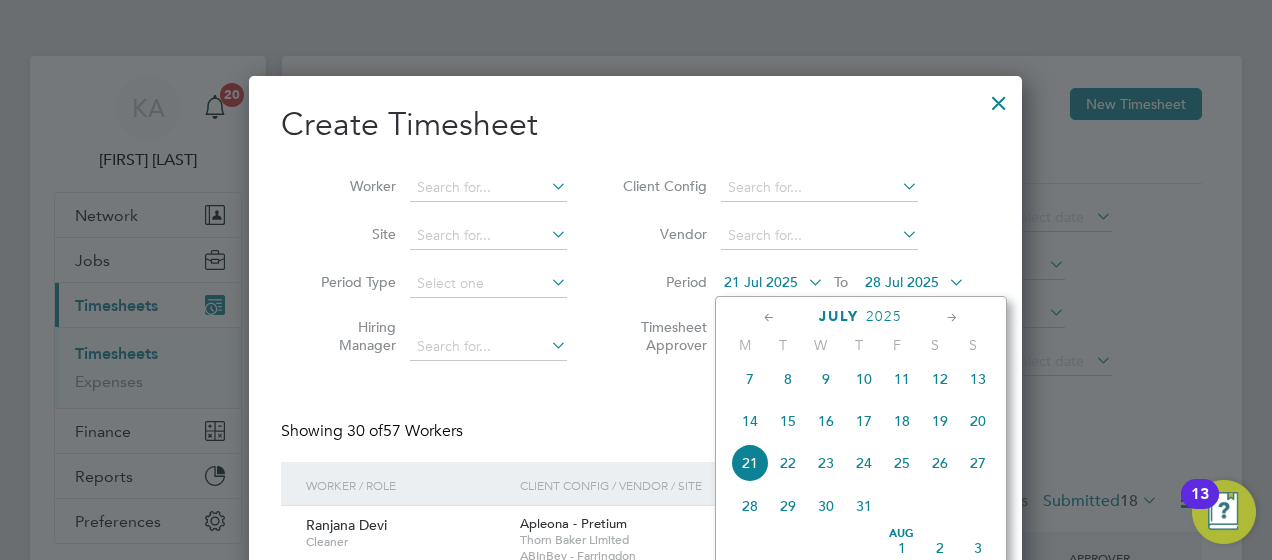 click on "28" 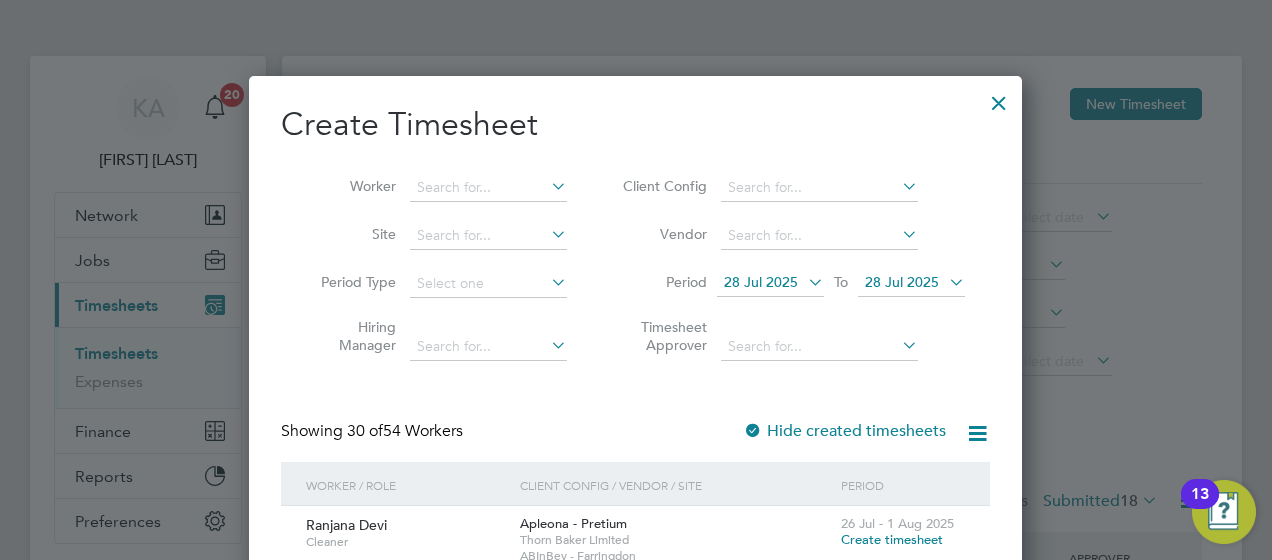 click on "28 Jul 2025" at bounding box center (911, 283) 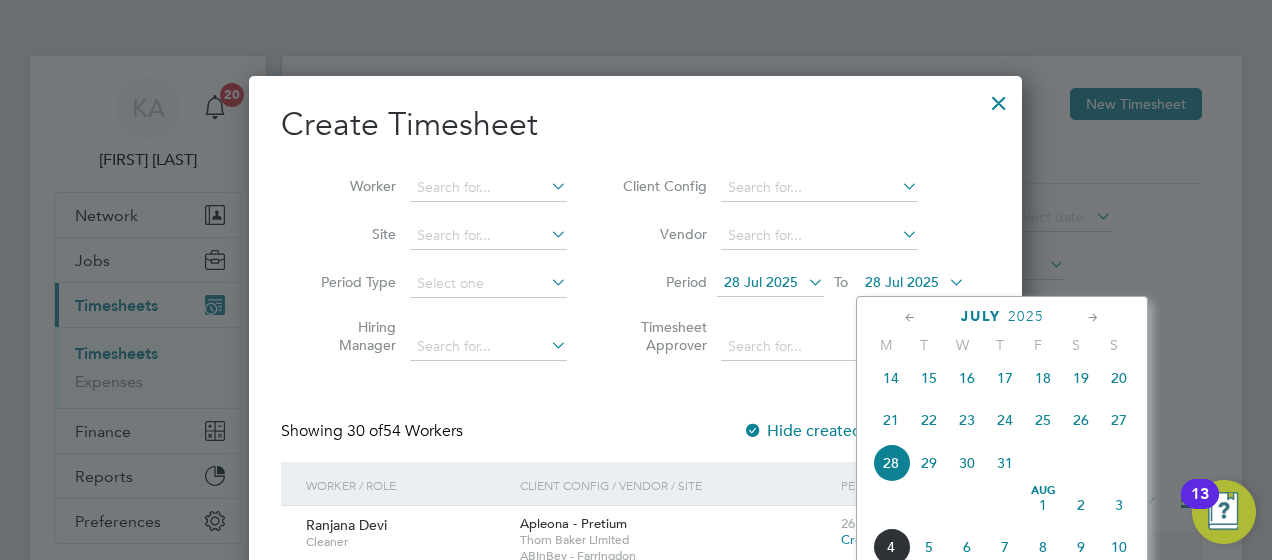 click on "3" 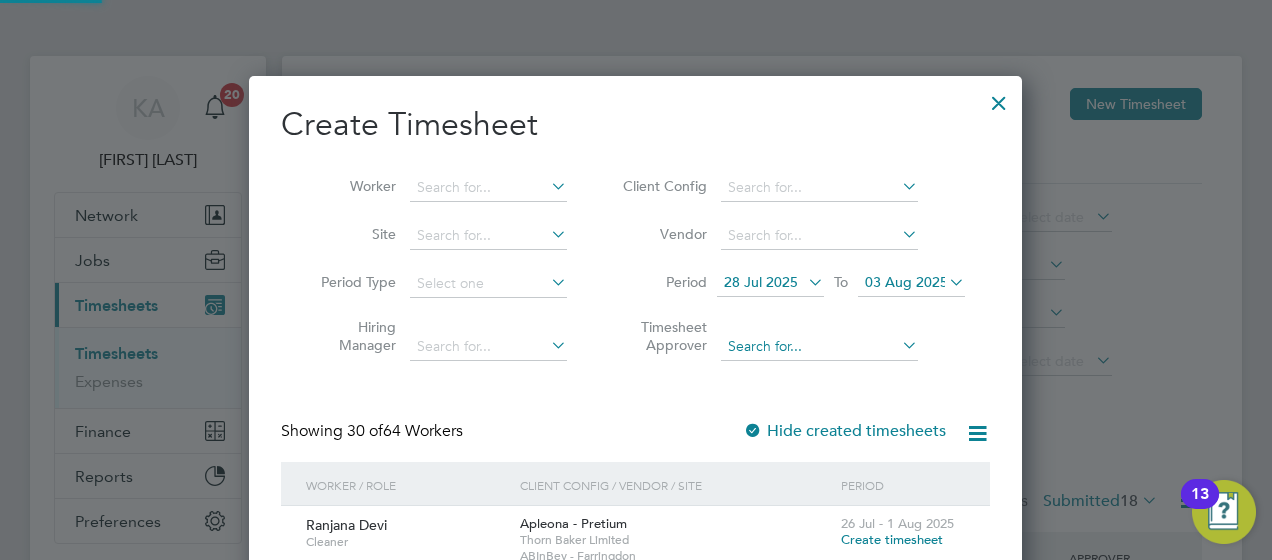 scroll, scrollTop: 10, scrollLeft: 9, axis: both 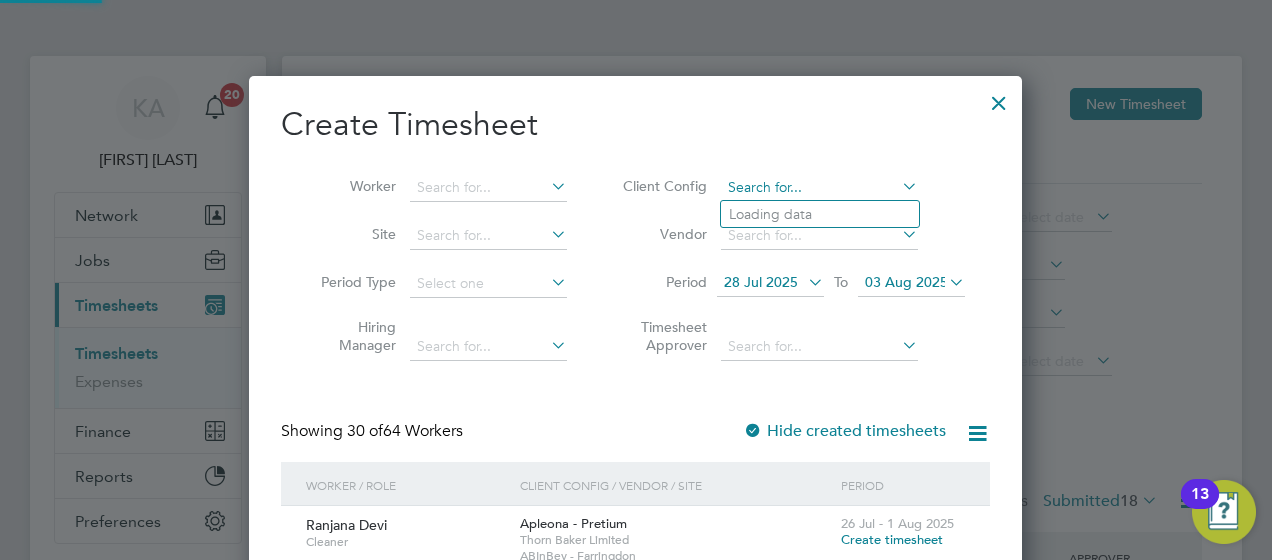 click on "Timesheets New Timesheet Timesheets I Follow All Timesheets Client Config   Vendor   Site   Position   Timesheet ID   Approved On
Select date
To
Select date
Approver     Period Type   Period
Select date
To
Select date
Filter Showing   18 of  18 Timesheets Status  Submitted  18  WORKER  / ROLE WORKER  / PERIOD PERIOD  / TYPE SITE  / VENDOR TOTAL   TOTAL  / STATUS STATUS APPROVER Callum Hardy Production Operative (Thorn Baker)   28 Jul - 3 Aug 2025 28 Jul - 3 Aug 2025 Manual Vistry Works East Midla… Thorn Baker Limited £405.00 Submitted Submitted Dave Spiller Malachy O?callaghan-M… Production Operative (Thorn Baker)   28 Jul - 3 Aug 2025 28 Jul - 3 Aug 2025 Manual Vistry Works East Midla… Thorn Baker Limited £477.00 Submitted Submitted Dave Spiller Harry Duckworth Production Operative (Thorn Baker)   28 Jul - 3 Aug 2025 28 Jul - 3 Aug 2025 Manual Vistry Works East Midla… Thorn Baker Limited £135.00 Submitted Submitted Dave Spiller James Davies   Manual" 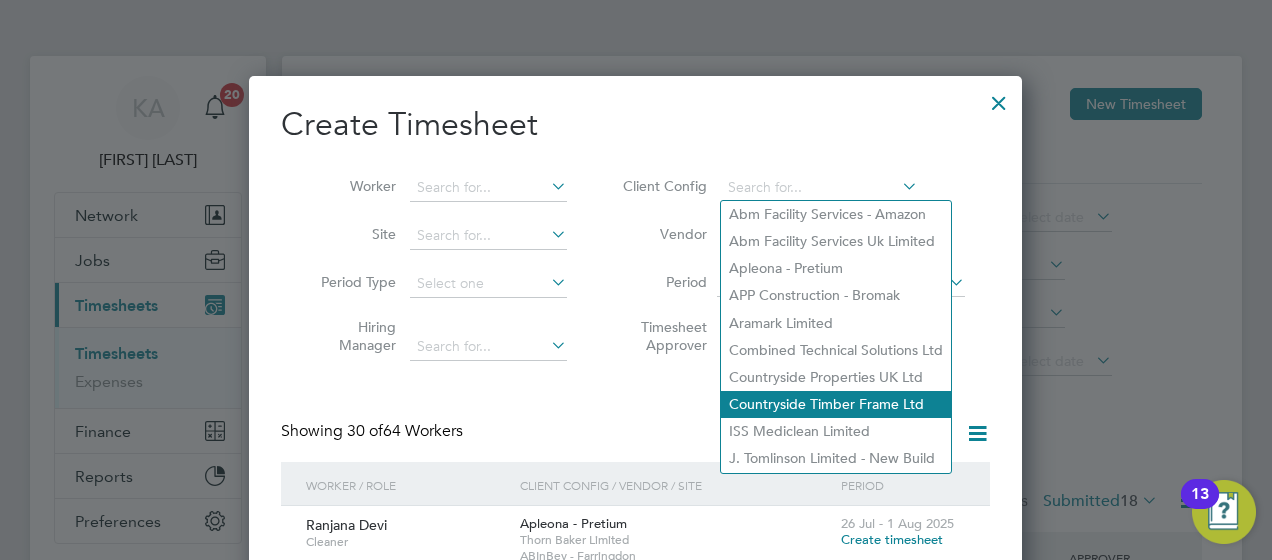 click on "Countryside Timber Frame Ltd" 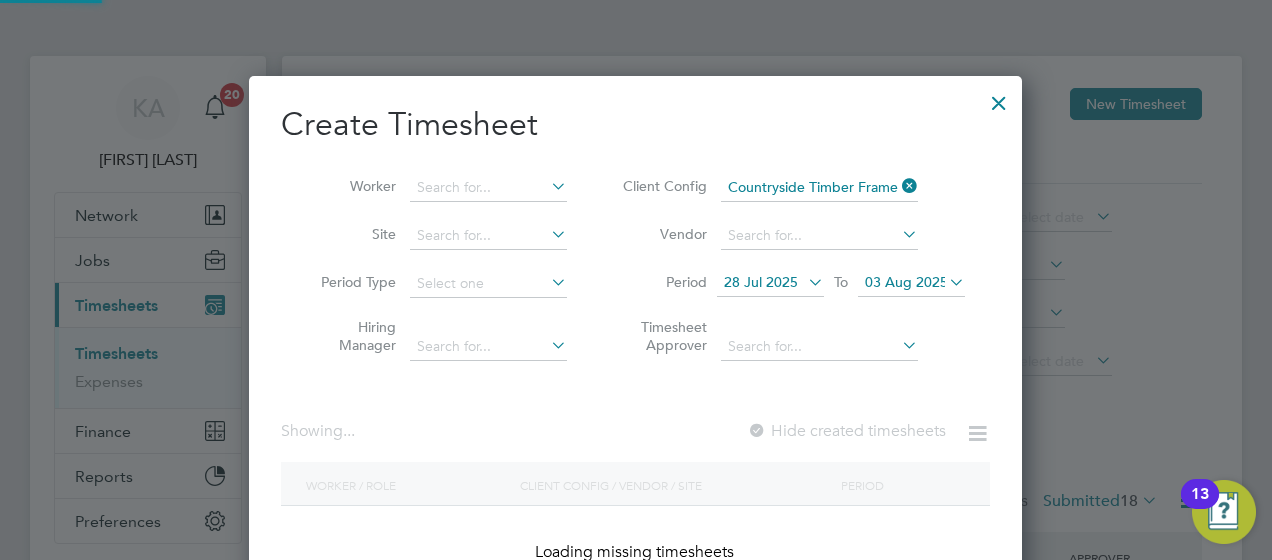 scroll, scrollTop: 10, scrollLeft: 9, axis: both 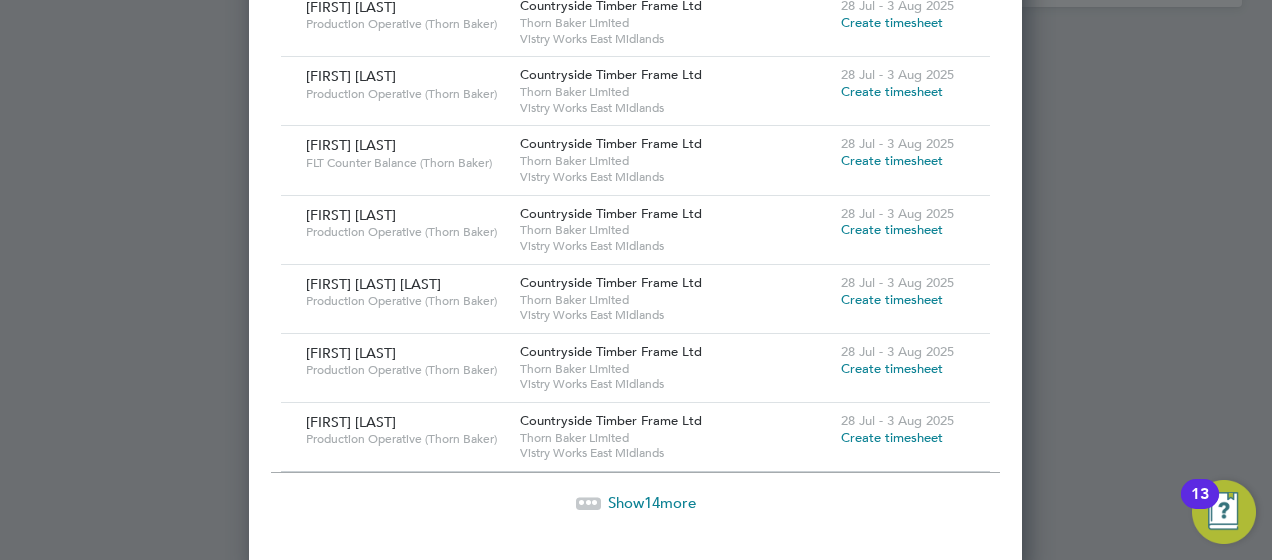click on "Show  14  more" at bounding box center (652, 502) 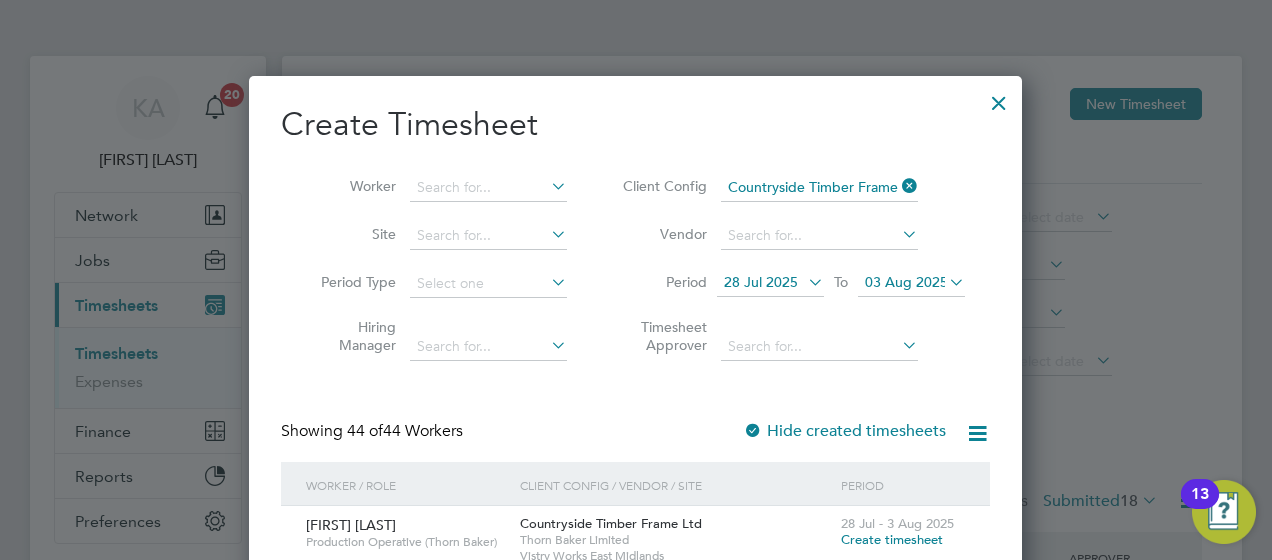 click on "Hide created timesheets" at bounding box center (844, 431) 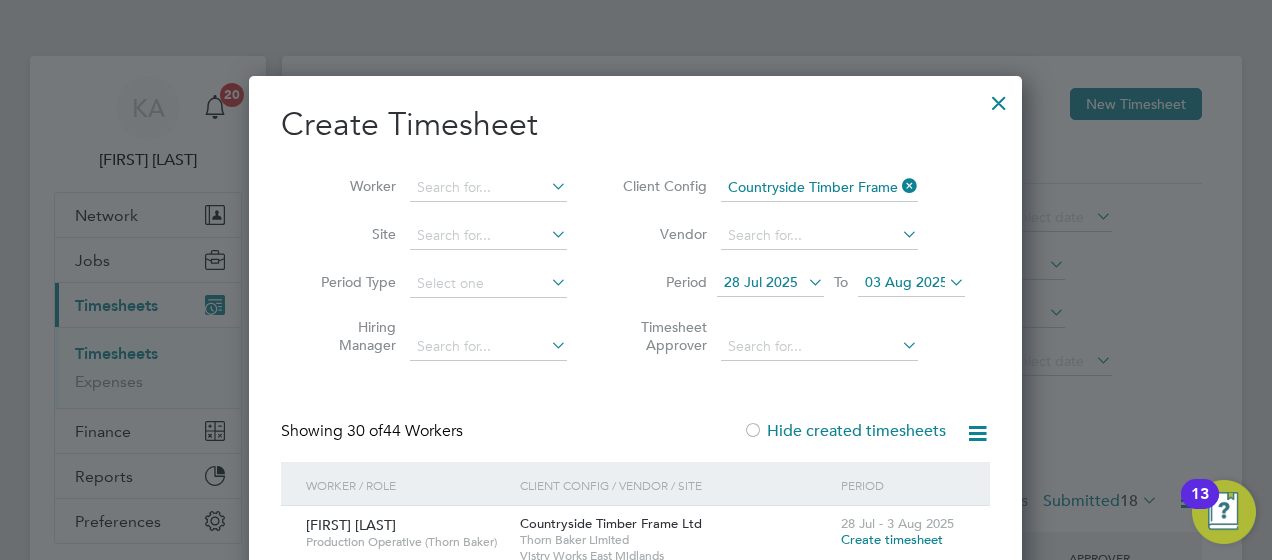 click at bounding box center [977, 433] 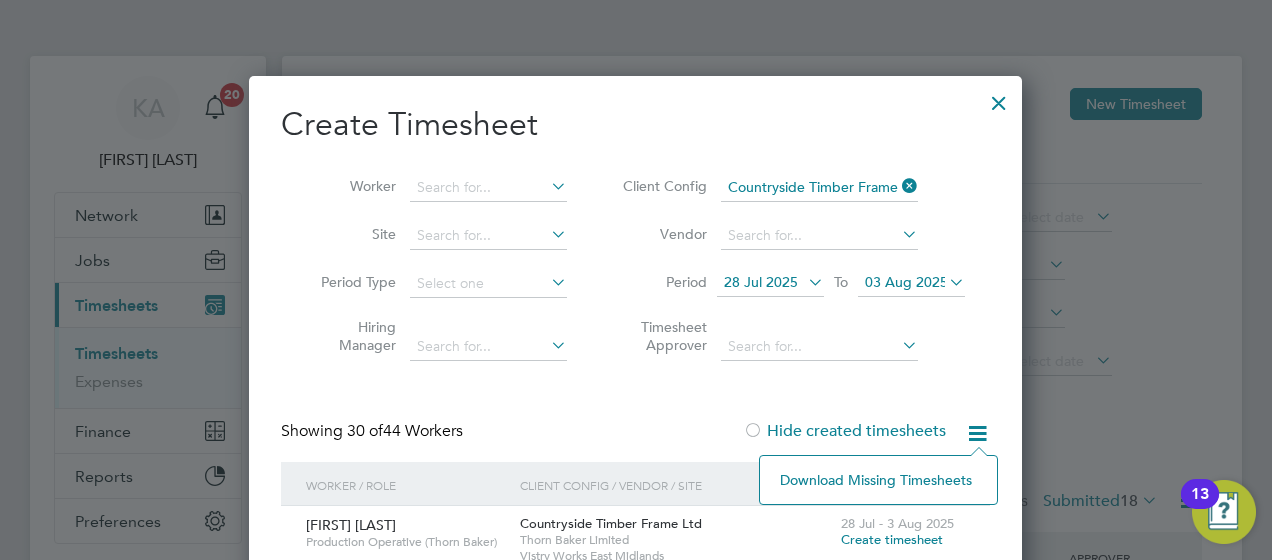 drag, startPoint x: 690, startPoint y: 396, endPoint x: 1055, endPoint y: 32, distance: 515.4813 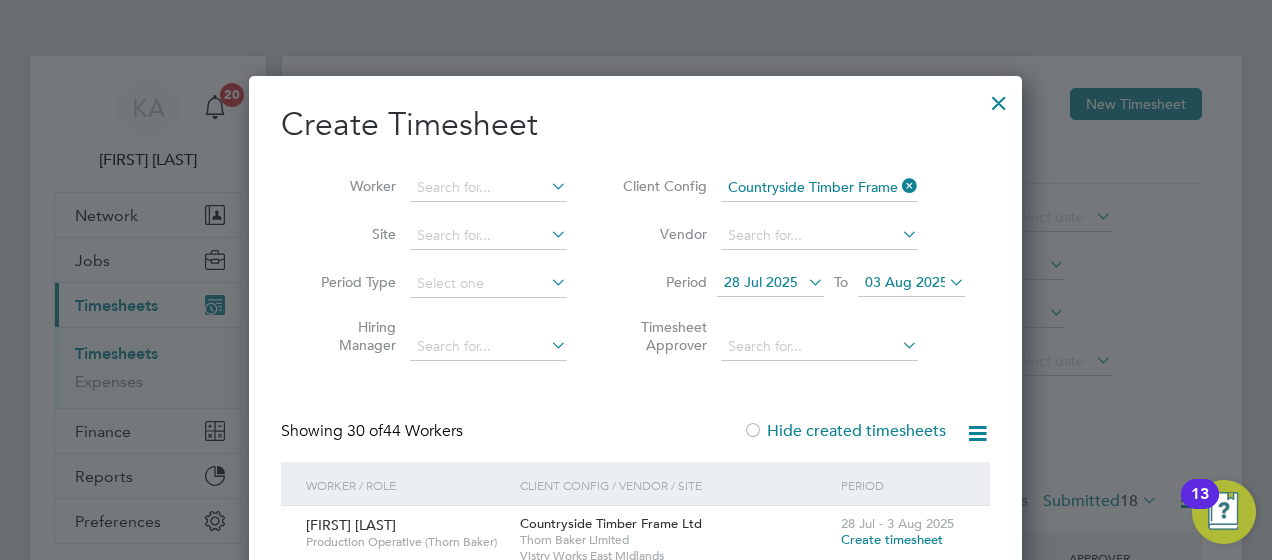 click at bounding box center (999, 98) 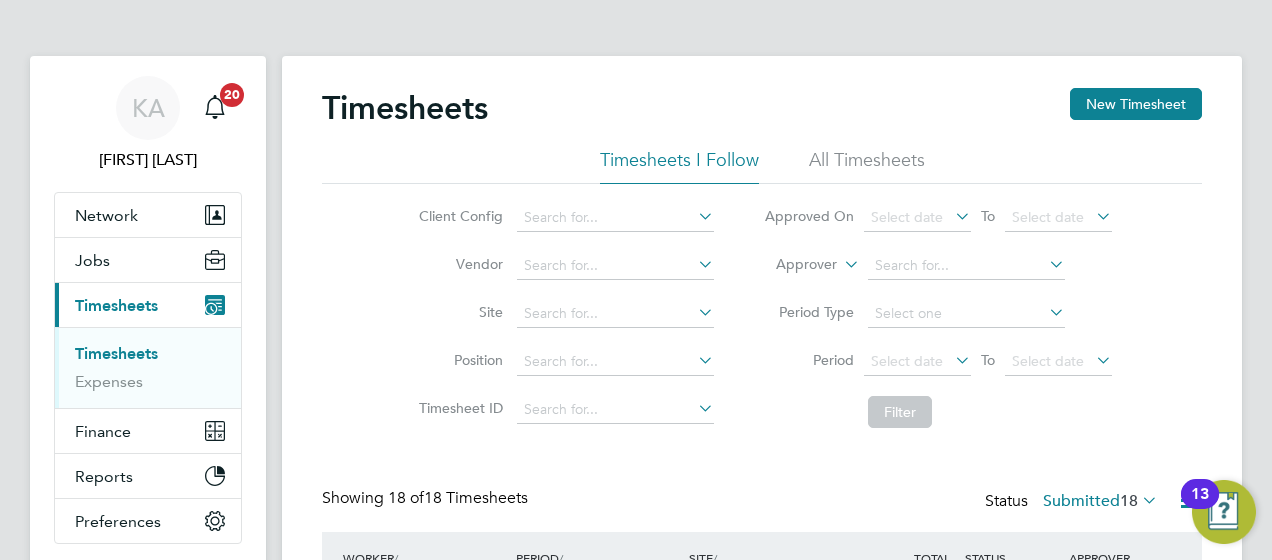 click on "Submitted  18" 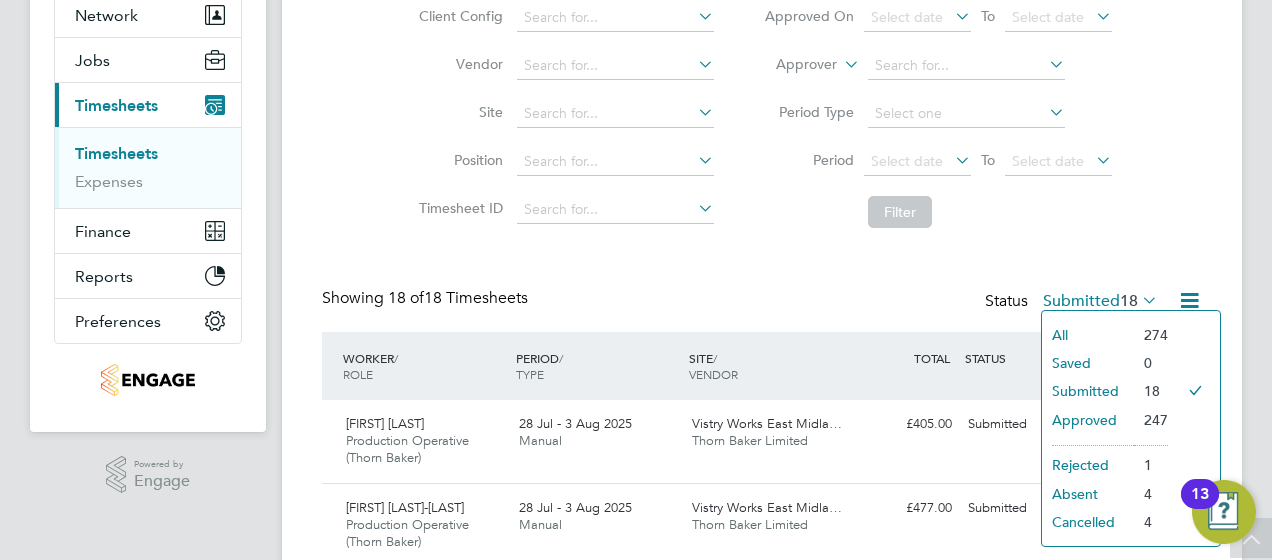 click on "Submitted" 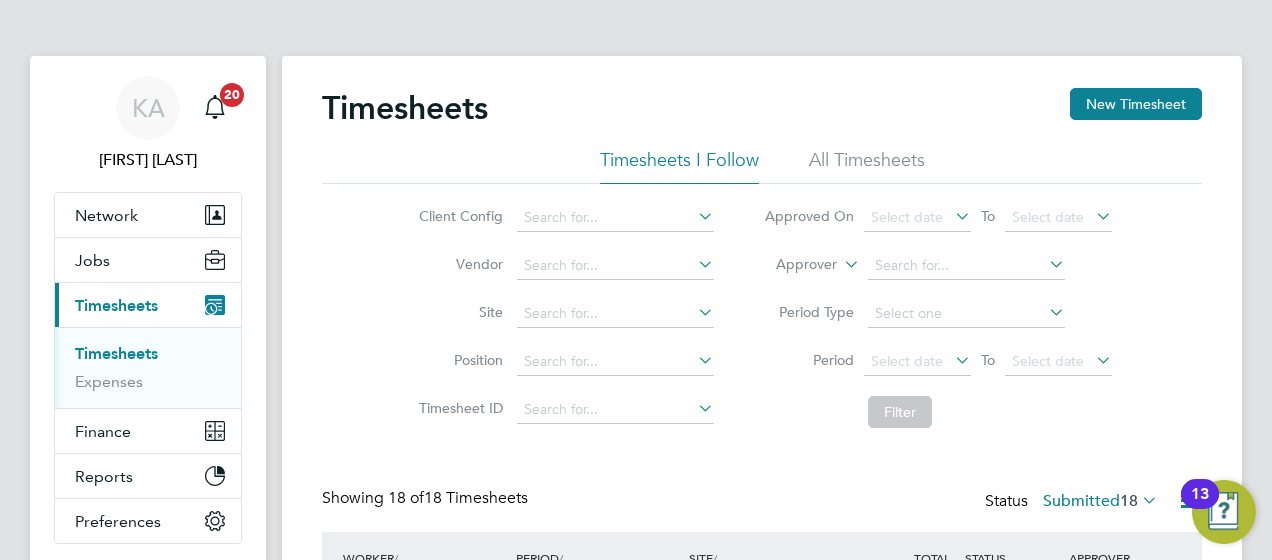 click 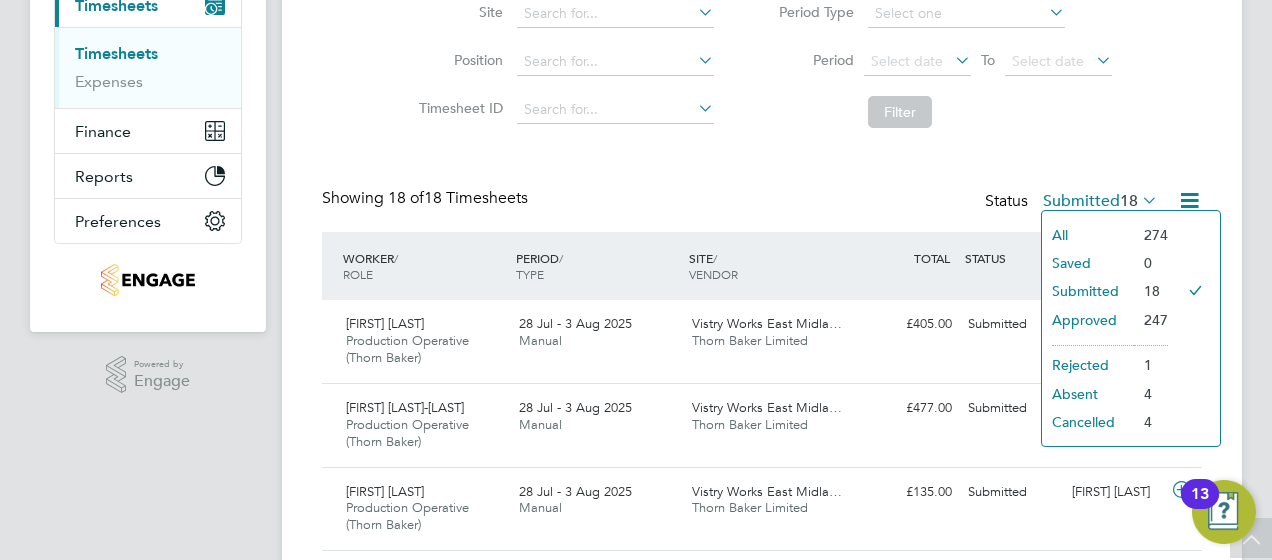 click on "Approved" 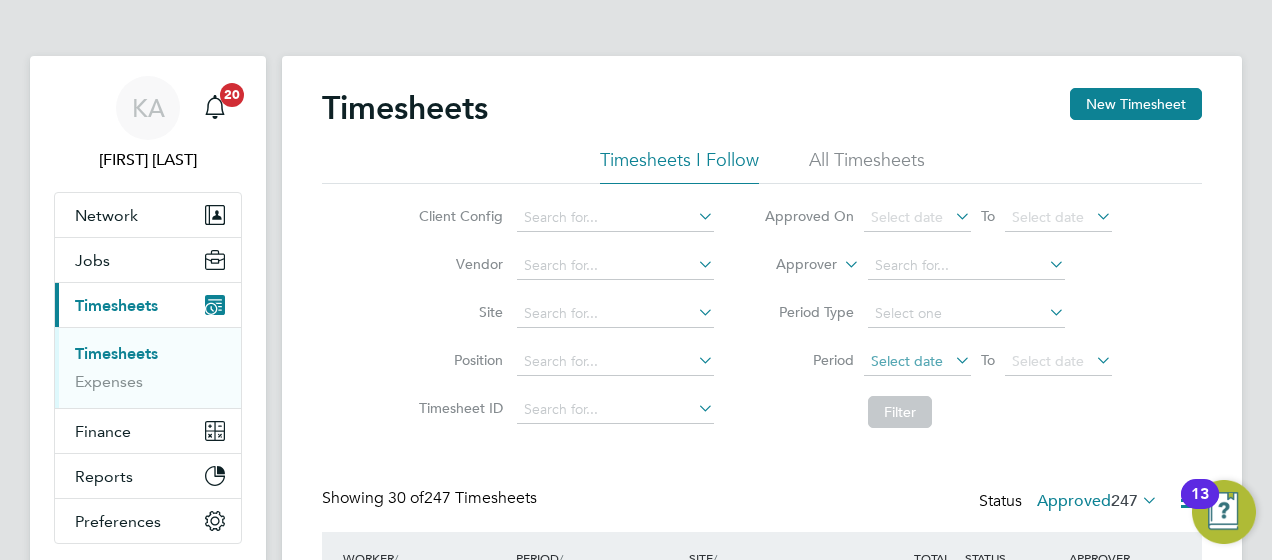 click on "Select date" 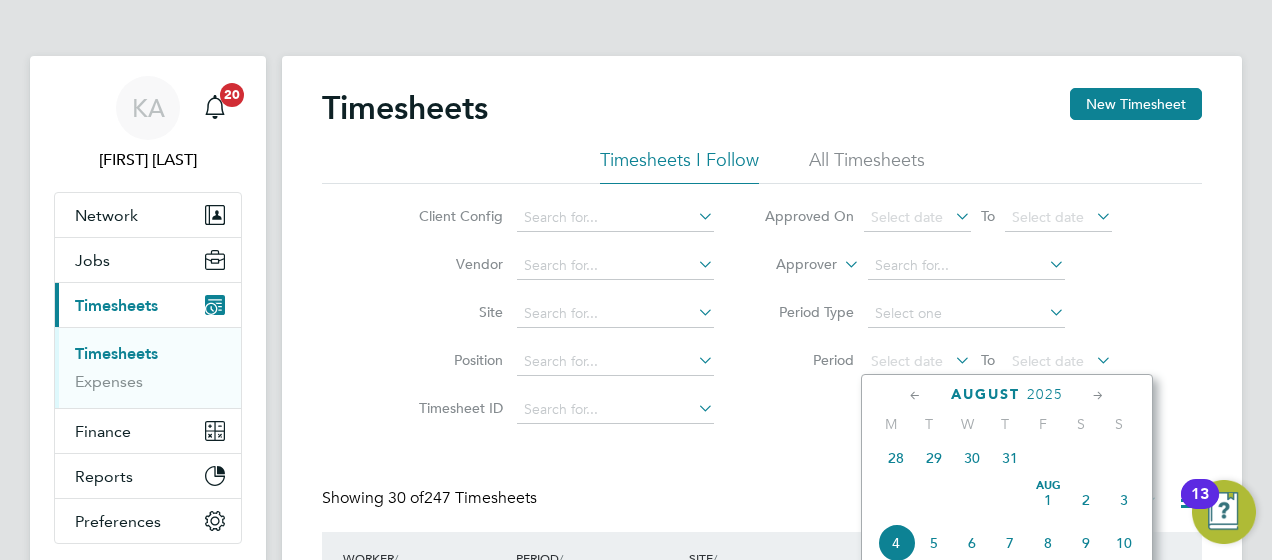 click on "28" 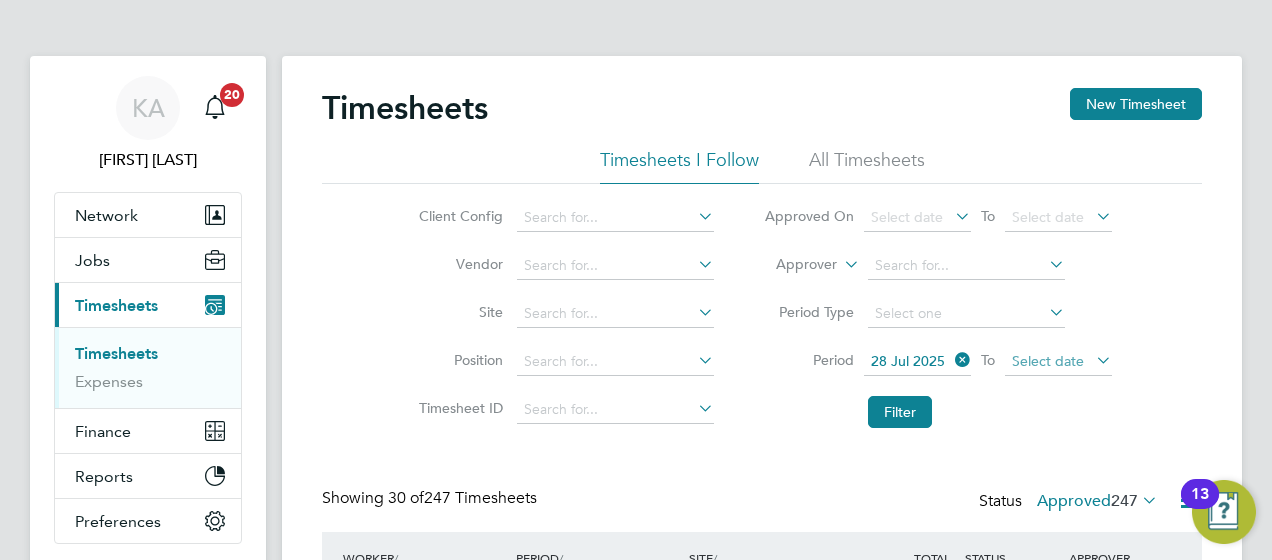 click on "Select date" 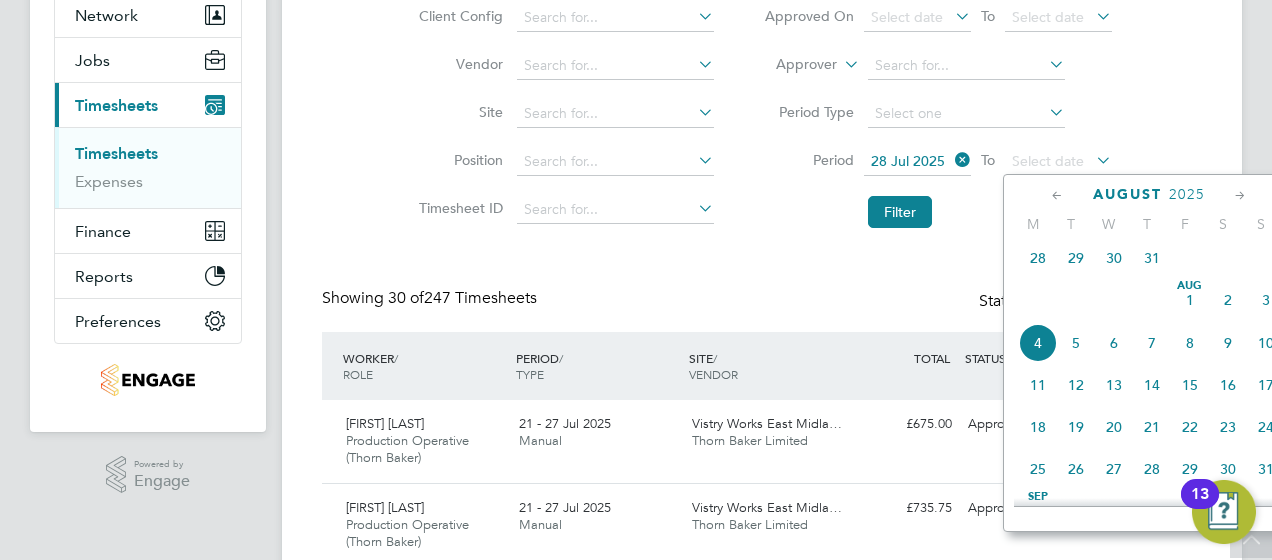 click on "3" 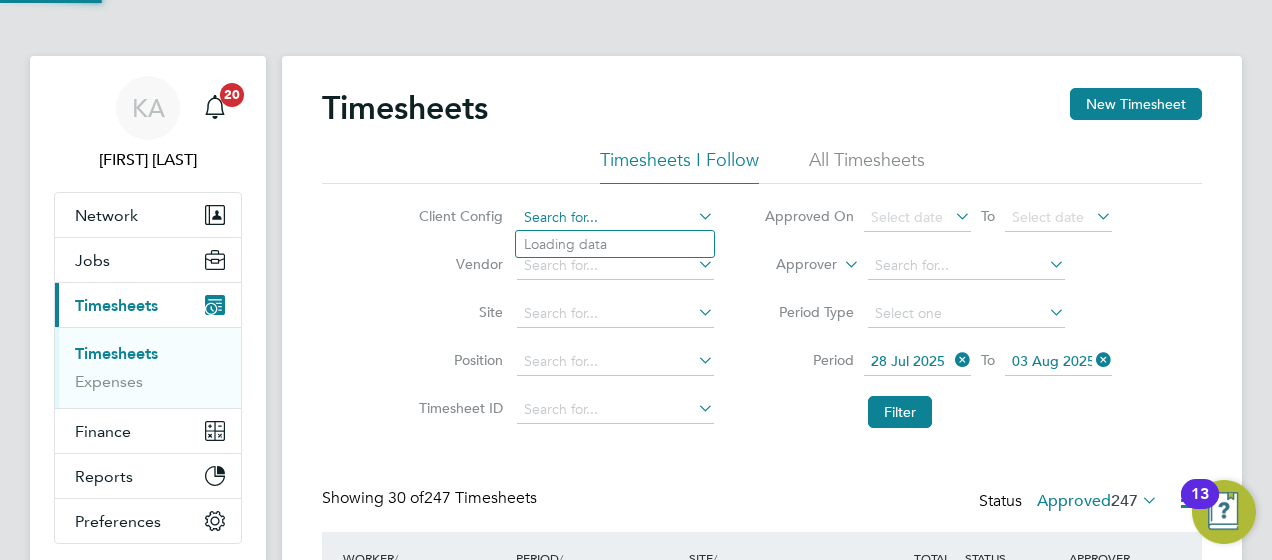 drag, startPoint x: 566, startPoint y: 218, endPoint x: 564, endPoint y: 207, distance: 11.18034 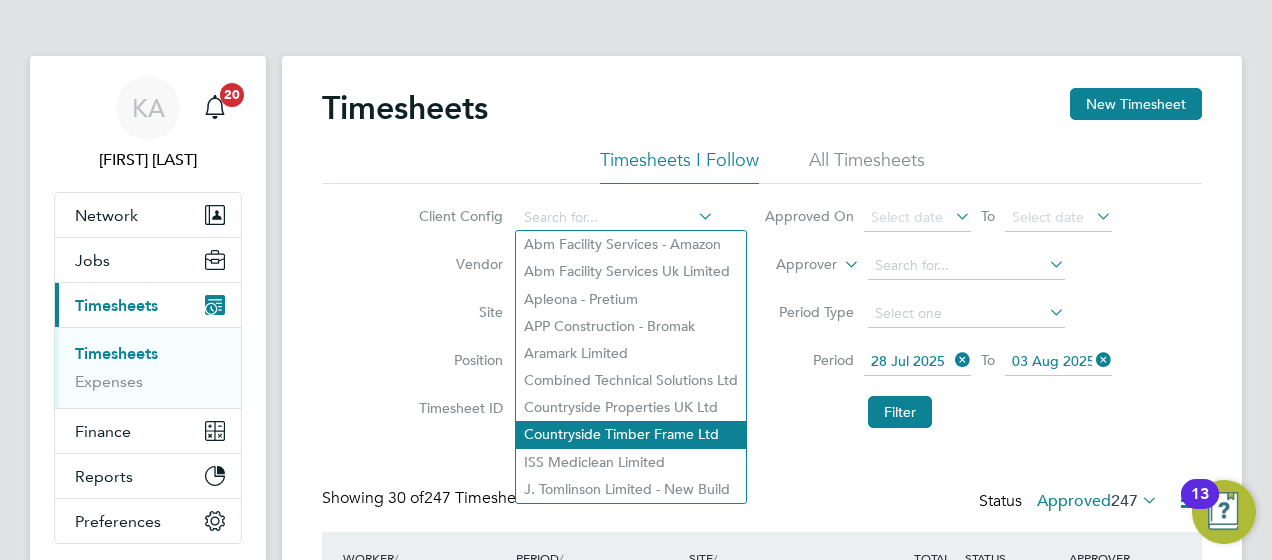 click on "Countryside Timber Frame Ltd" 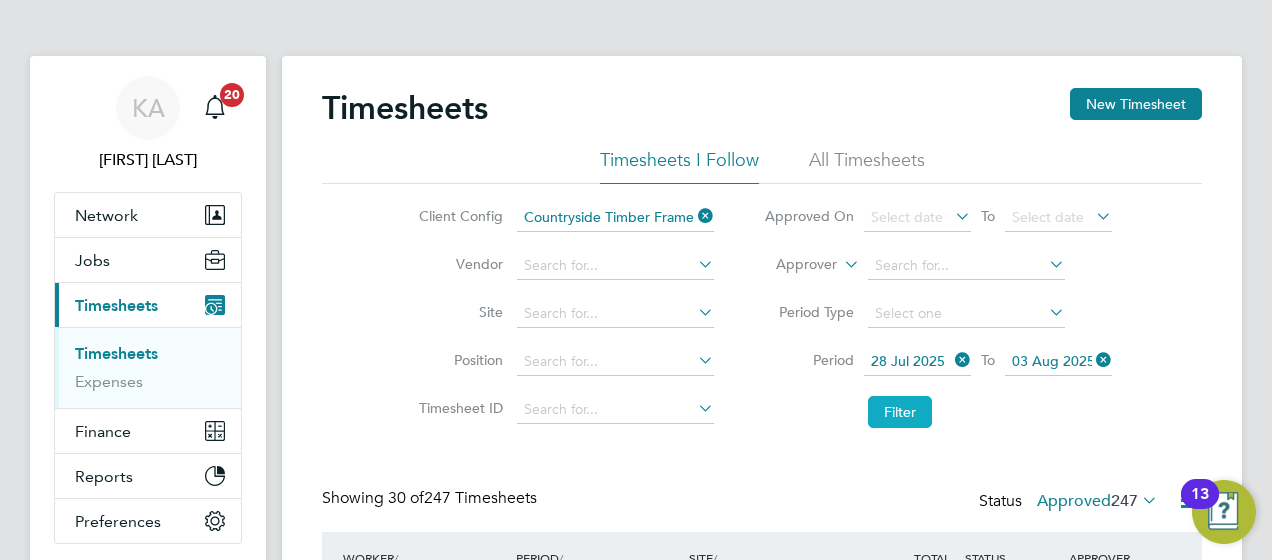 click on "Filter" 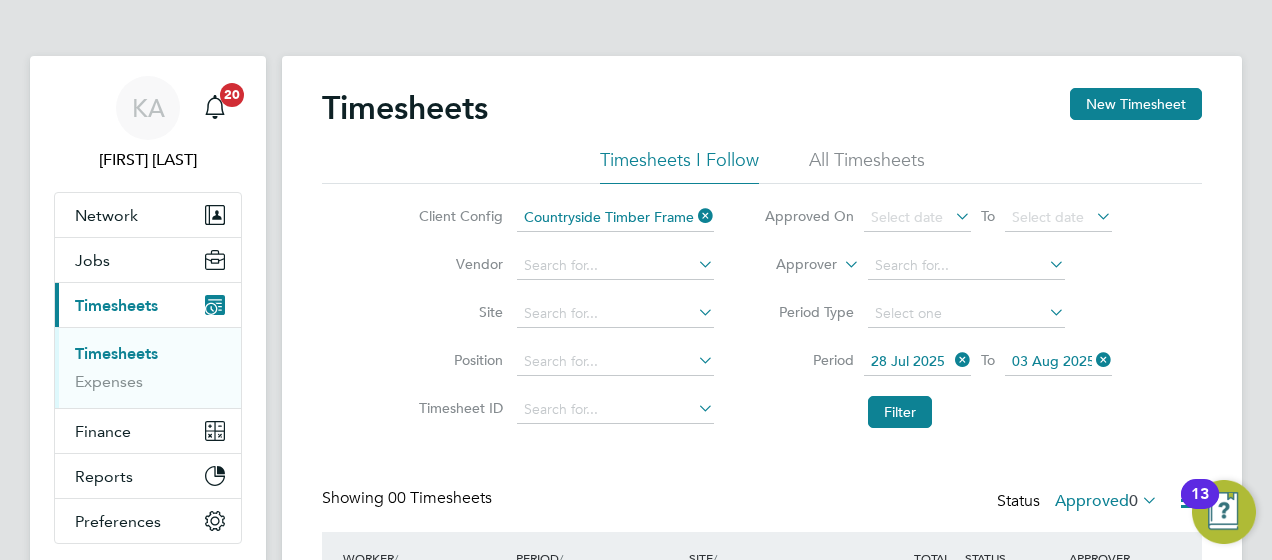 click on "Timesheets New Timesheet Timesheets I Follow All Timesheets Client Config   Countryside Timber Frame Ltd Vendor   Site   Position   Timesheet ID   Approved On
Select date
To
Select date
Approver     Period Type   Period
28 Jul 2025
To
03 Aug 2025
Filter Showing   00 Timesheets Status  Approved  0  WORKER  / ROLE WORKER  / PERIOD PERIOD  / TYPE SITE  / VENDOR TOTAL   TOTAL  / STATUS STATUS APPROVER No data found Show  30  more Abm Facility Services - Amazon Abm Facility Services Uk Limited Apleona - Pretium APP Construction - Bromak Aramark Limited Combined Technical Solutions Ltd Countryside Properties UK Ltd Countryside Timber Frame Ltd ISS Mediclean Limited J. Tomlinson Limited - New Build M T W T F S S M T W T F S S August 2025 M T W T F S S       May 1 2 3 4 5 6 7 8 9 10 11 12 13 14 15 16 17 18 19 20 21 22 23 24 25 26 27 28 29 30 31               Jun 1 2 3 4 5 6 7 8 9 10 11 12 13 14 15 16 17 18 19 20 21 22 23 24 25 26 27 28 29 30" 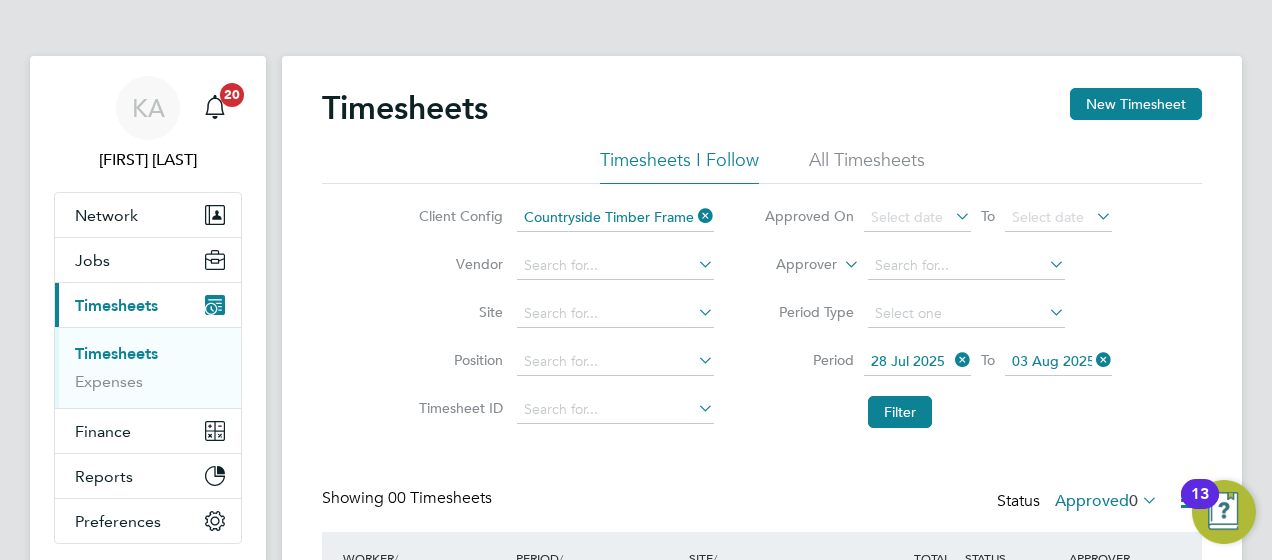 click on "KA   Kerry Asawla   Notifications
20   Applications:   Network
Team Members   Businesses   Sites   Workers   Contacts   Jobs
Positions   Vacancies   Placements   Current page:   Timesheets
Timesheets   Expenses   Finance
Invoices & Credit Notes   Reports
Margin Report   CIS Reports   Report Downloads   Preferences
My Business   Doc. Requirements   VMS Configurations   Notifications   Activity Logs
.st0{fill:#C0C1C2;}
Powered by Engage Timesheets New Timesheet Timesheets I Follow All Timesheets Client Config   Countryside Timber Frame Ltd Vendor   Site   Position   Timesheet ID   Approved On
Select date
To
Select date
Approver     Period Type   Period
28 Jul 2025
To
03 Aug 2025
Filter   0" at bounding box center [636, 383] 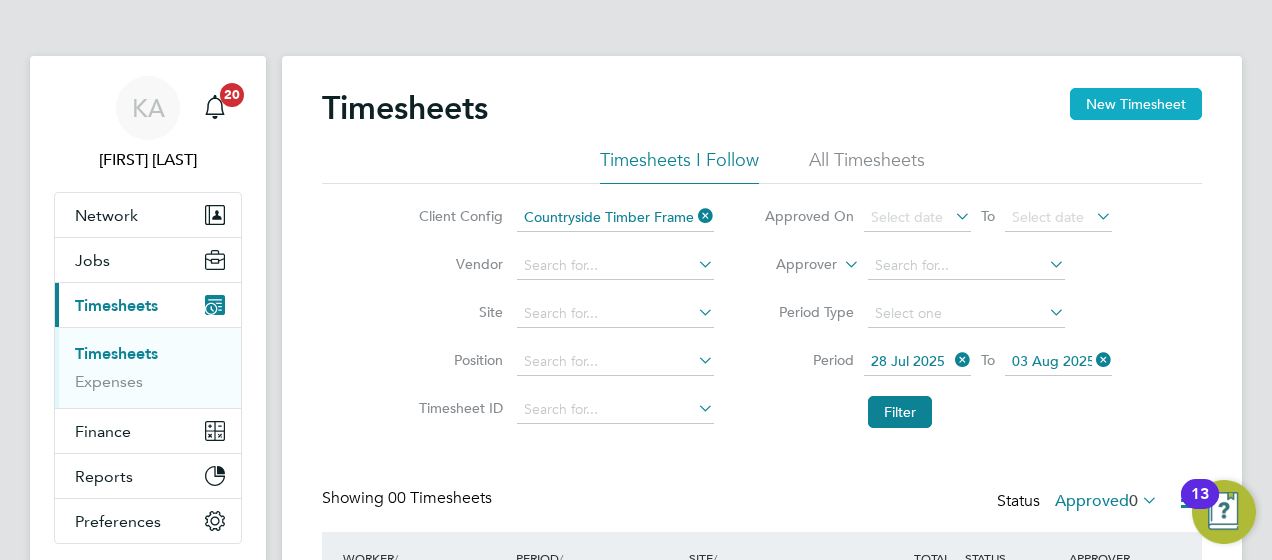 click on "New Timesheet" 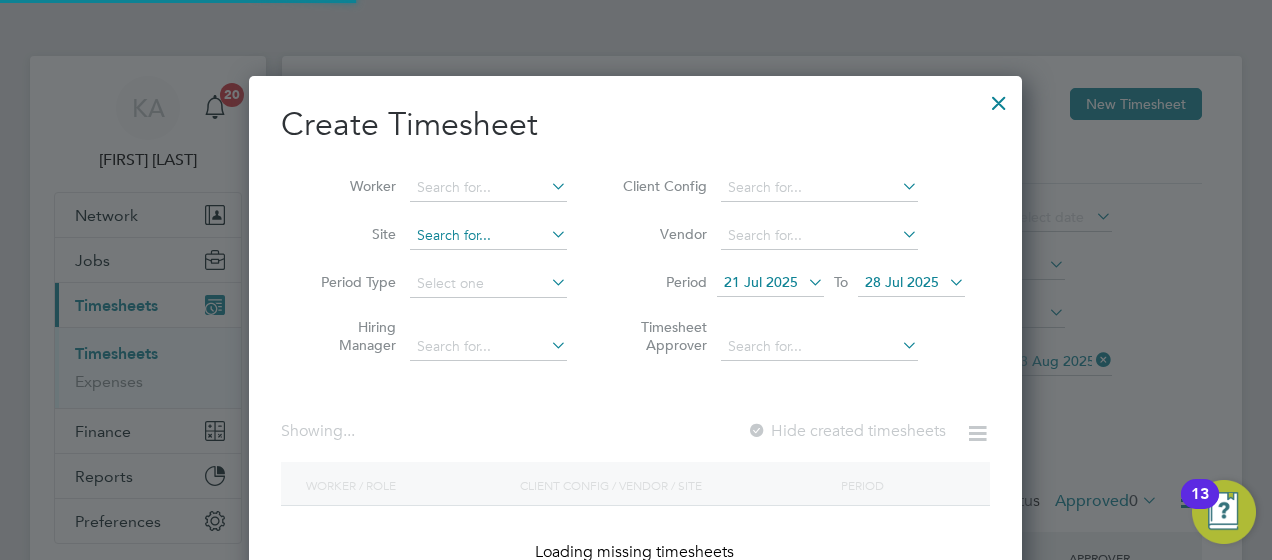 scroll, scrollTop: 10, scrollLeft: 9, axis: both 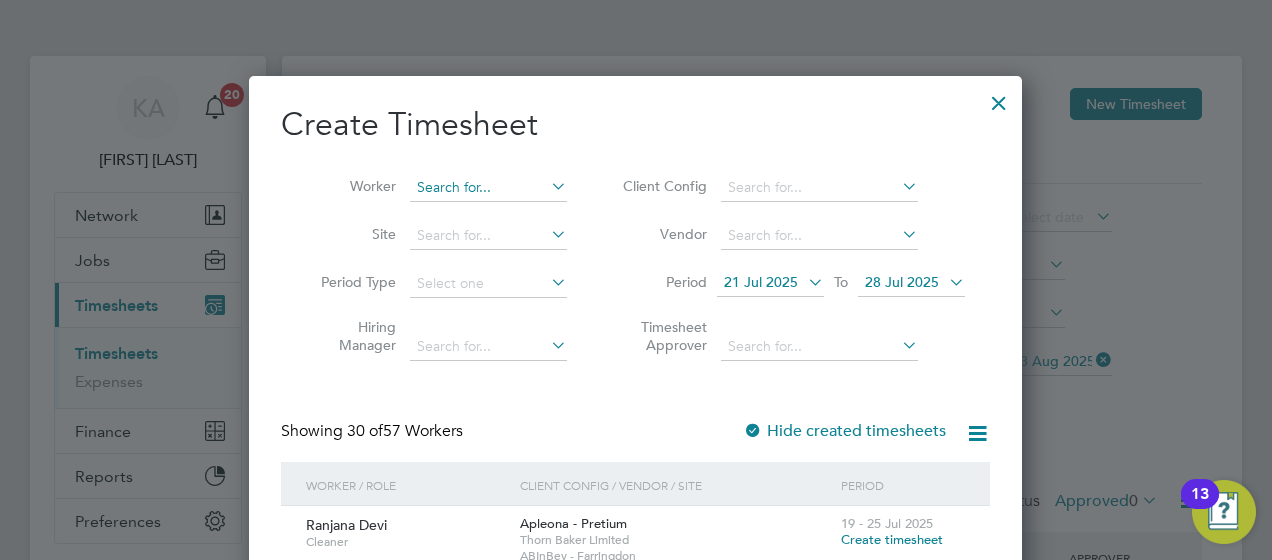 click at bounding box center (488, 188) 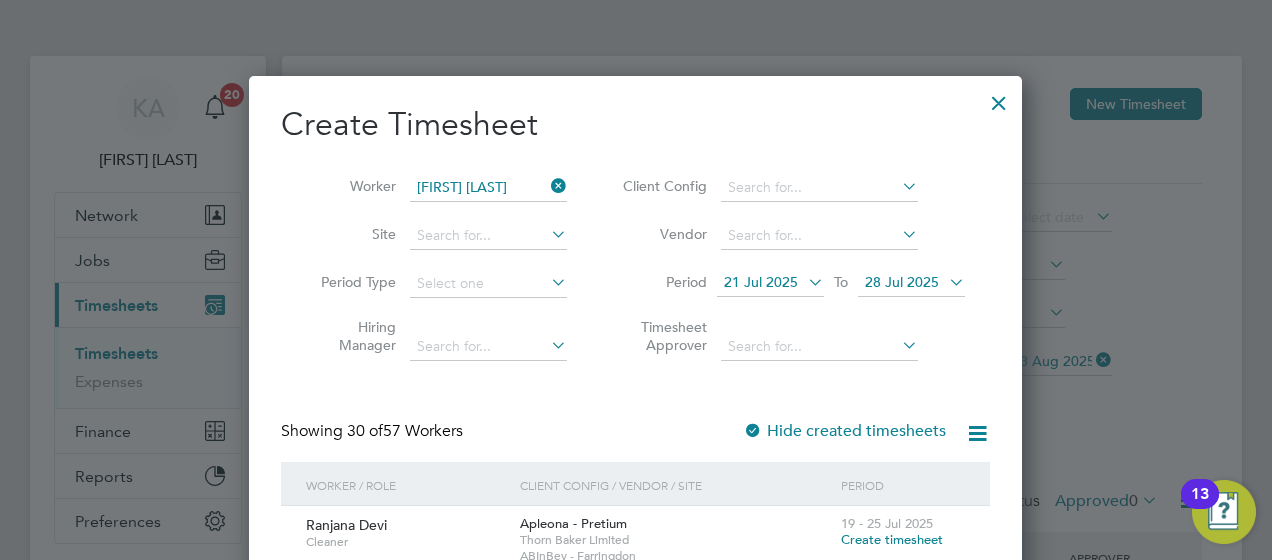 click on "Cartwright" 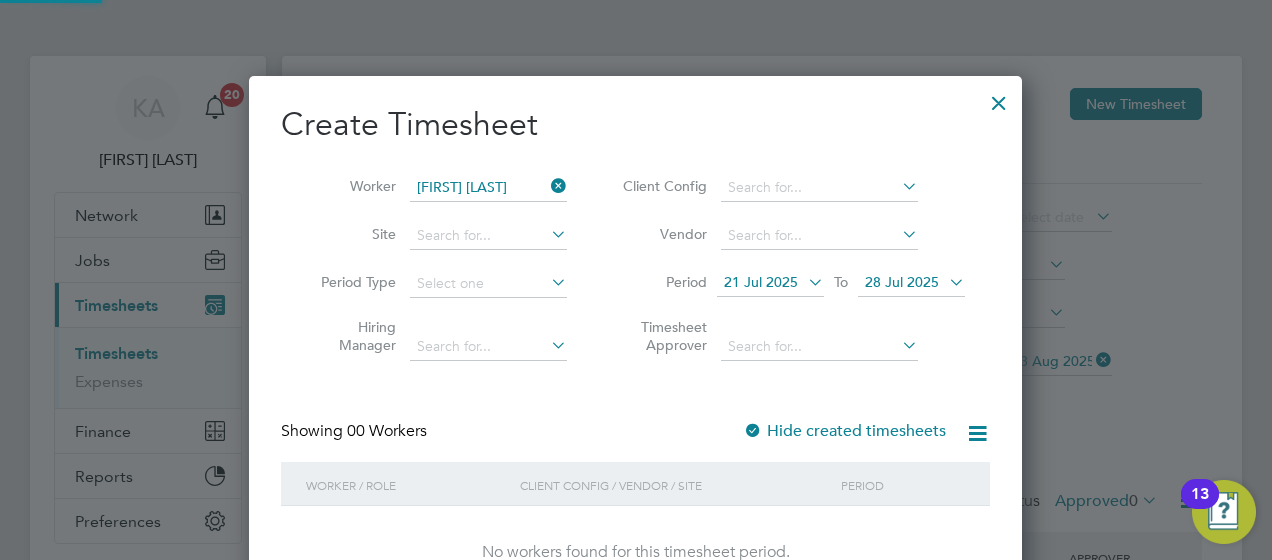 scroll, scrollTop: 10, scrollLeft: 9, axis: both 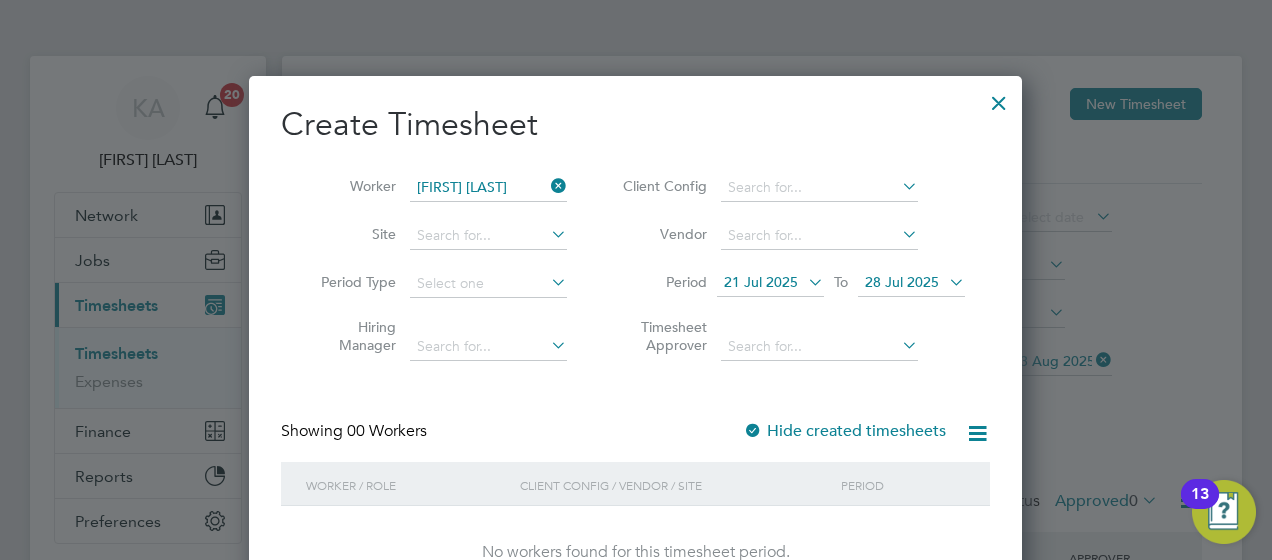 click on "21 Jul 2025" at bounding box center (761, 282) 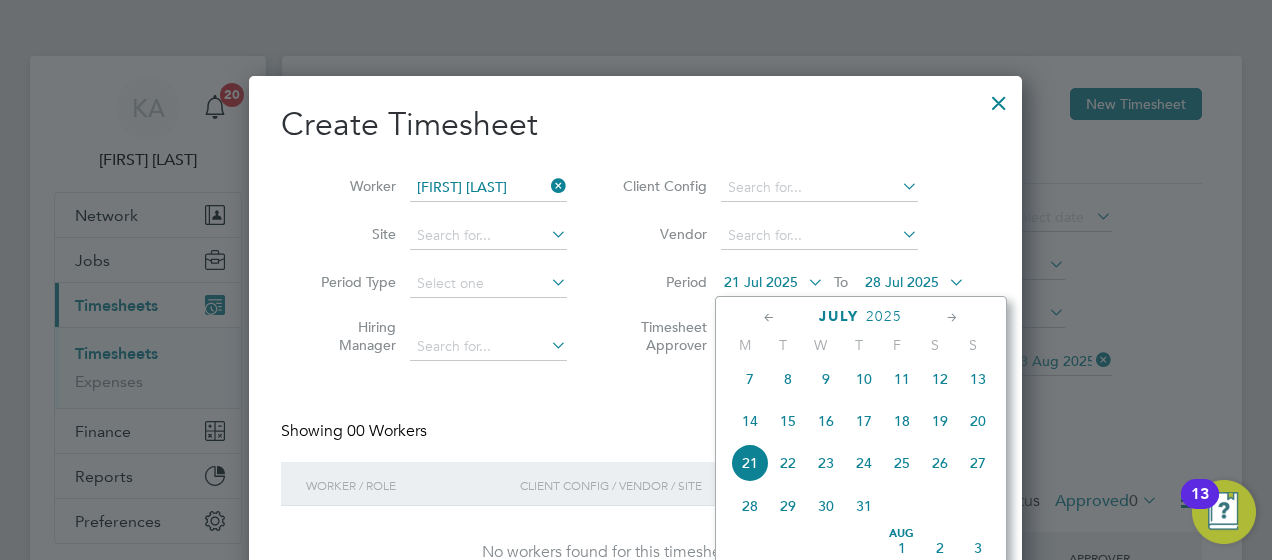 click on "28" 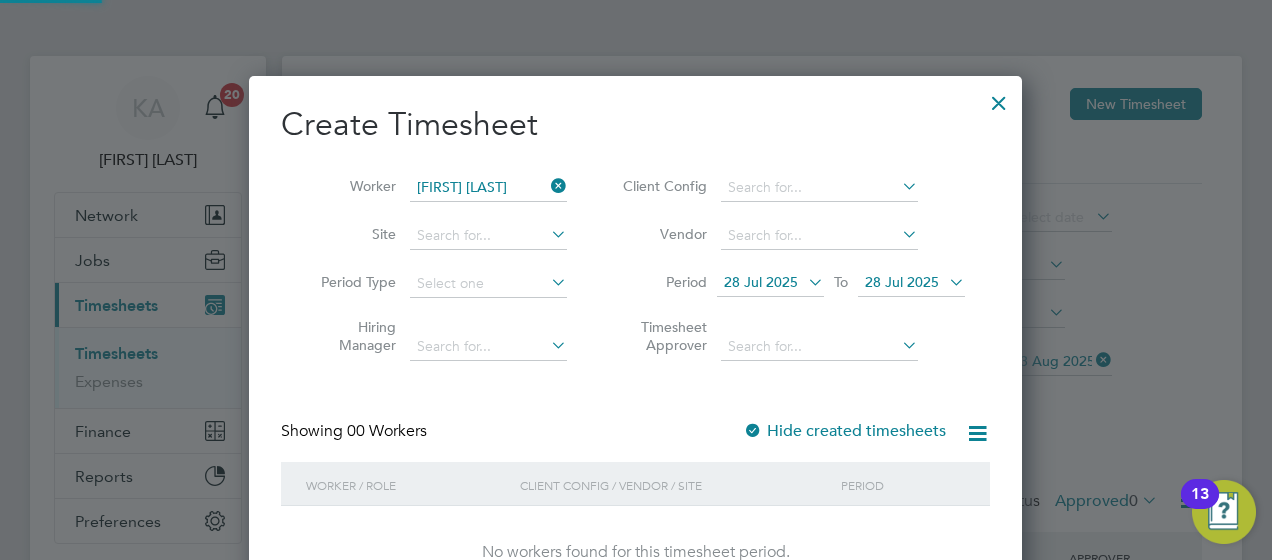 scroll, scrollTop: 10, scrollLeft: 9, axis: both 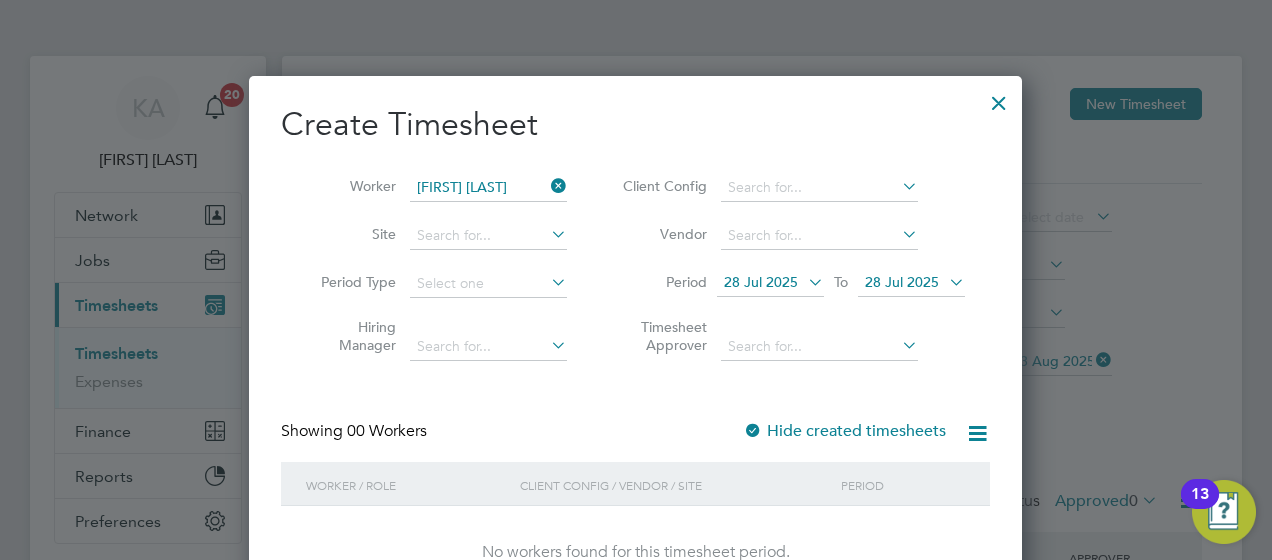 click on "28 Jul 2025" at bounding box center [902, 282] 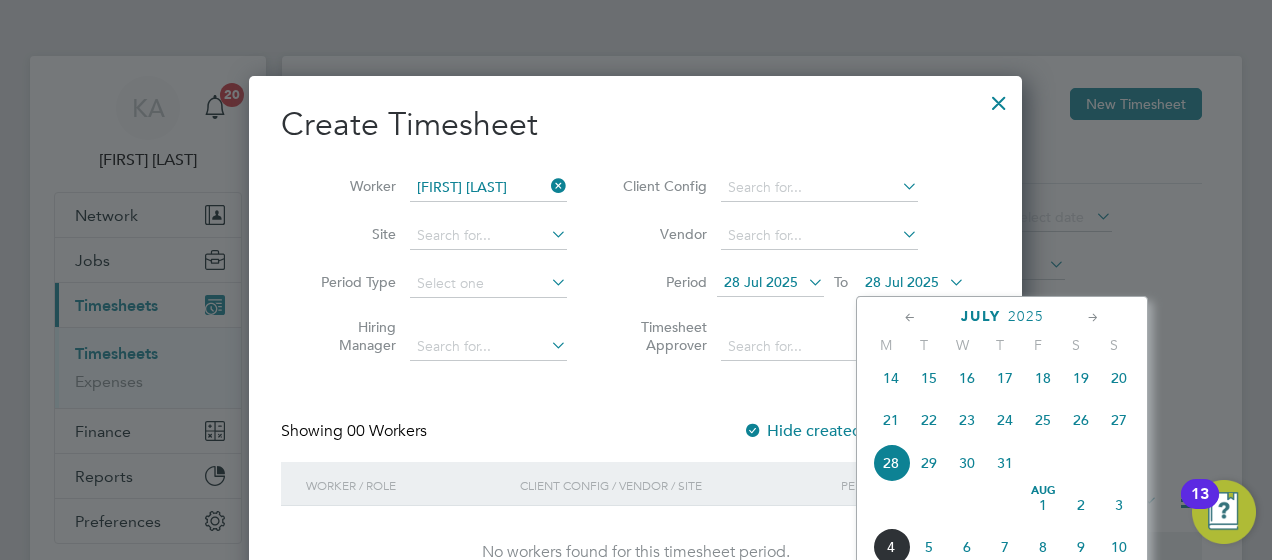click on "3" 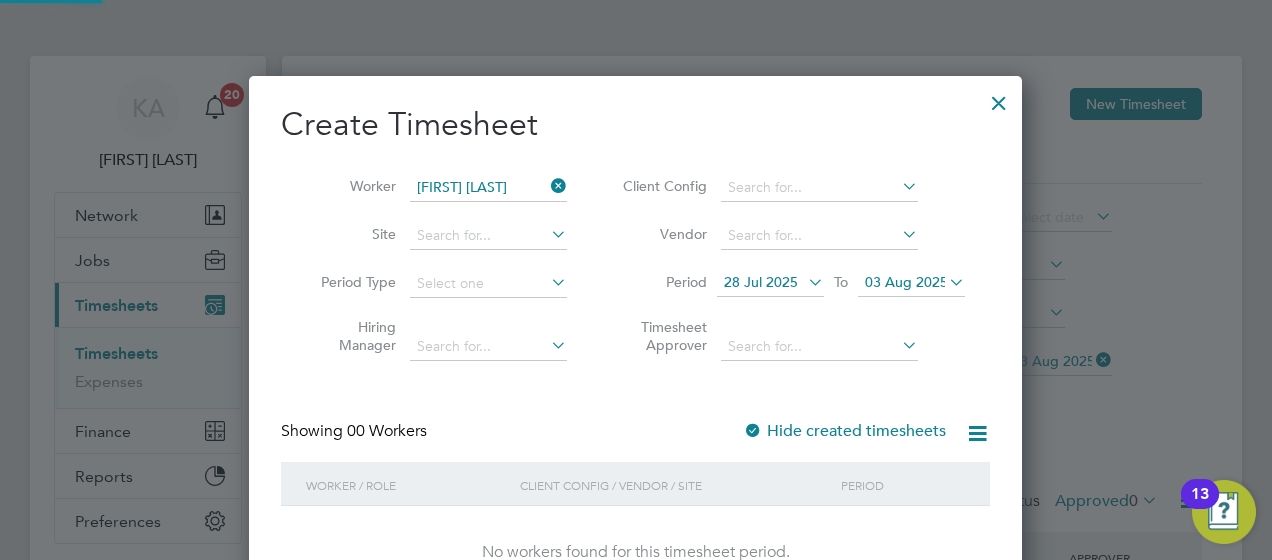 scroll, scrollTop: 10, scrollLeft: 9, axis: both 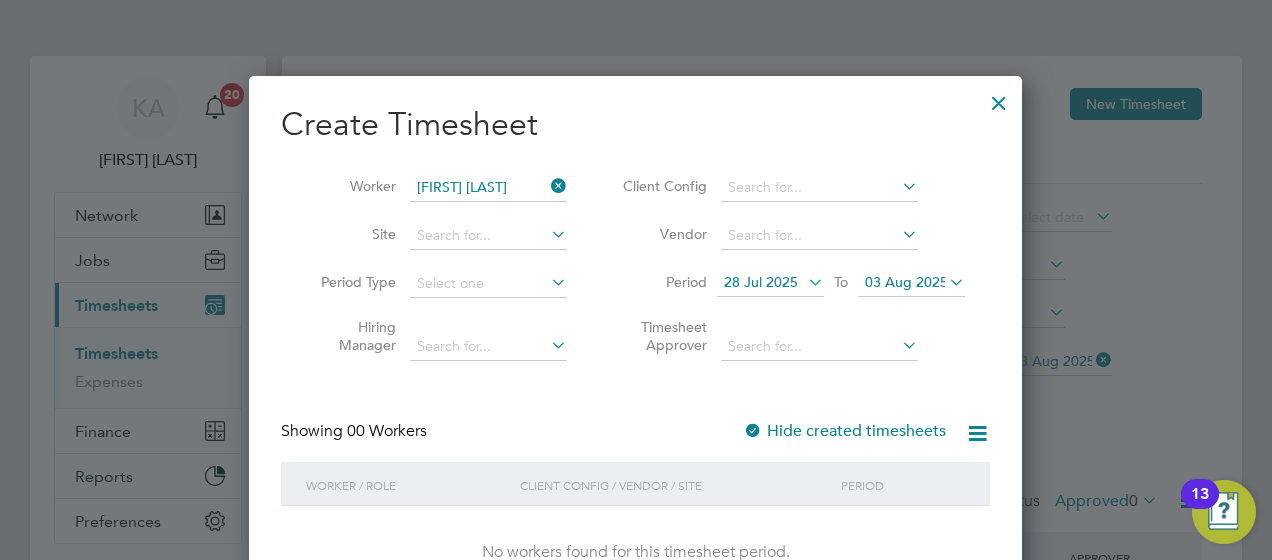 drag, startPoint x: 1004, startPoint y: 100, endPoint x: 970, endPoint y: 114, distance: 36.769554 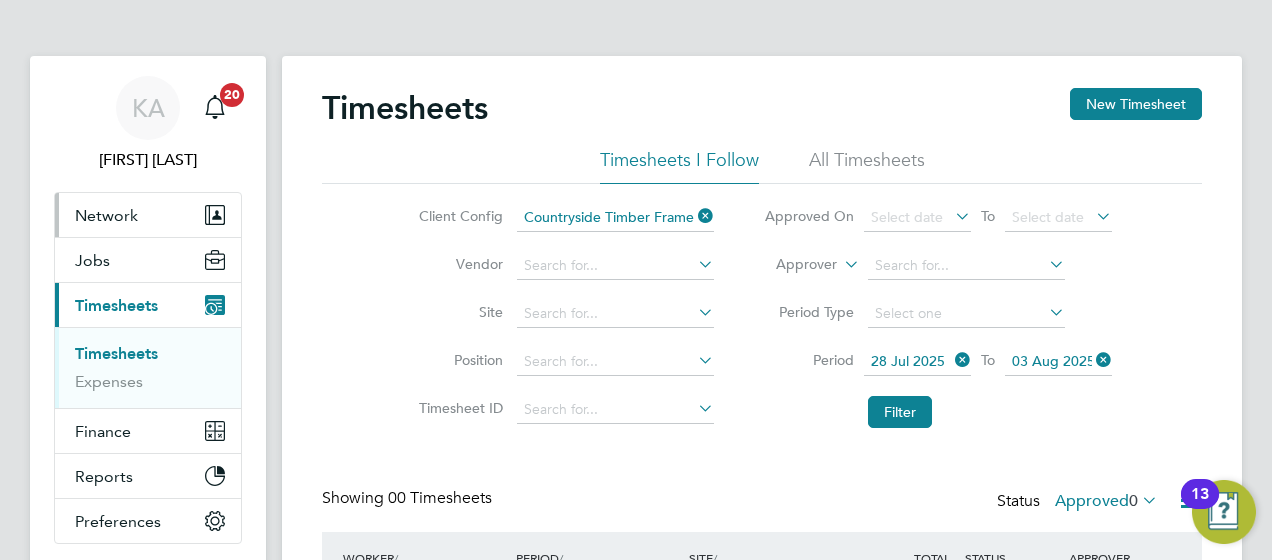 click on "Network" at bounding box center (106, 215) 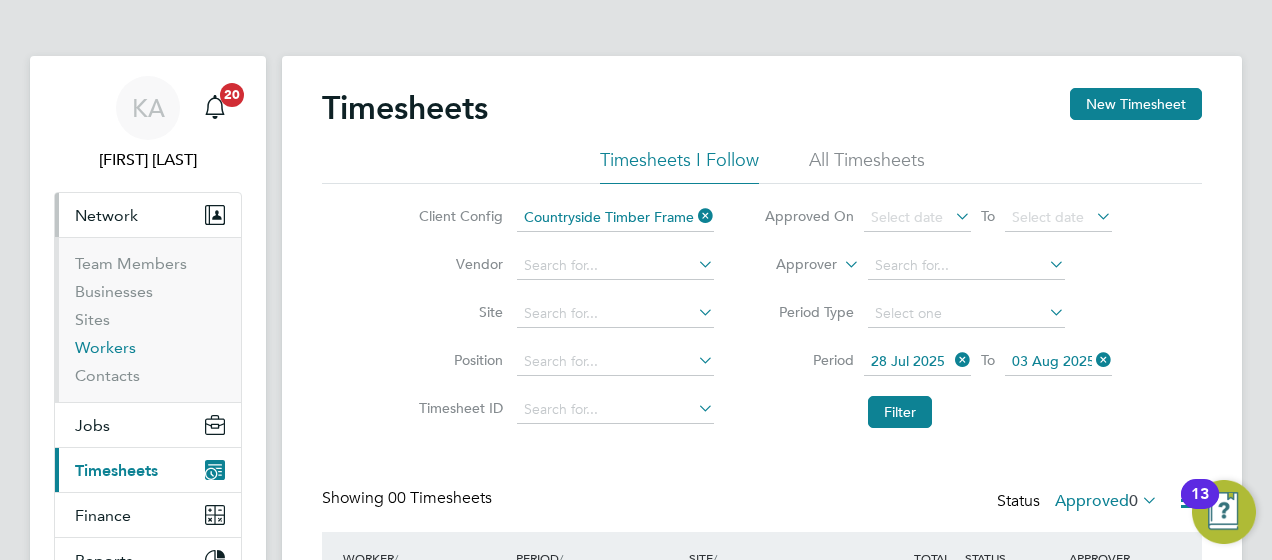 click on "Workers" at bounding box center (105, 347) 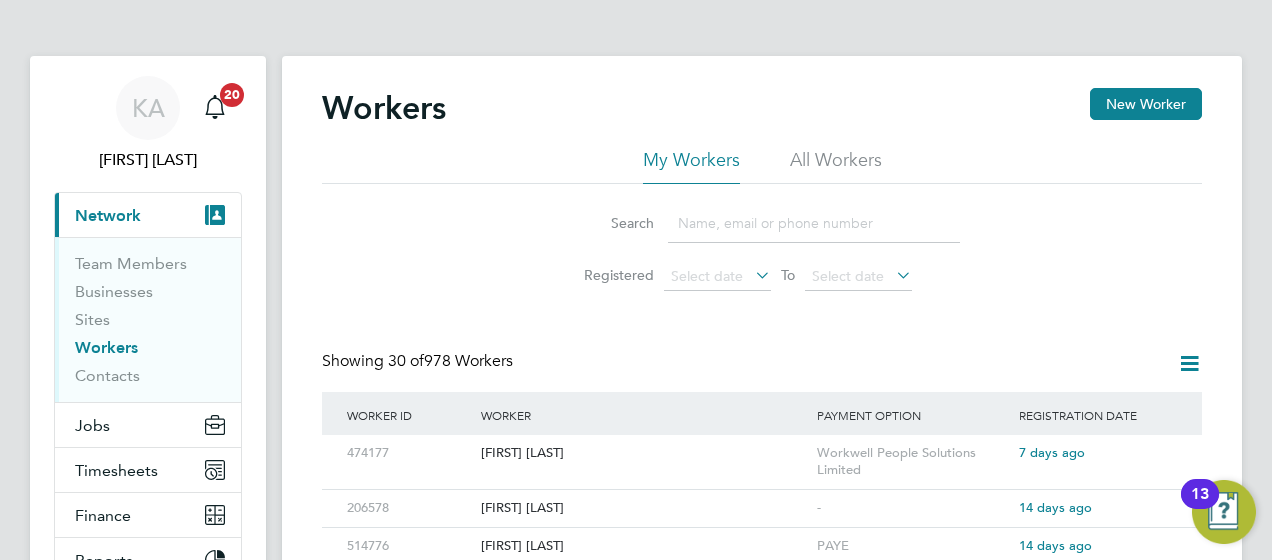 click 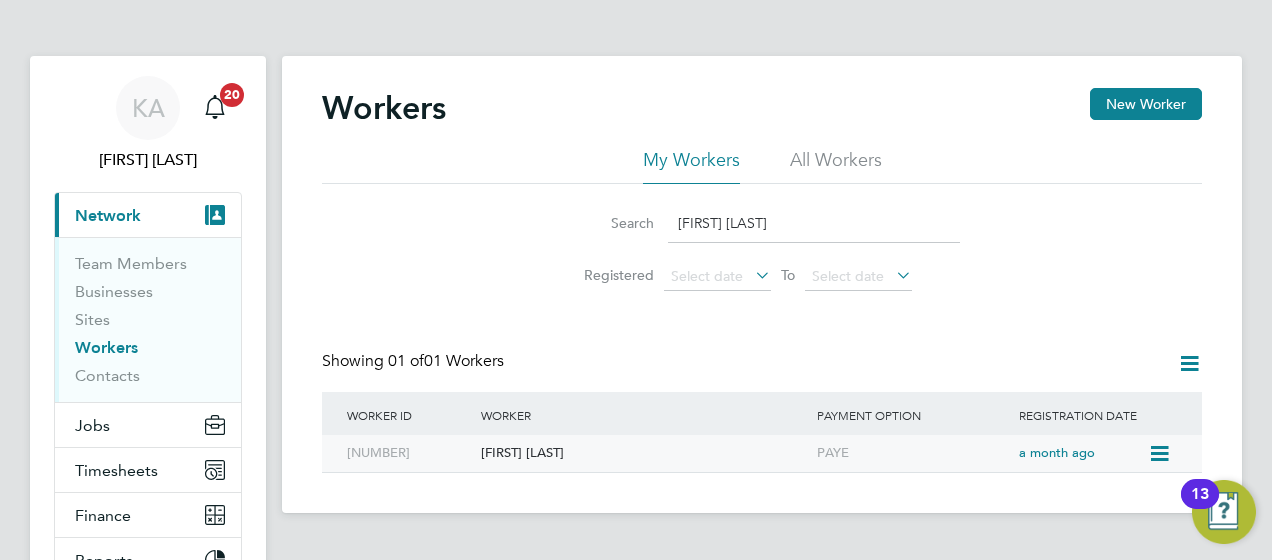 type on "jack cartwright" 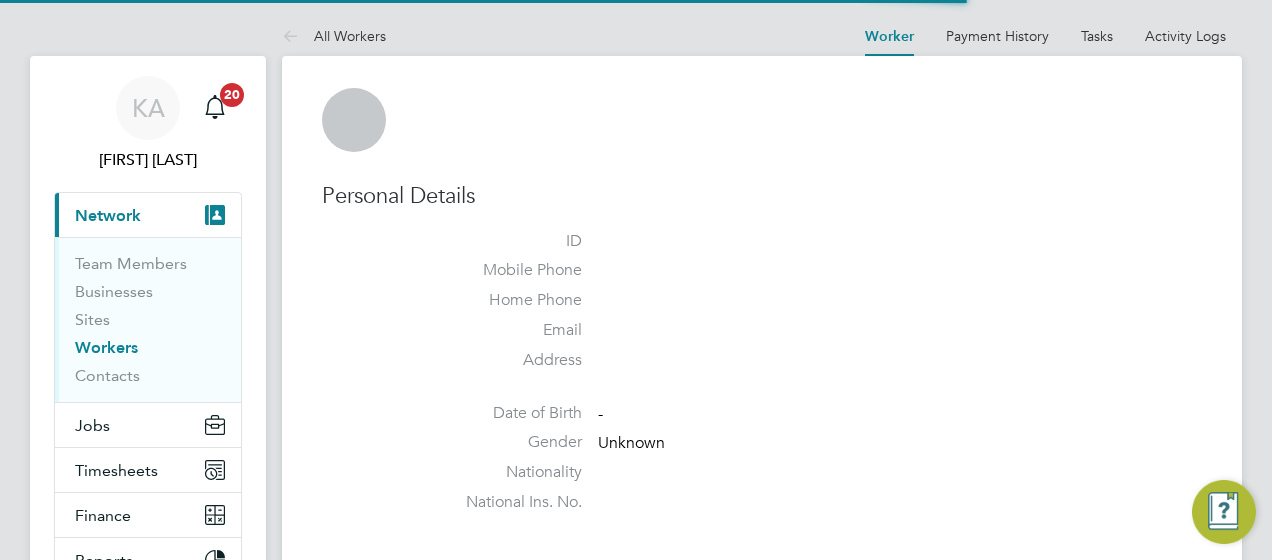 scroll, scrollTop: 0, scrollLeft: 0, axis: both 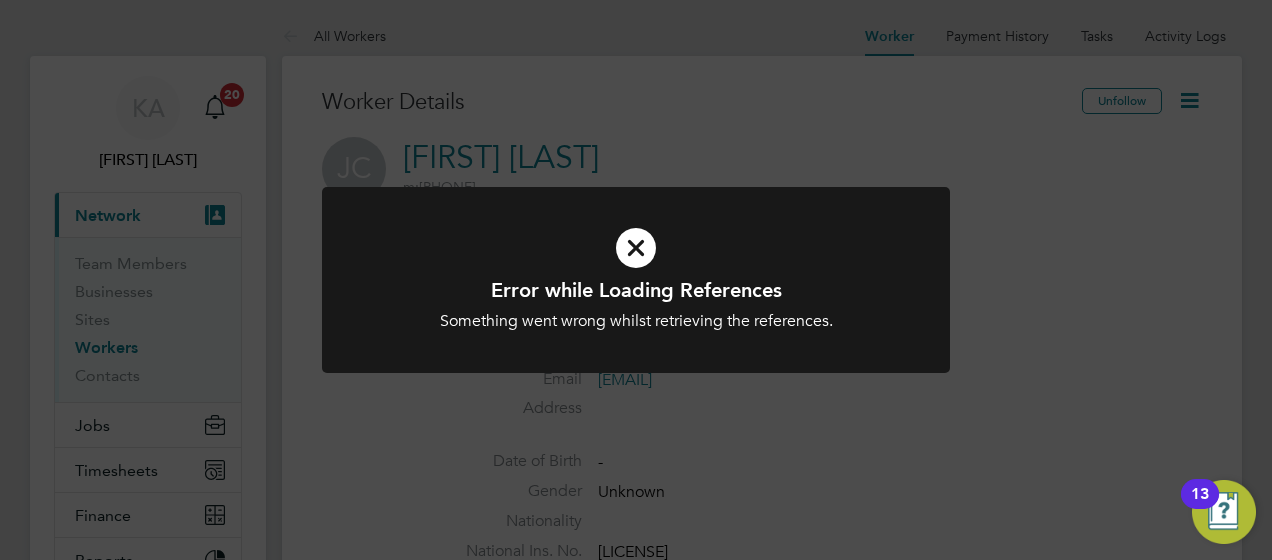 click at bounding box center [636, 248] 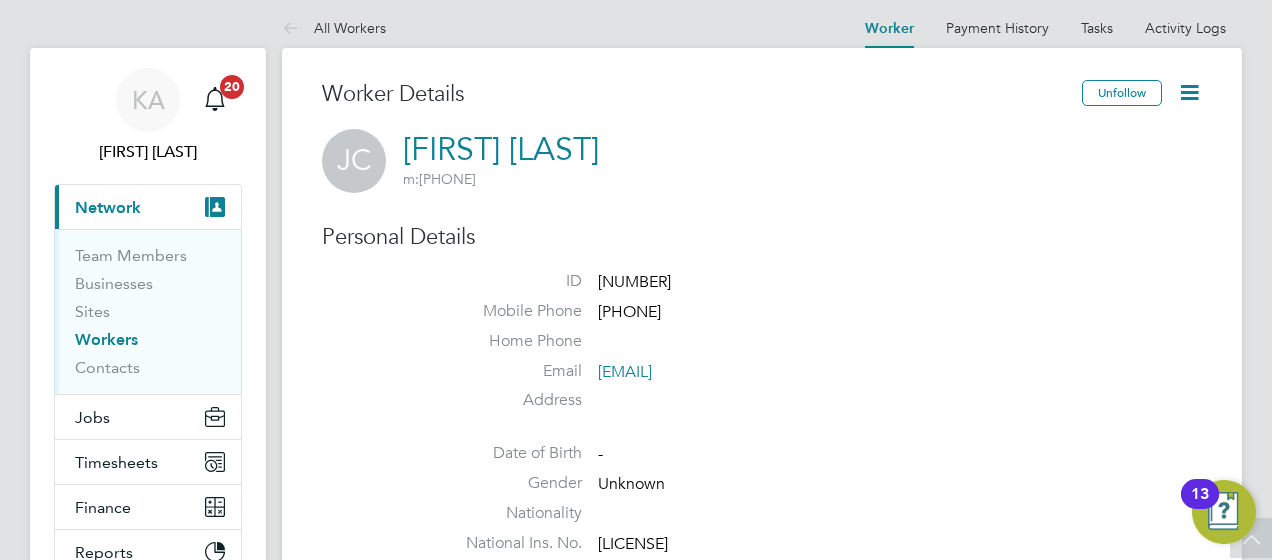 scroll, scrollTop: 0, scrollLeft: 0, axis: both 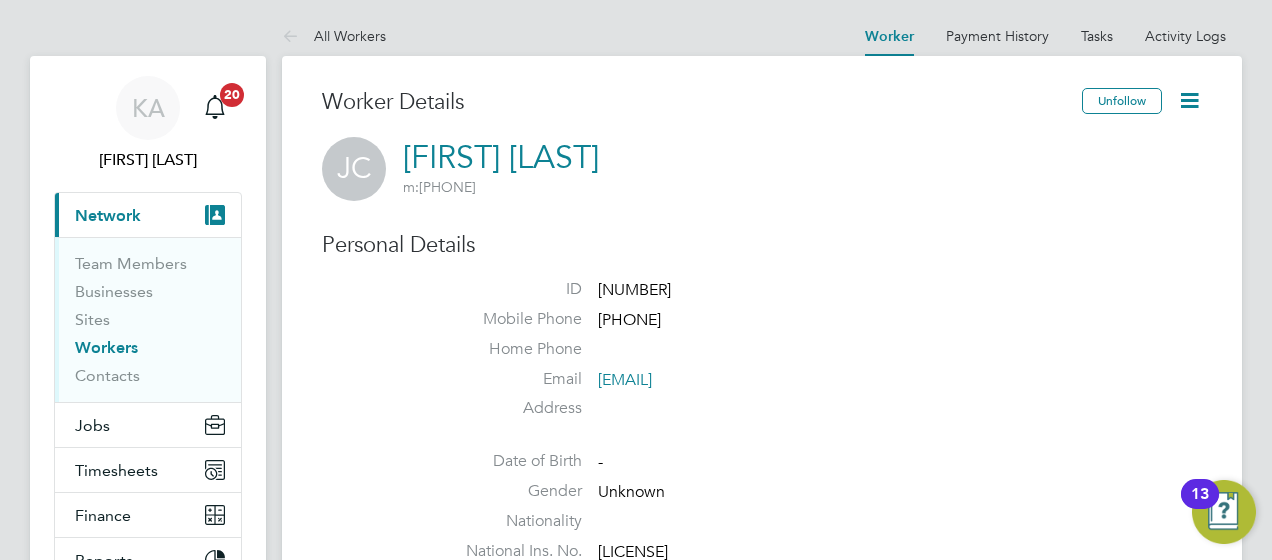 click 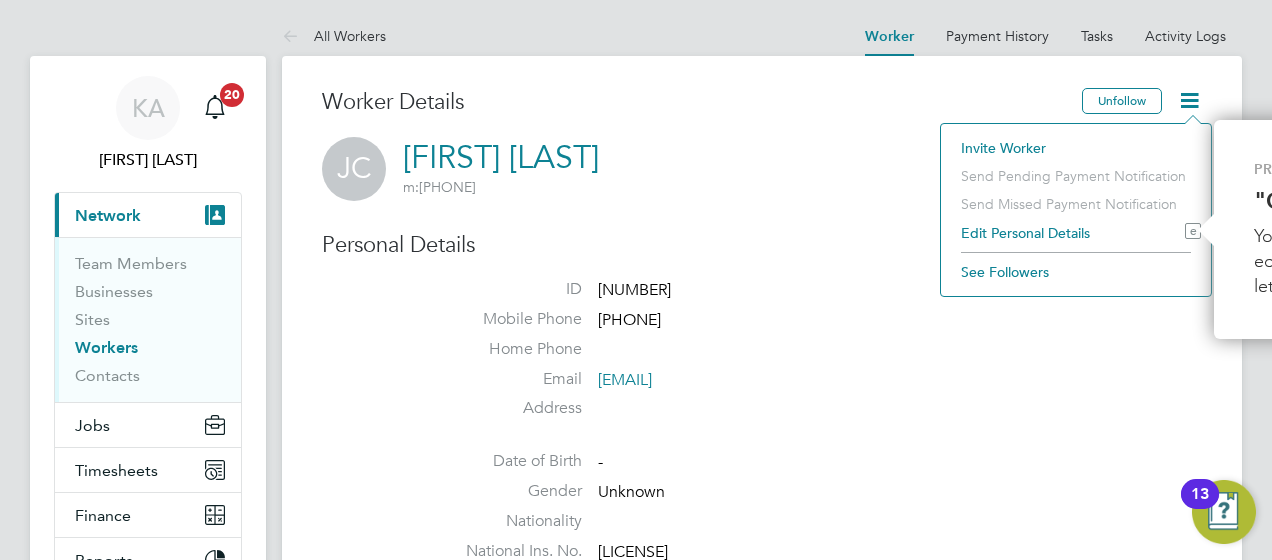 scroll, scrollTop: 0, scrollLeft: 262, axis: horizontal 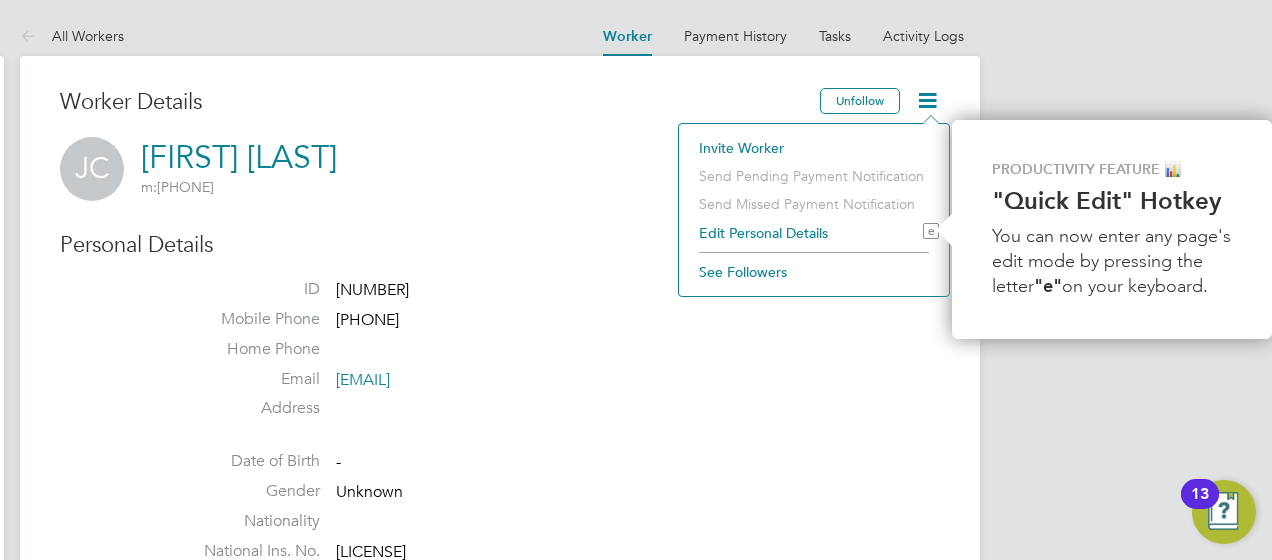 click on "Email [EMAIL]" 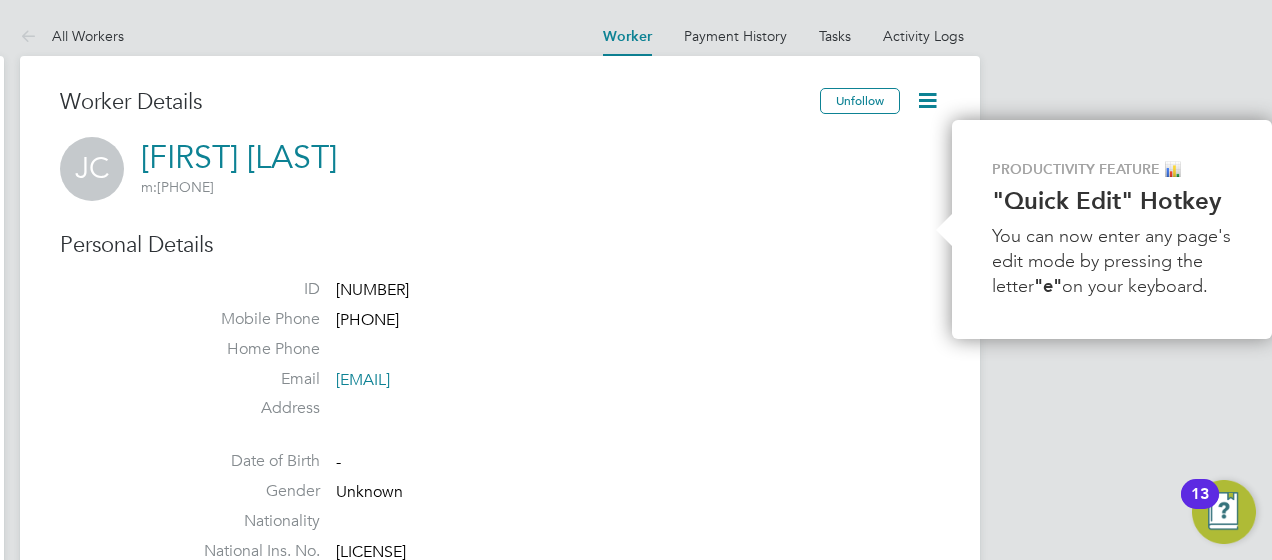 scroll, scrollTop: 0, scrollLeft: 0, axis: both 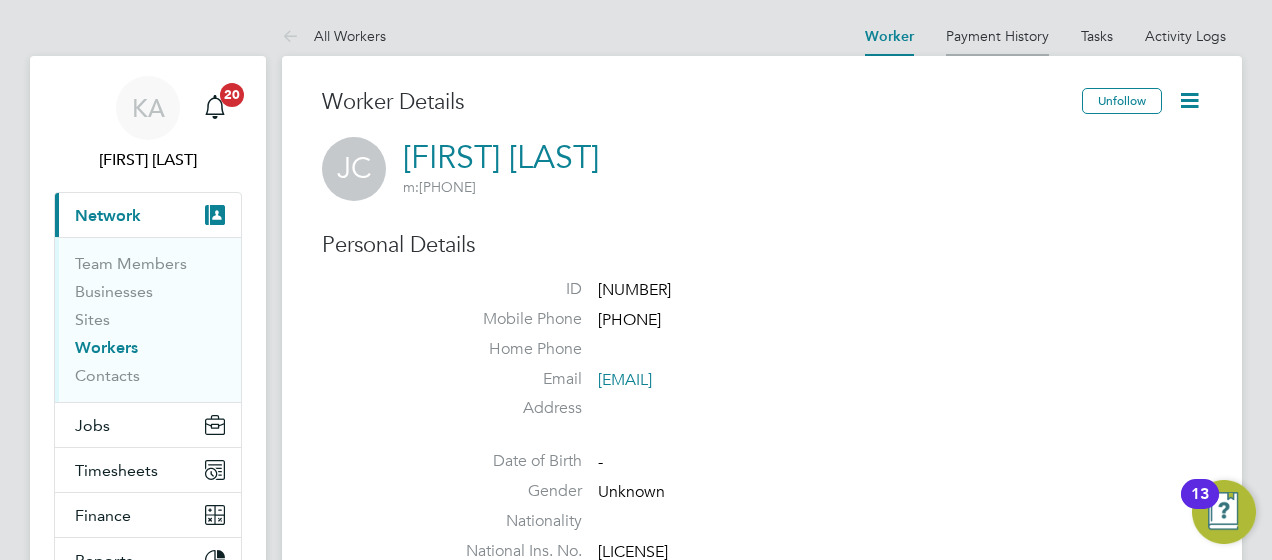 click on "Payment History" at bounding box center (997, 36) 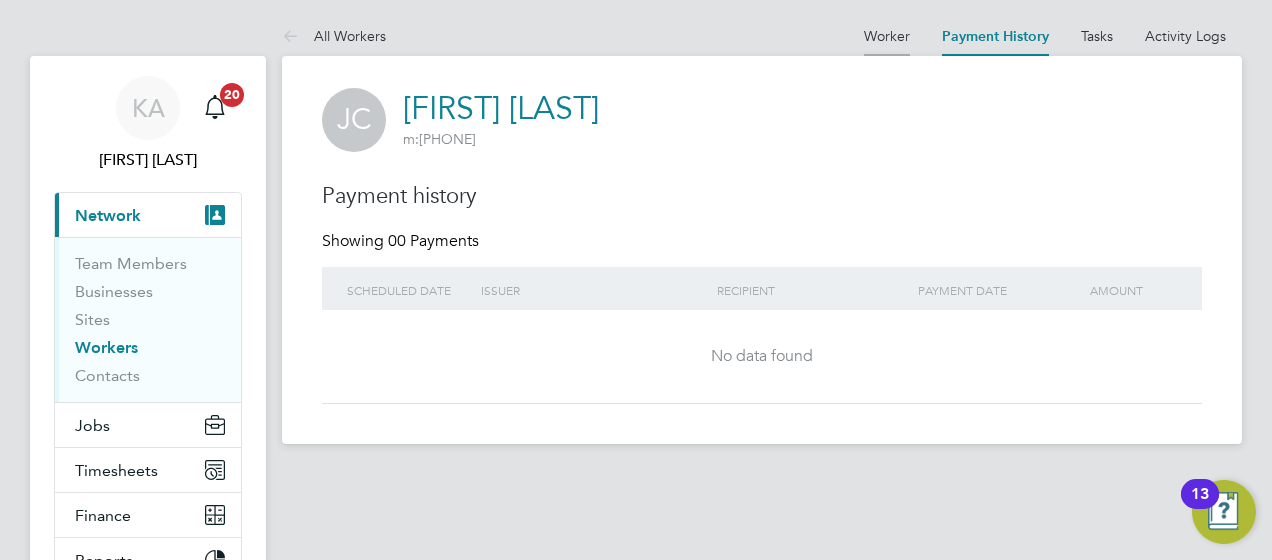click on "Worker" at bounding box center (887, 36) 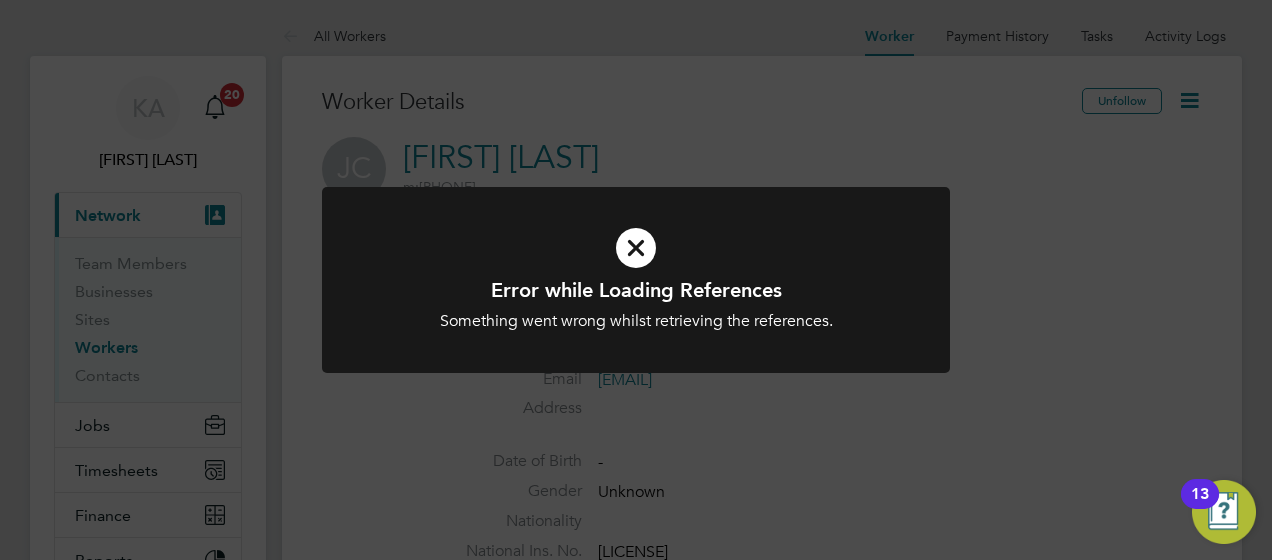 click at bounding box center (636, 248) 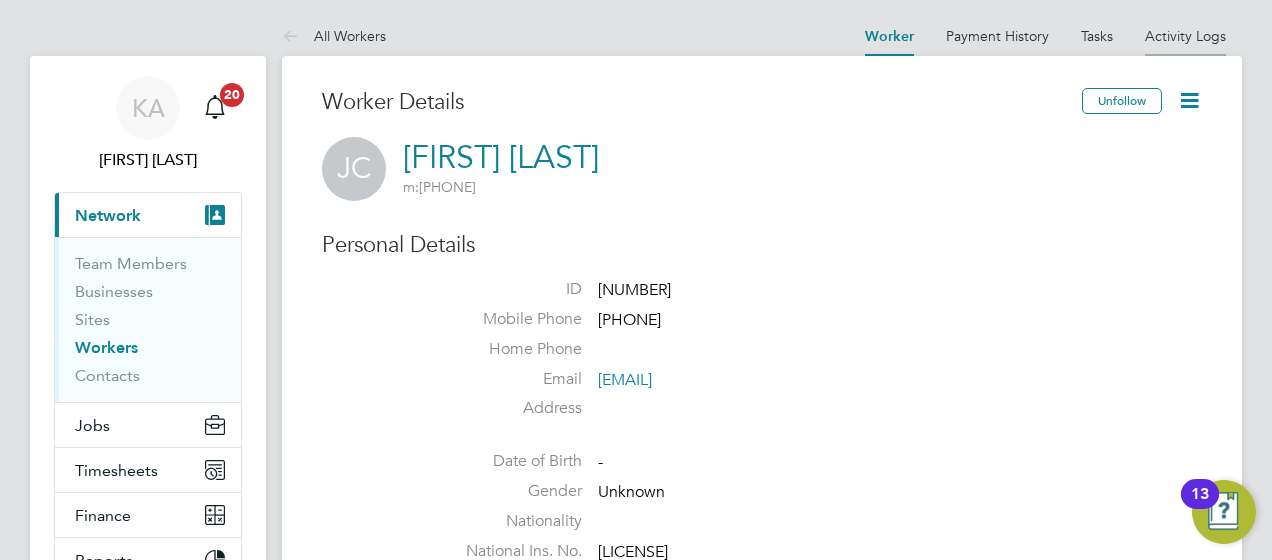 click on "Activity Logs" at bounding box center [1185, 36] 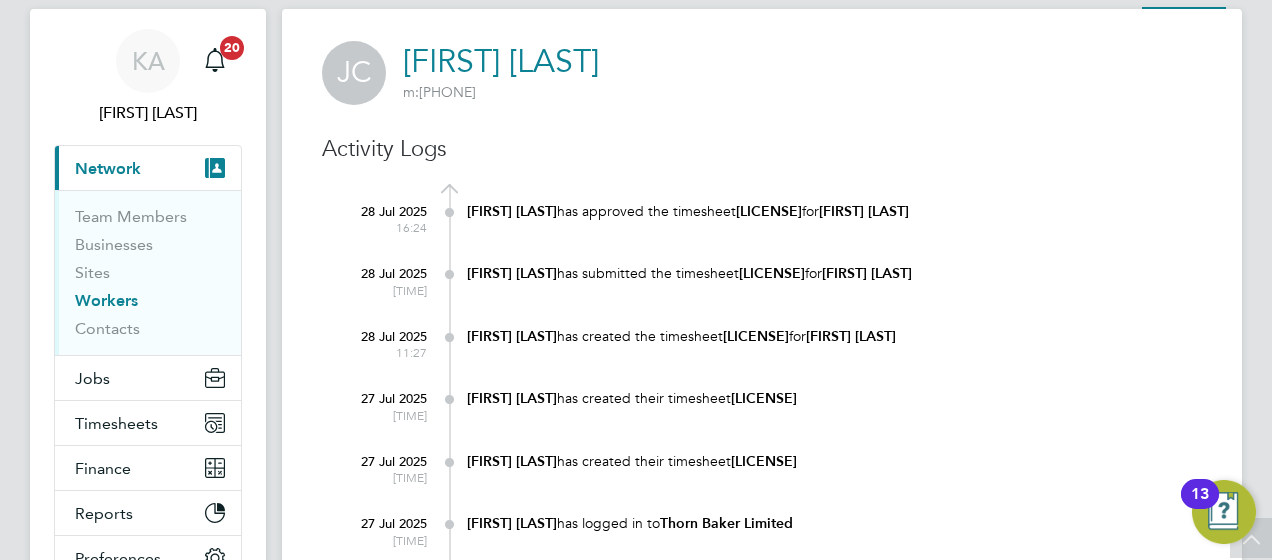 scroll, scrollTop: 0, scrollLeft: 0, axis: both 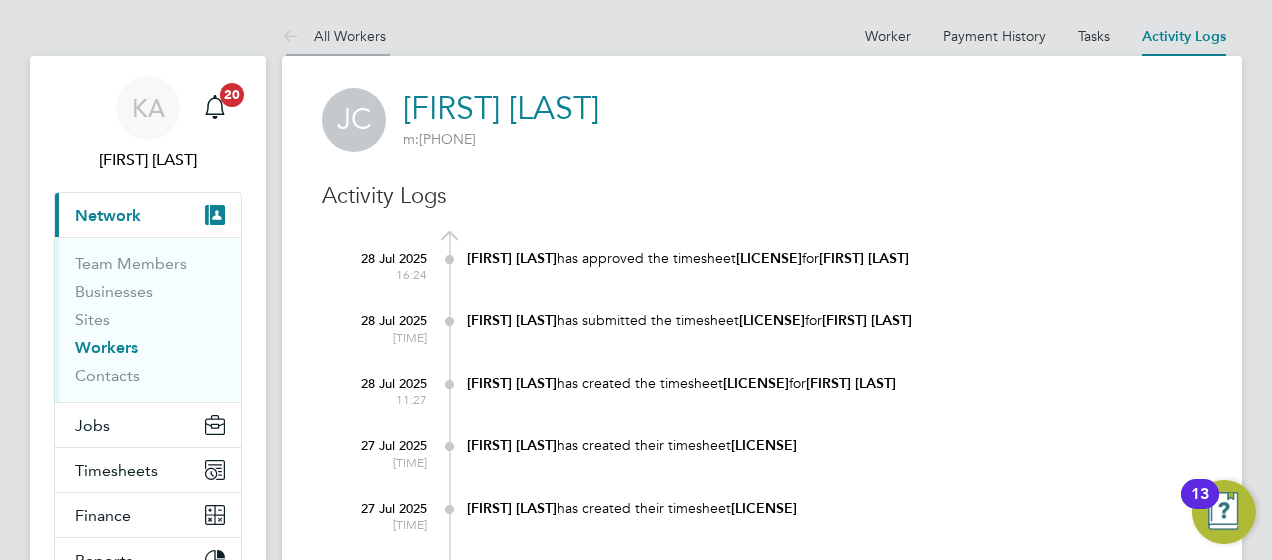 click on "All Workers" at bounding box center (334, 36) 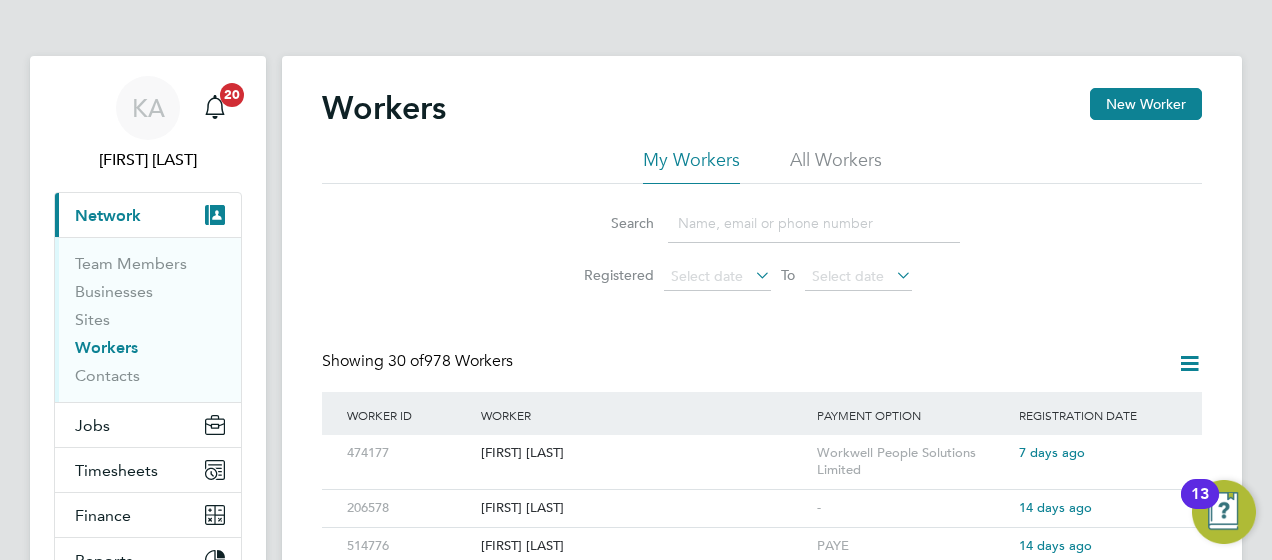 click on "Workers" at bounding box center (106, 347) 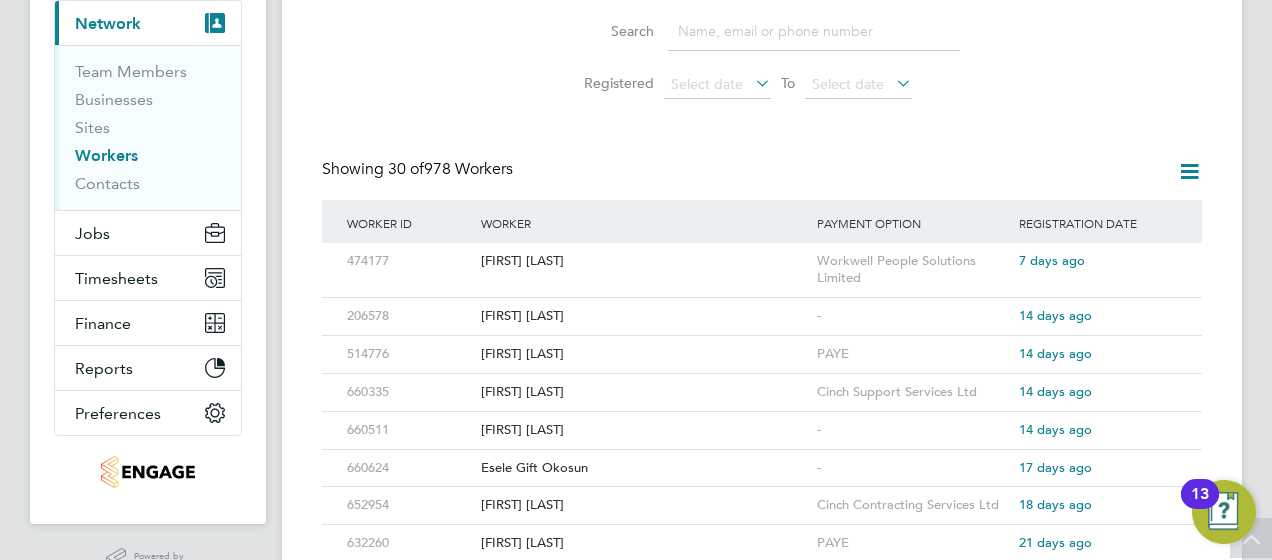 scroll, scrollTop: 0, scrollLeft: 0, axis: both 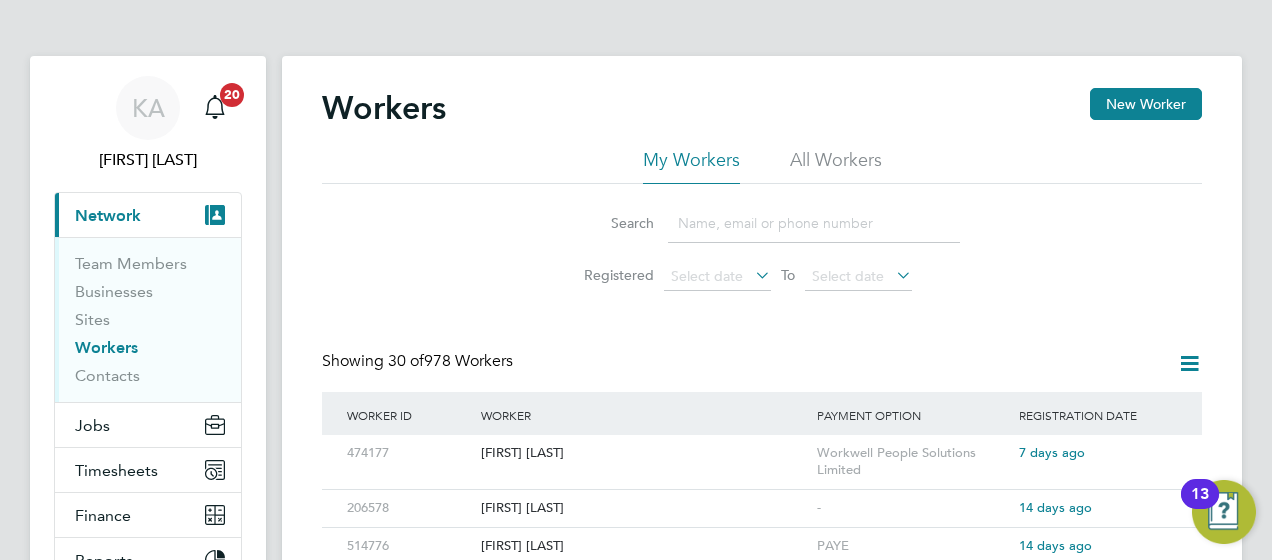 click on "All Workers" 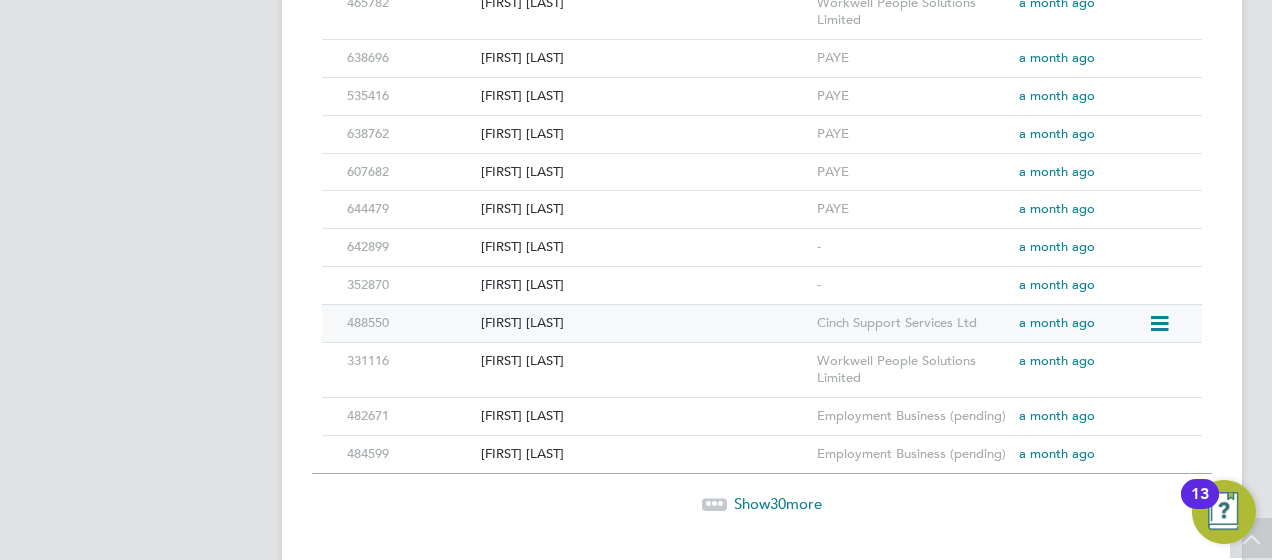 scroll, scrollTop: 1183, scrollLeft: 0, axis: vertical 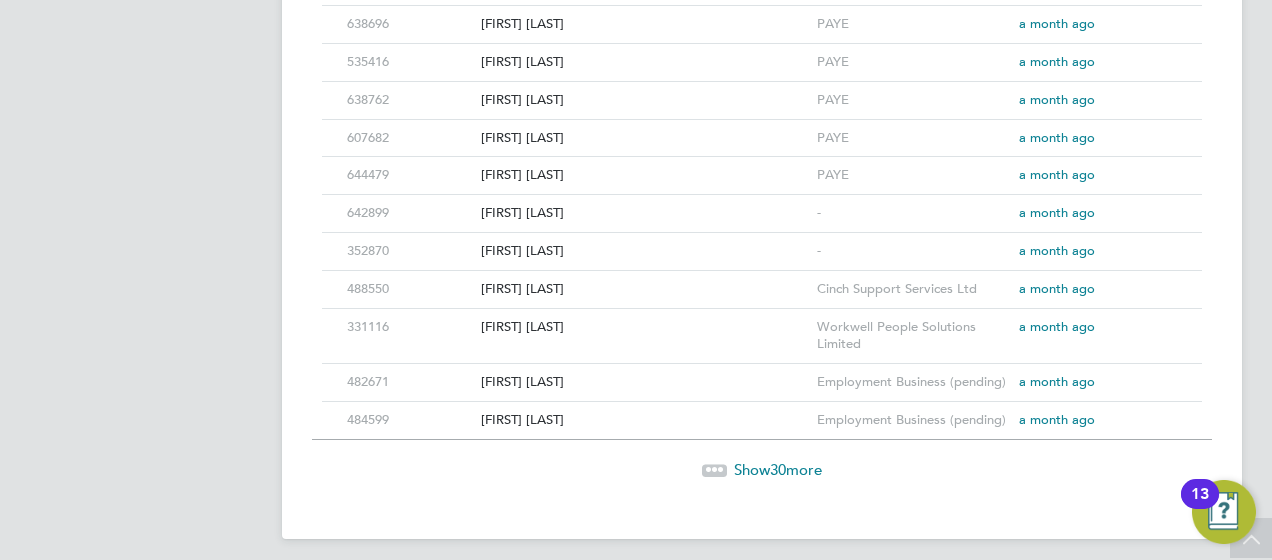 click on "Show  30  more" 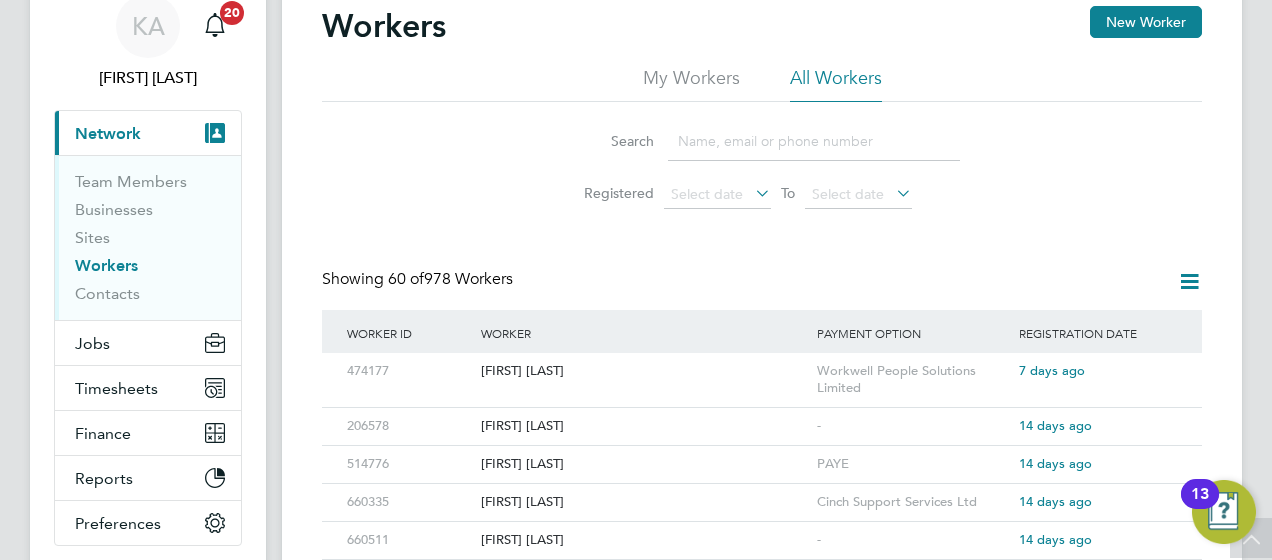 scroll, scrollTop: 0, scrollLeft: 0, axis: both 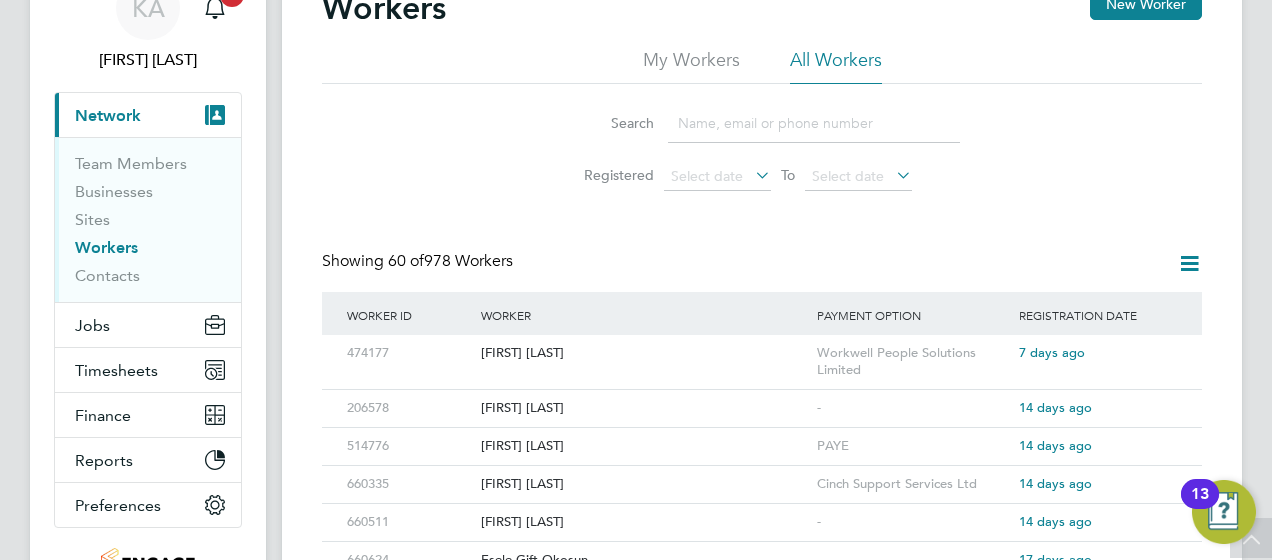 click on "My Workers" 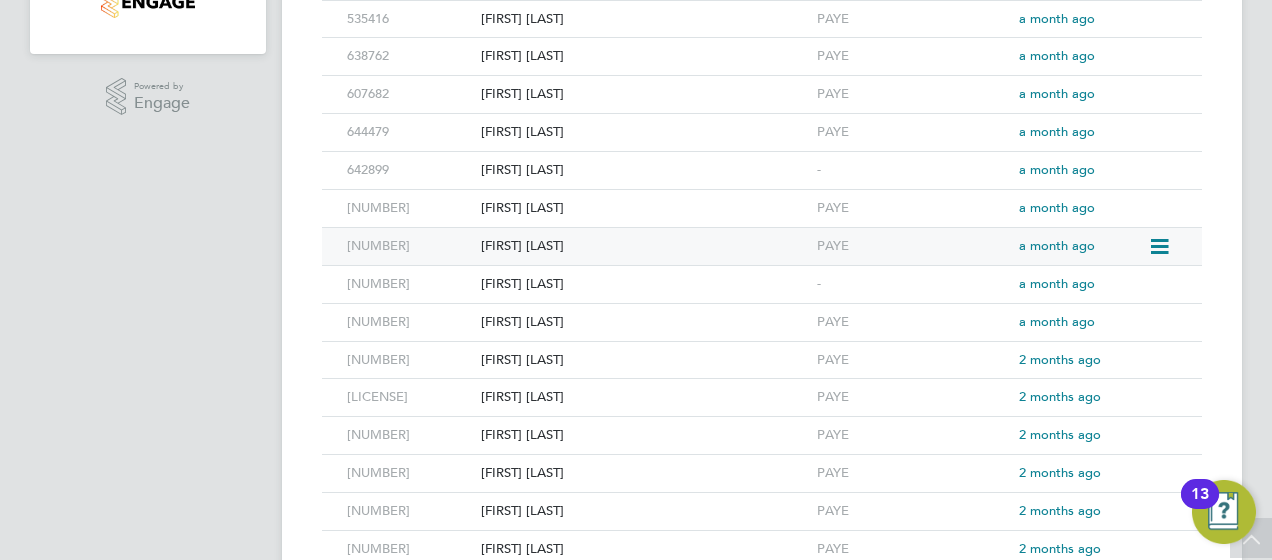 scroll, scrollTop: 700, scrollLeft: 0, axis: vertical 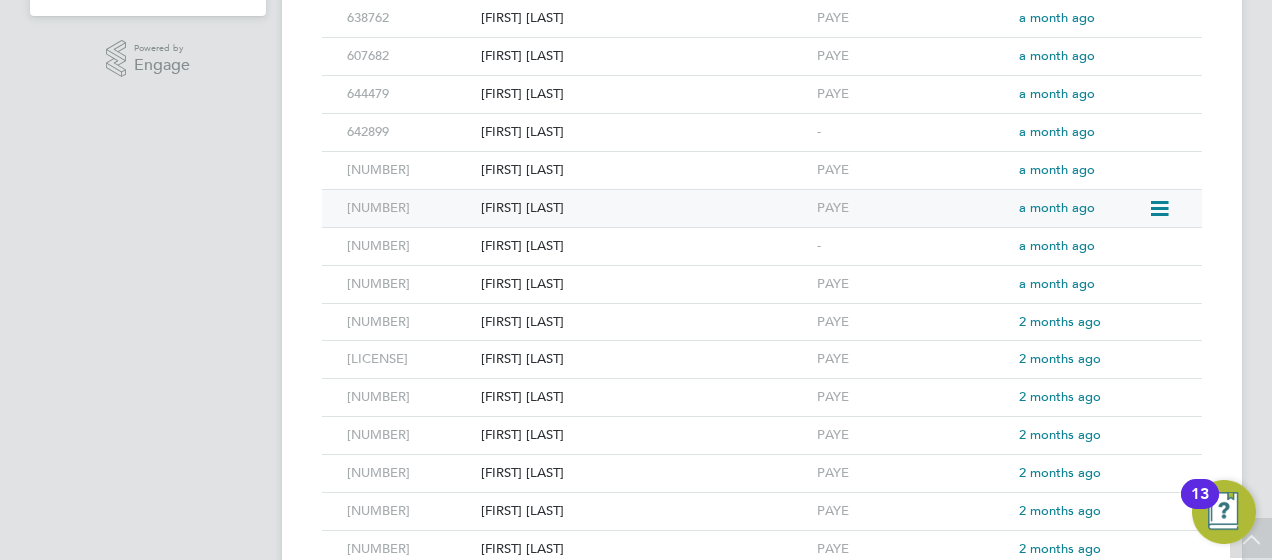 click 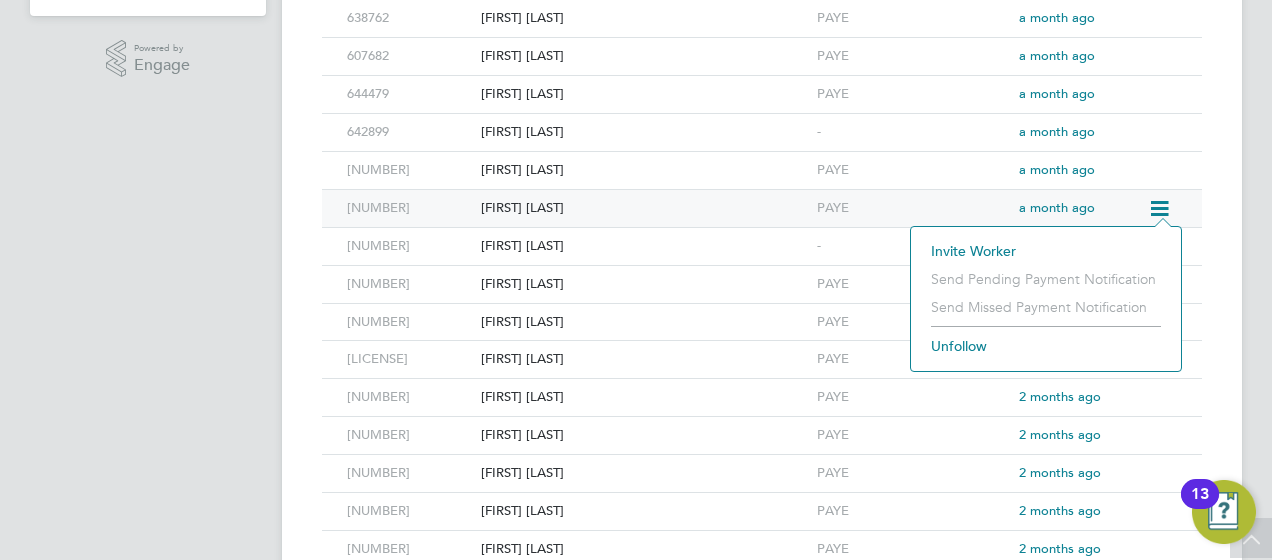 click on "[FIRST] [LAST]" 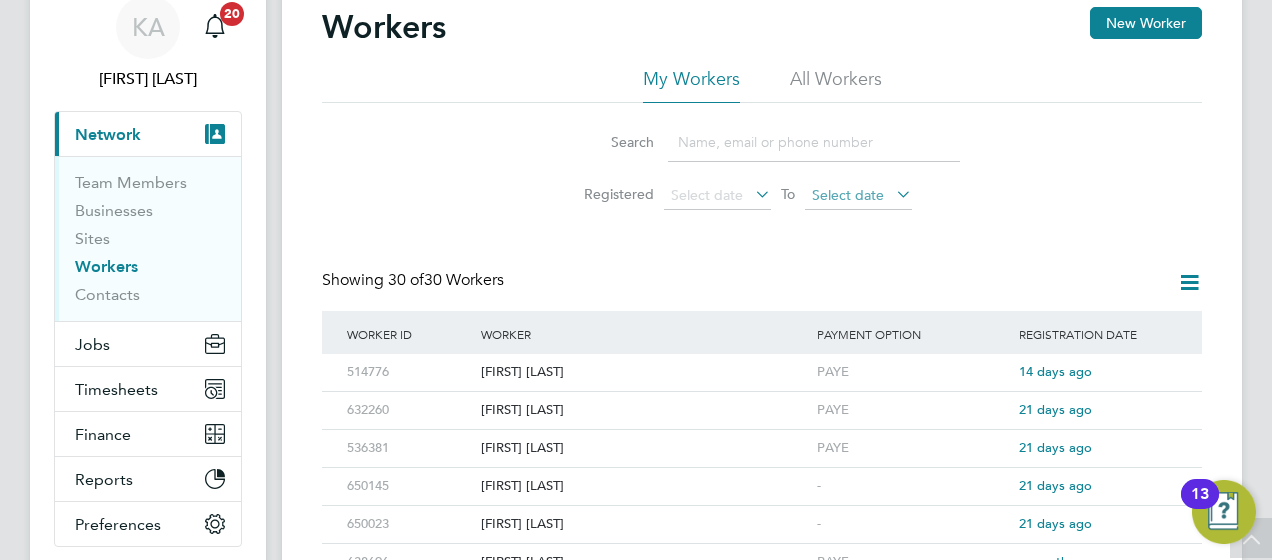 scroll, scrollTop: 0, scrollLeft: 0, axis: both 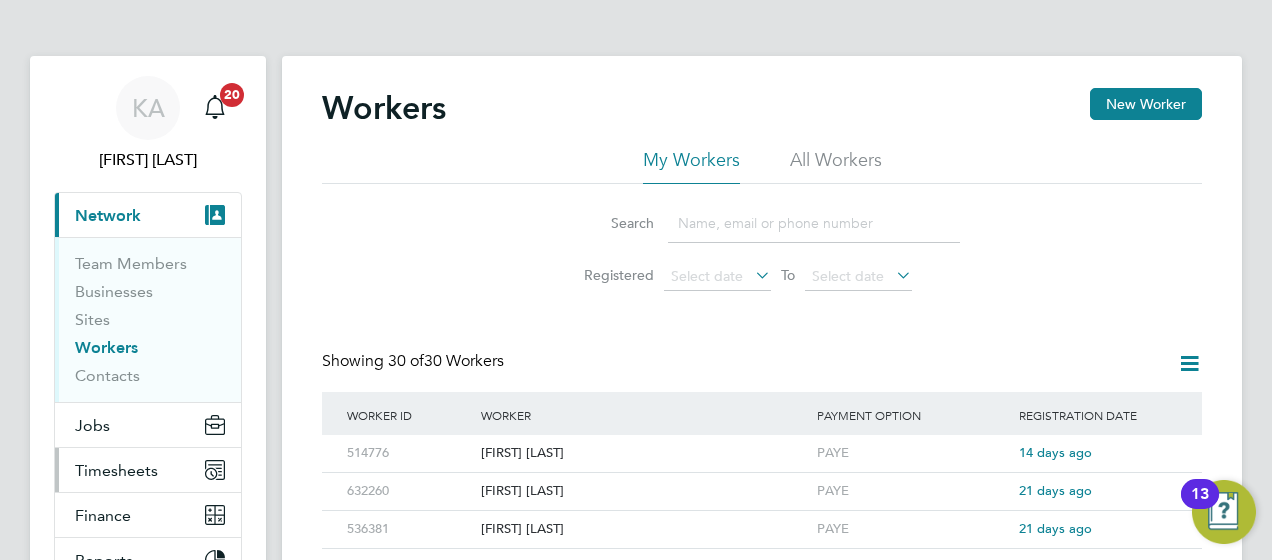 click on "Timesheets" at bounding box center [116, 470] 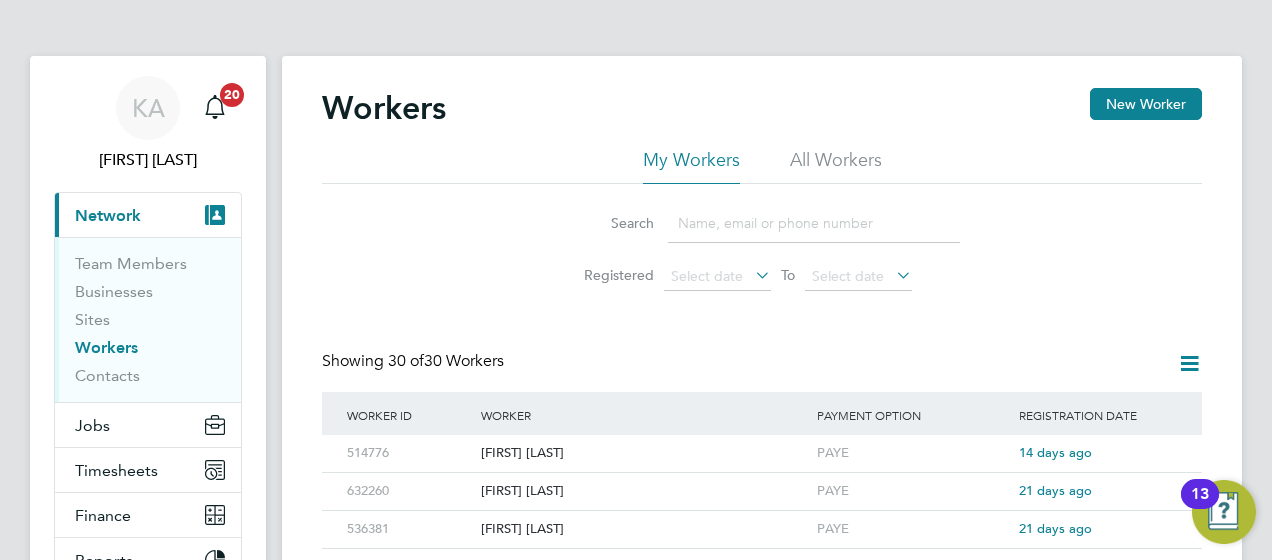 click 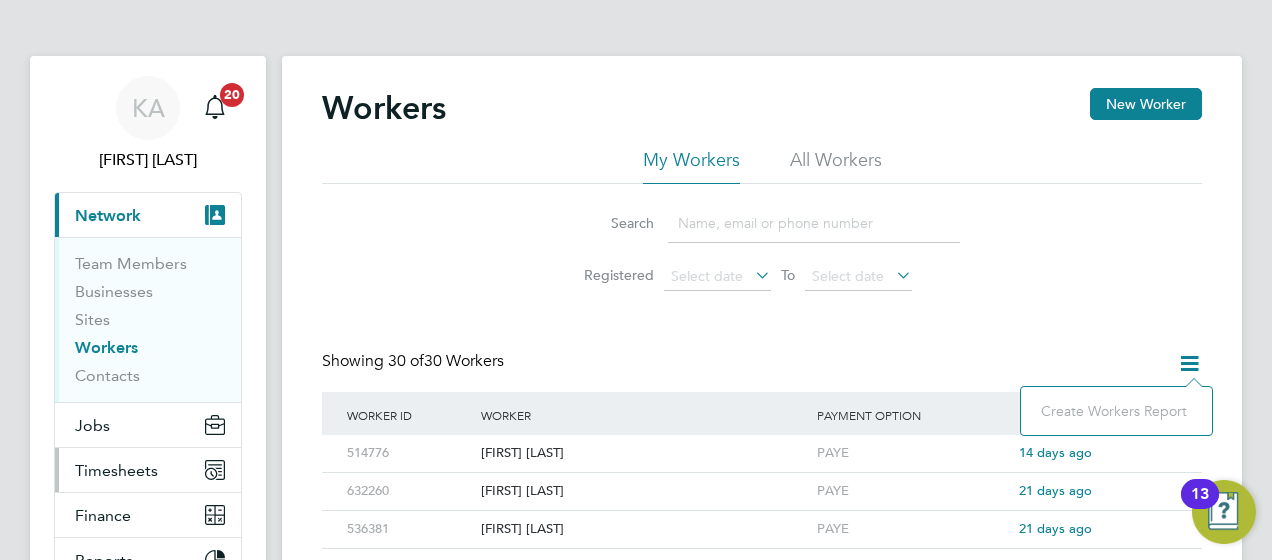 click on "Timesheets" at bounding box center (116, 470) 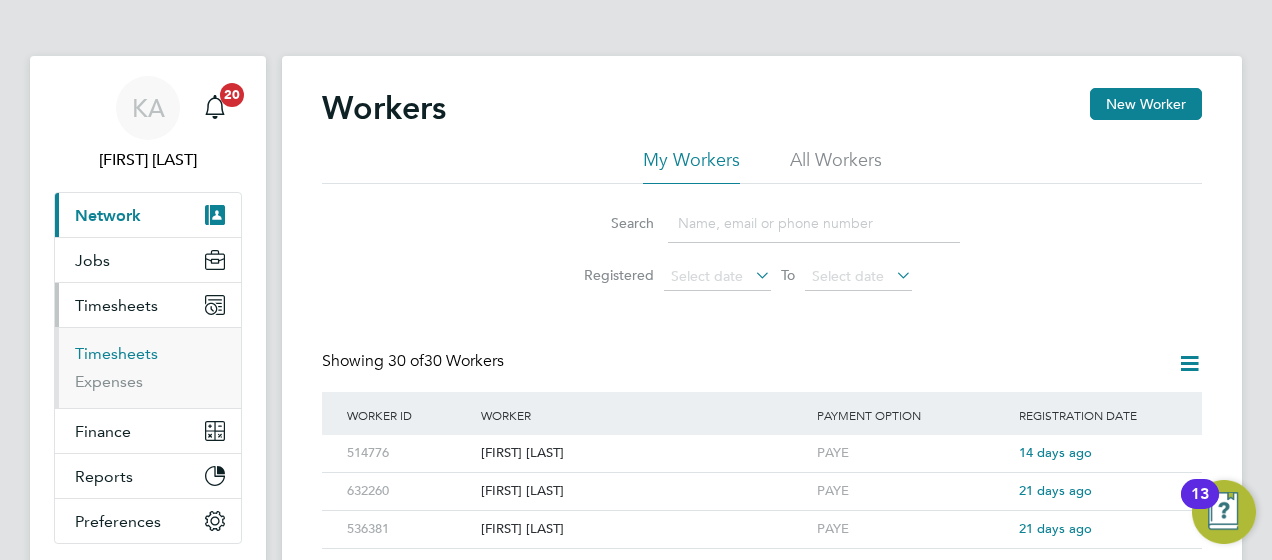 click on "Timesheets" at bounding box center (116, 353) 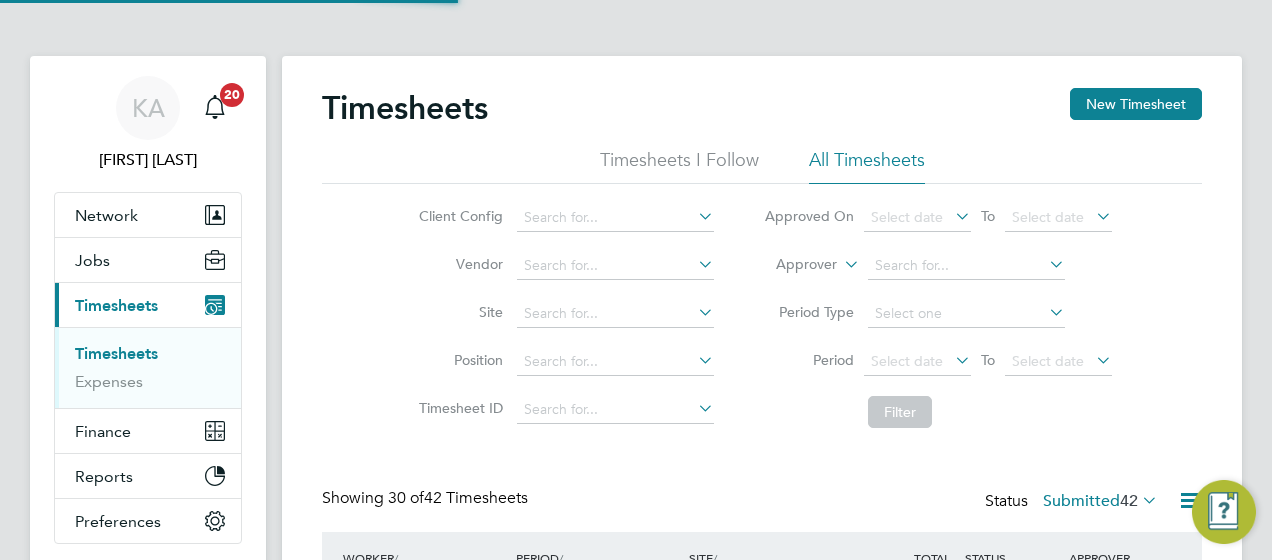 scroll, scrollTop: 10, scrollLeft: 10, axis: both 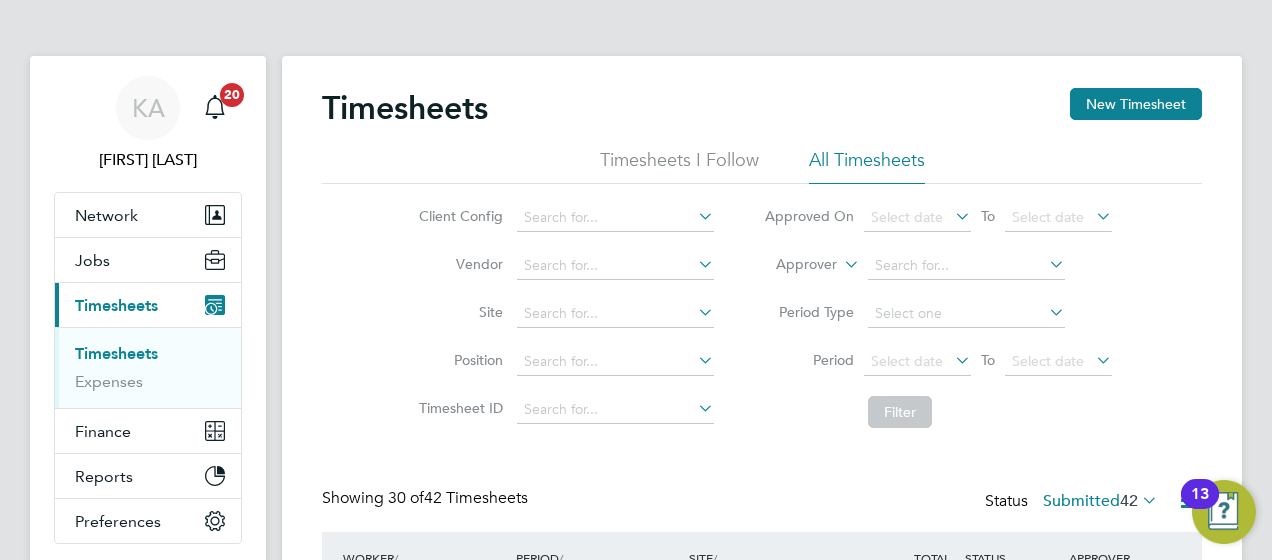 click 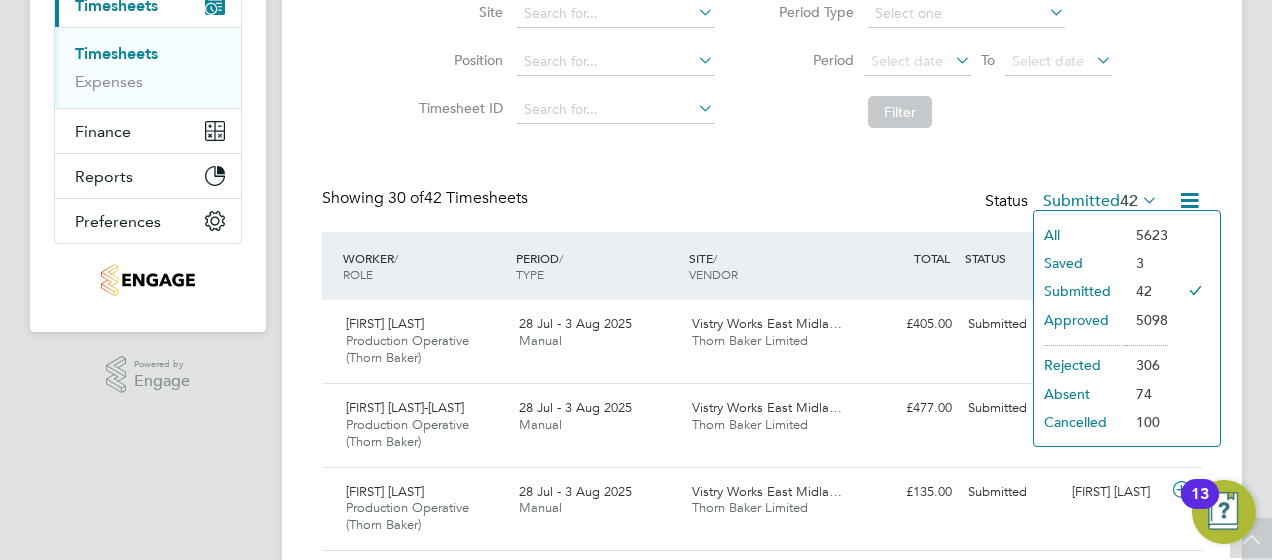 click 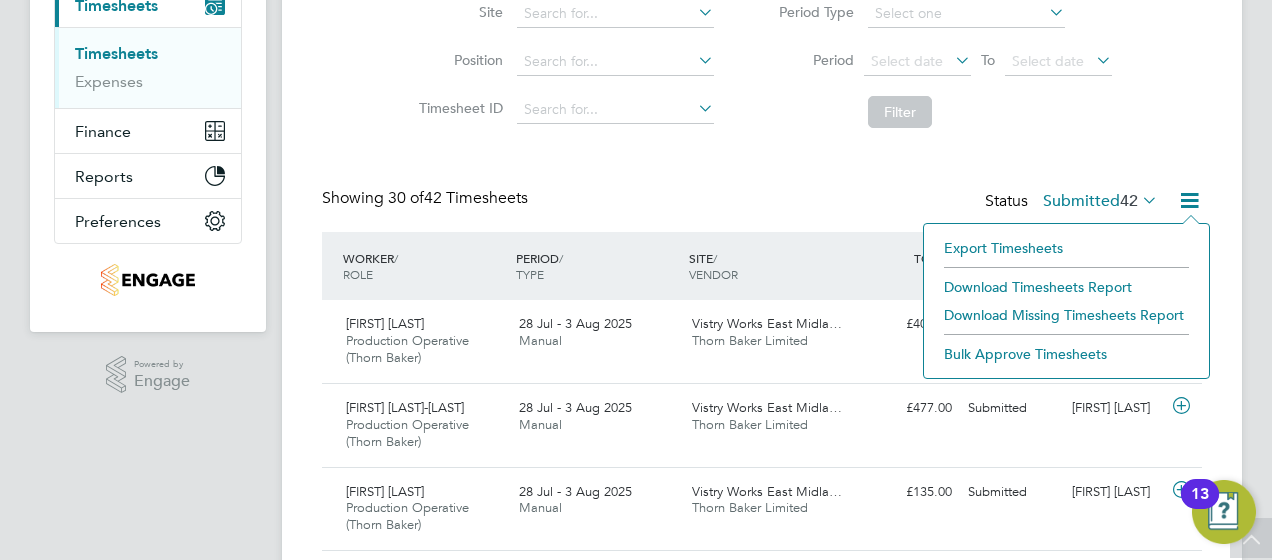 click on "Download Timesheets Report" 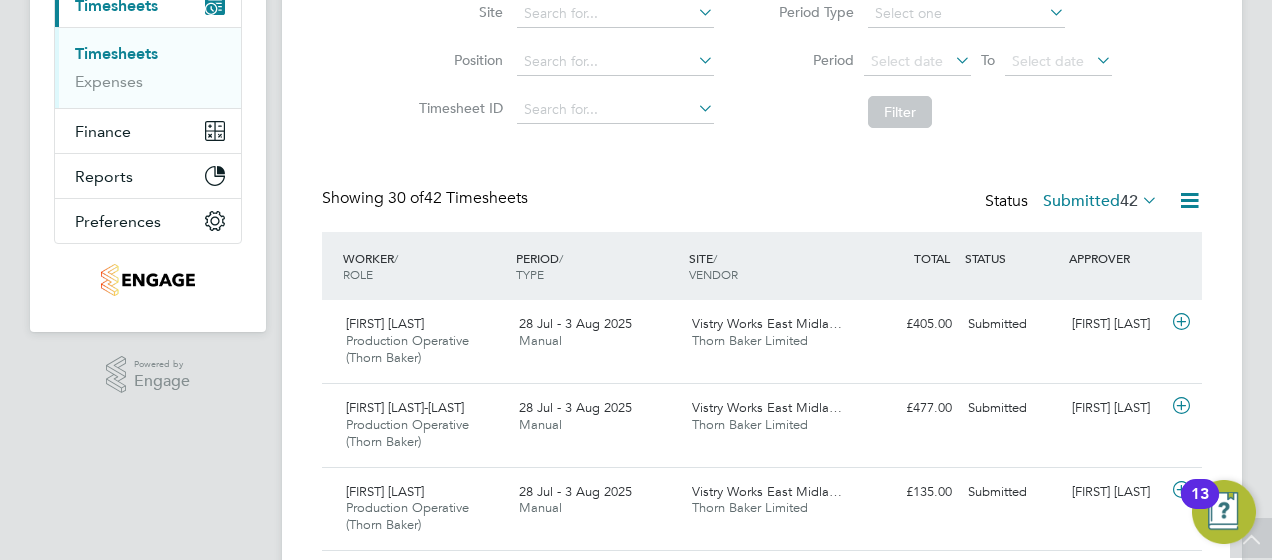 click on "KA   Kerry Asawla   Notifications
20   Applications:   Network
Team Members   Businesses   Sites   Workers   Contacts   Jobs
Positions   Vacancies   Placements   Current page:   Timesheets
Timesheets   Expenses   Finance
Invoices & Credit Notes   Reports
Margin Report   CIS Reports   Report Downloads   Preferences
My Business   Doc. Requirements   VMS Configurations   Notifications   Activity Logs
.st0{fill:#C0C1C2;}
Powered by Engage Timesheets New Timesheet Timesheets I Follow All Timesheets Client Config   Vendor   Site   Position   Timesheet ID   Approved On
Select date
To
Select date
Approver     Period Type   Period
Select date
To
Select date
Filter Showing   30 of  42 Timesheets /" at bounding box center [636, 1278] 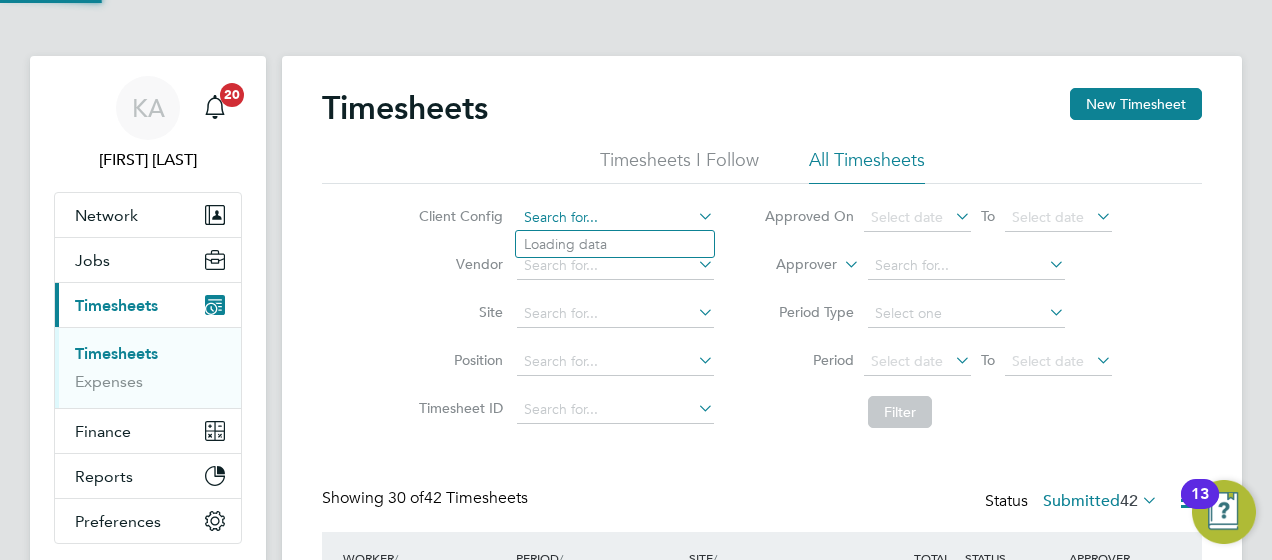 click 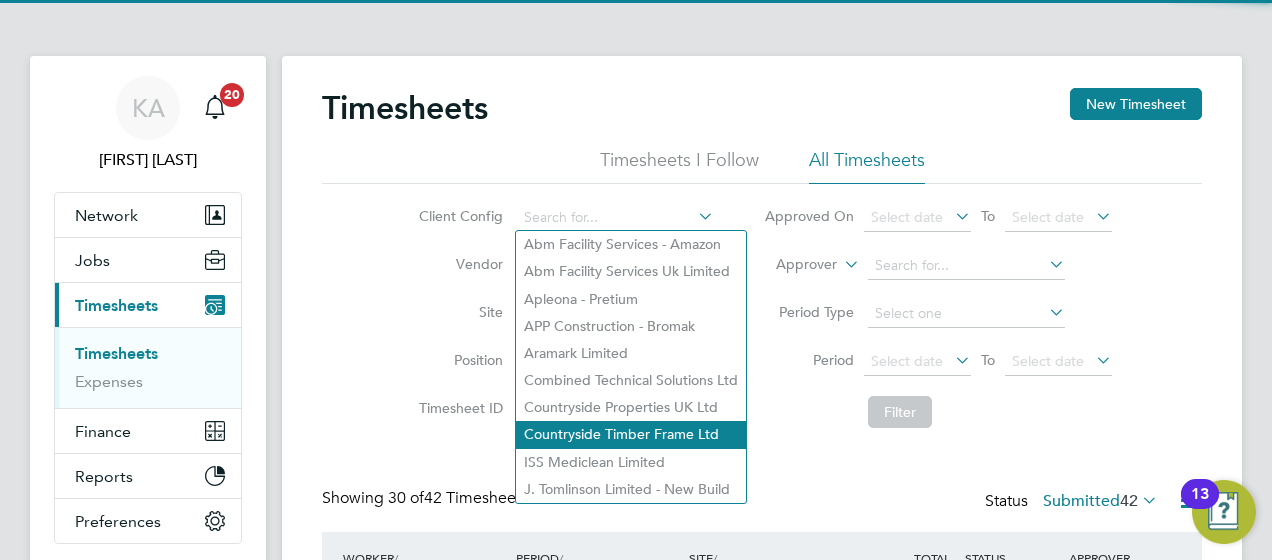 click on "Countryside Timber Frame Ltd" 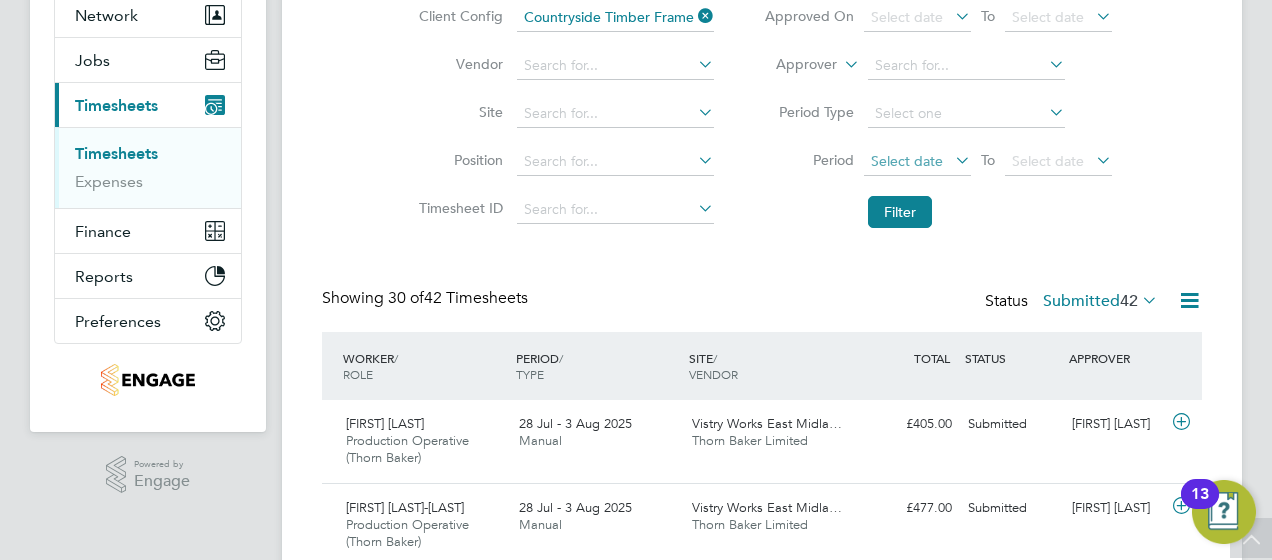 click on "Select date" 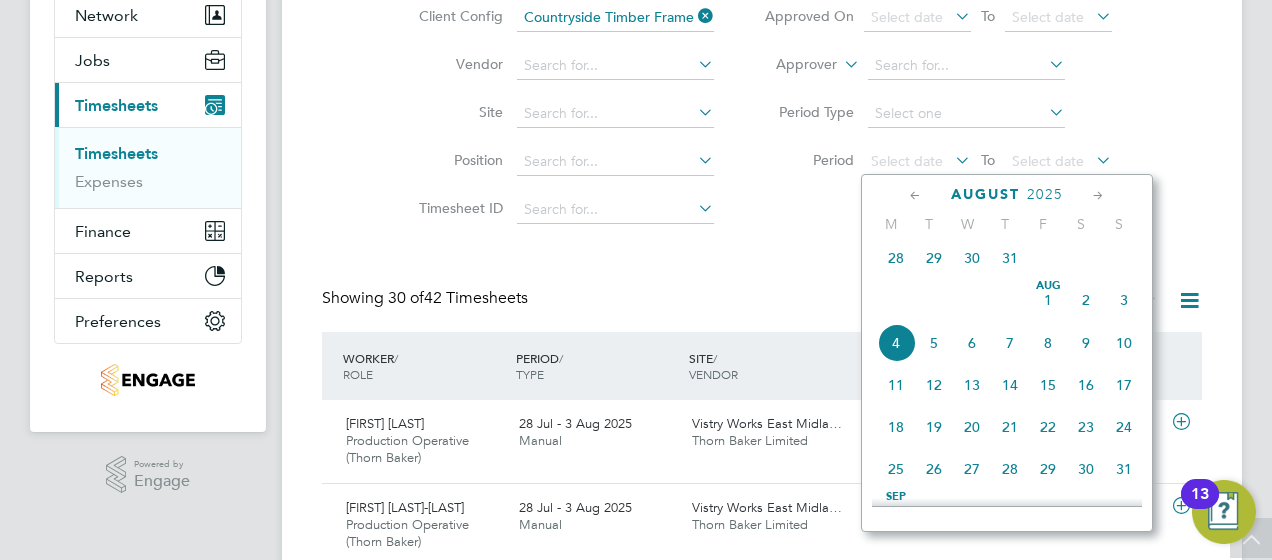 click on "28" 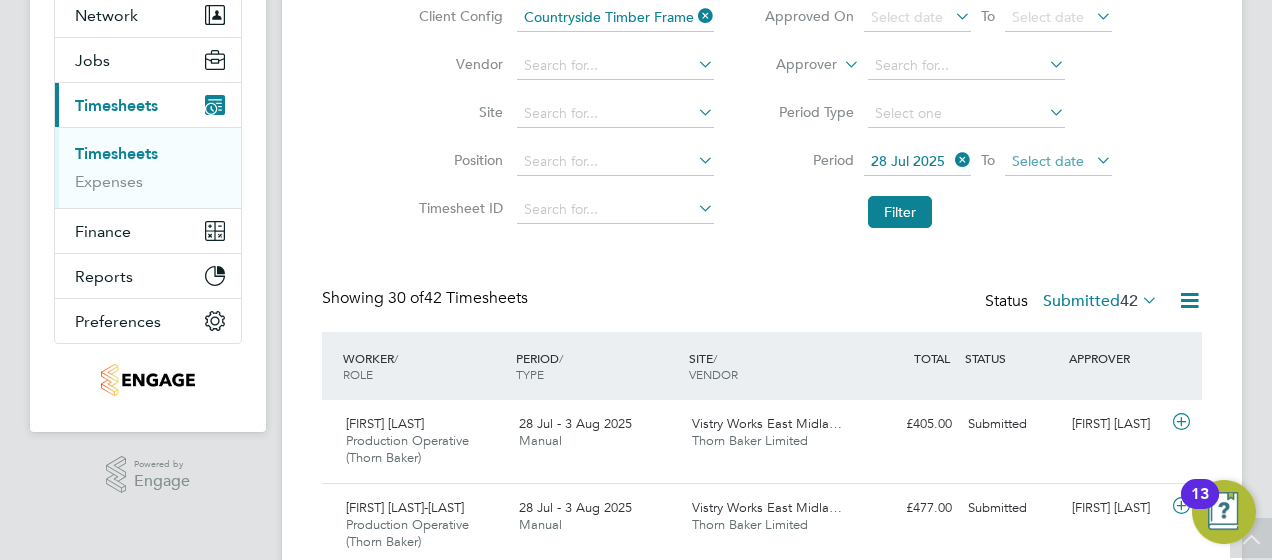 click on "Select date" 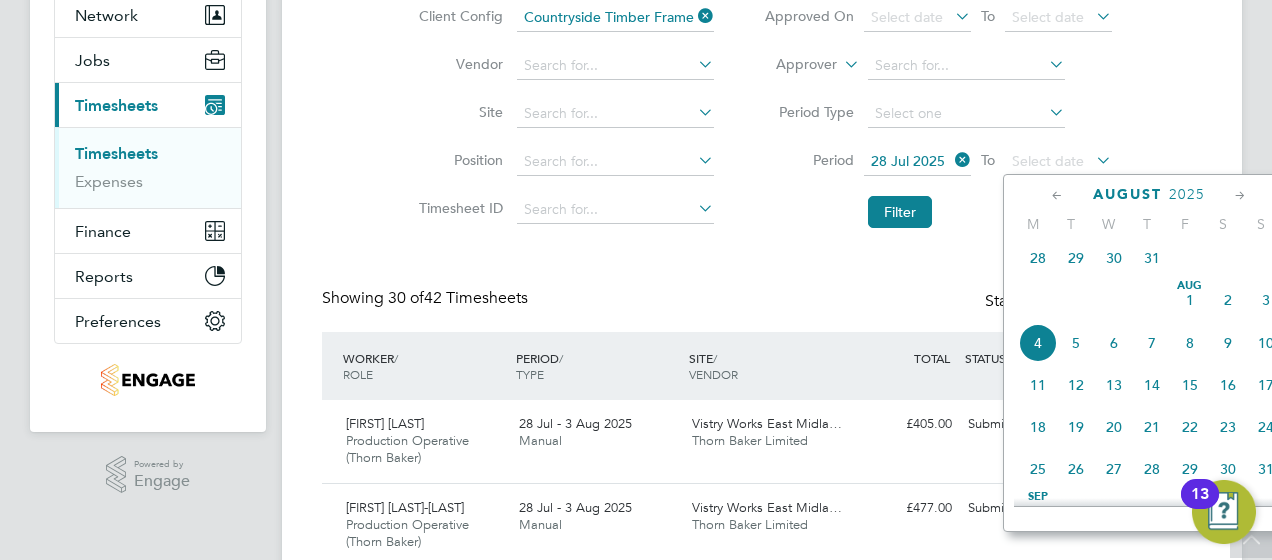 click on "3" 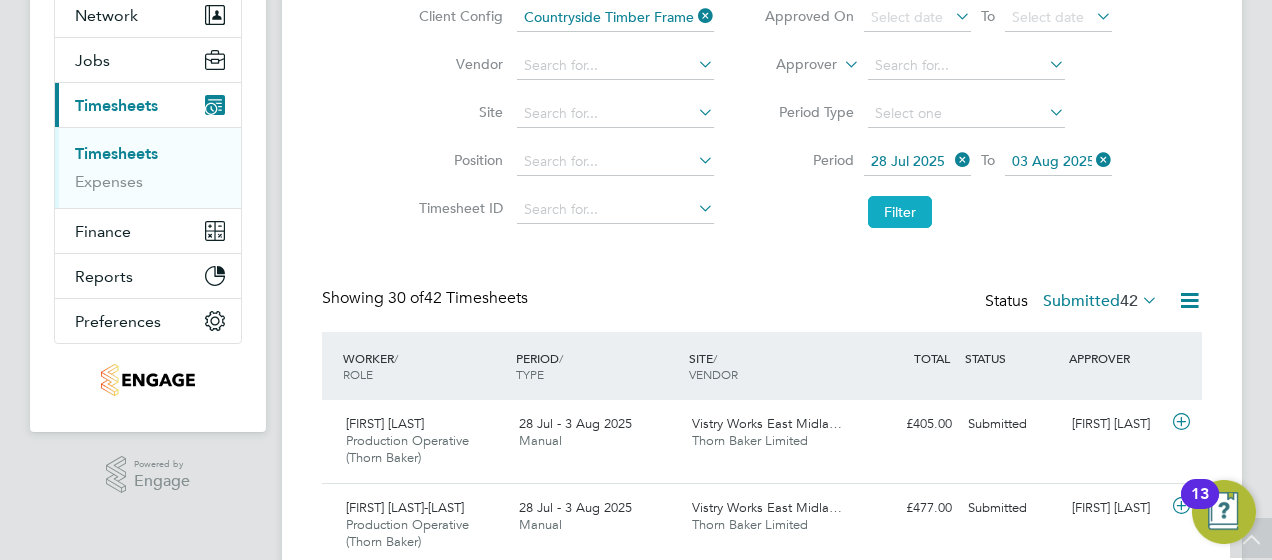 click on "Filter" 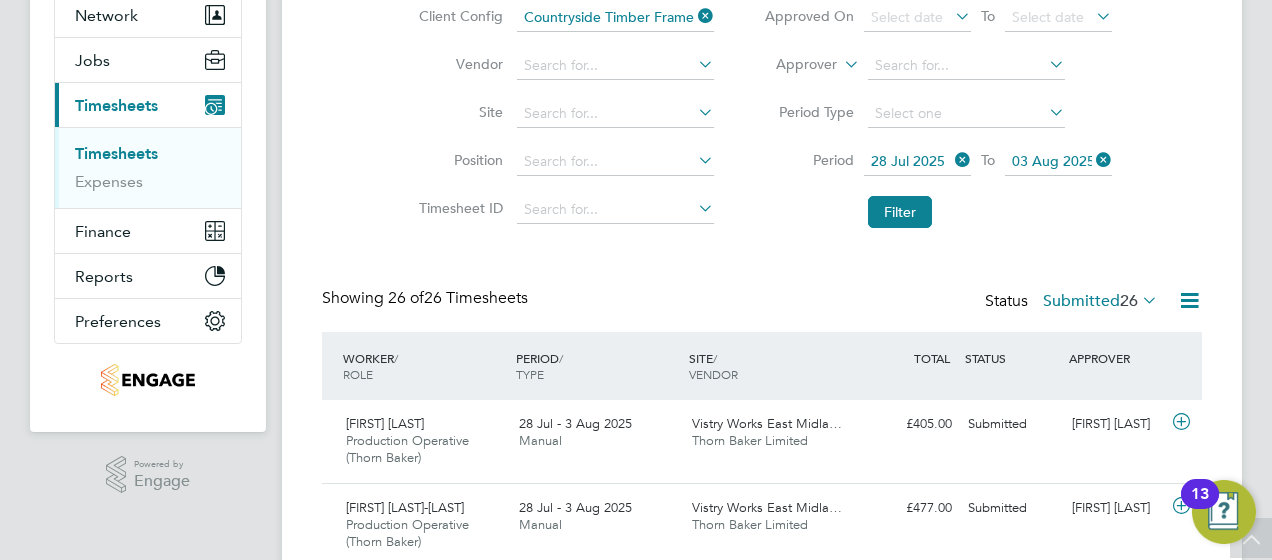click 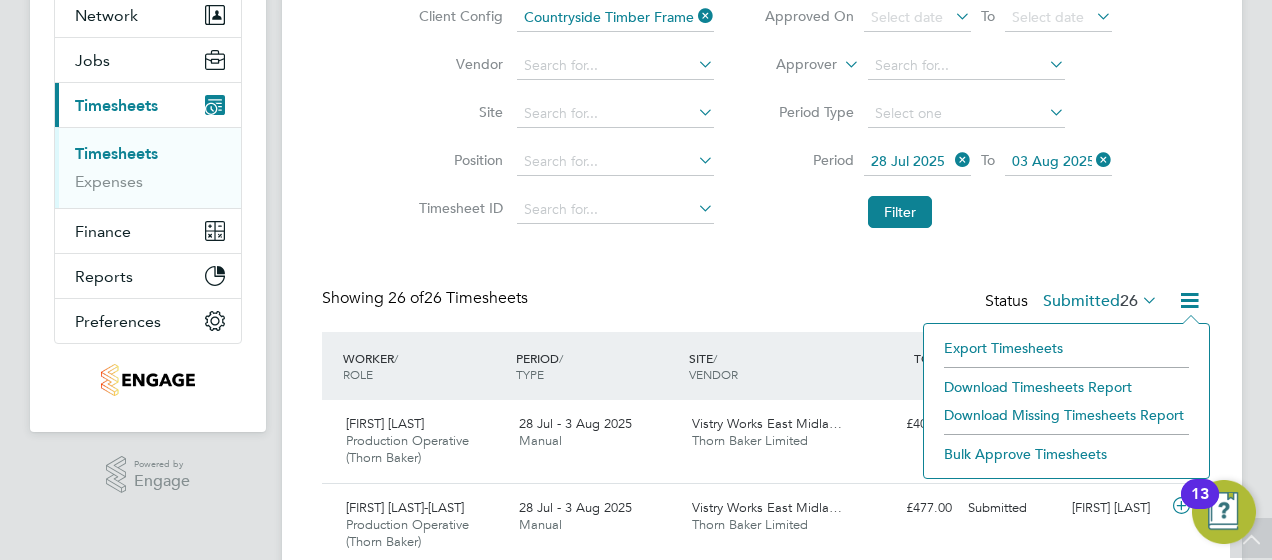 click on "Download Timesheets Report" 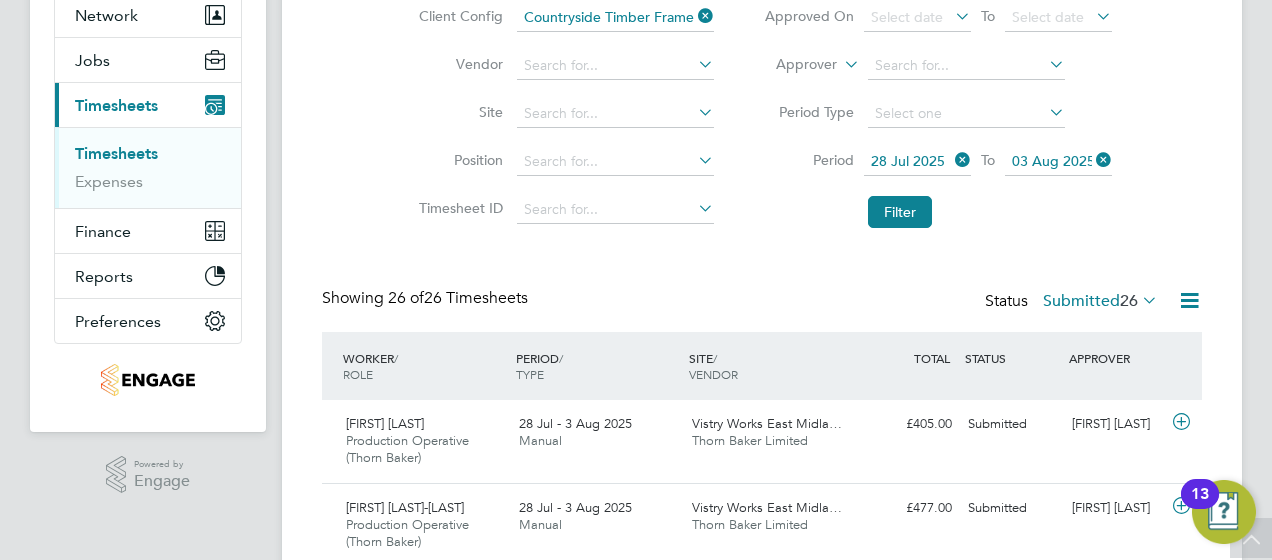 click on "Client Config   Countryside Timber Frame Ltd Vendor   Site   Position   Timesheet ID   Approved On
Select date
To
Select date
Approver     Period Type   Period
28 Jul 2025
To
03 Aug 2025
Filter" 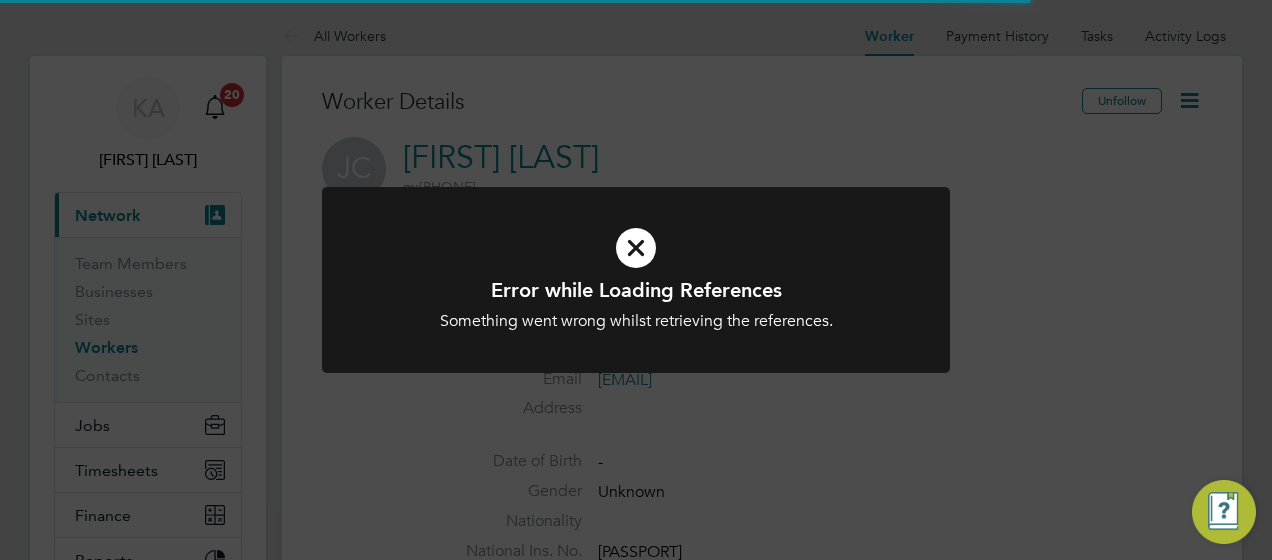 scroll, scrollTop: 0, scrollLeft: 0, axis: both 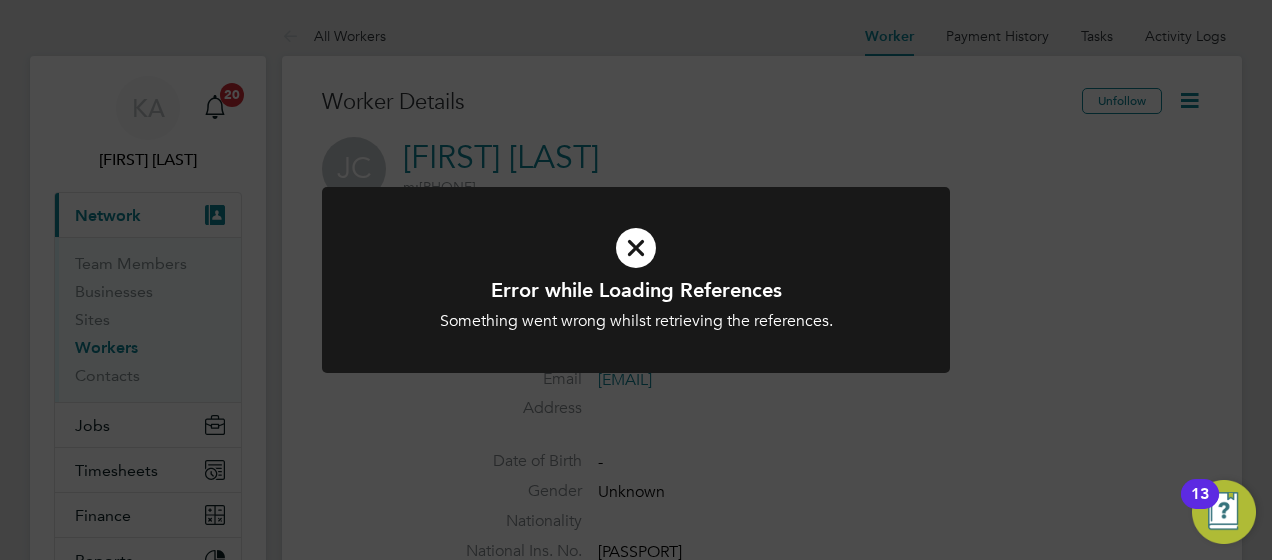 click at bounding box center (636, 248) 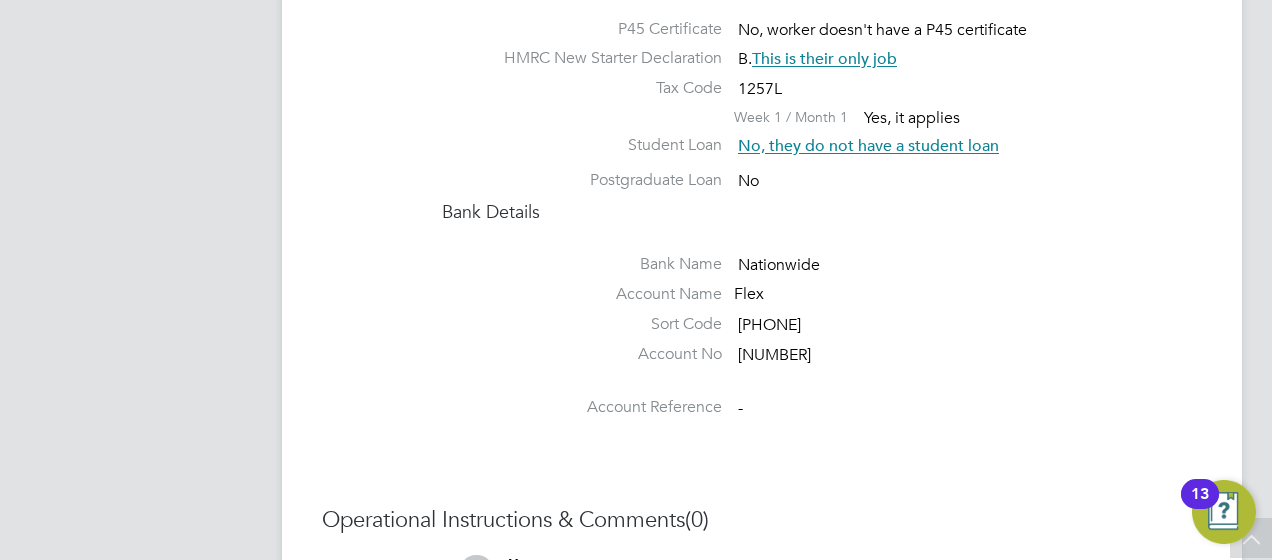 scroll, scrollTop: 1436, scrollLeft: 0, axis: vertical 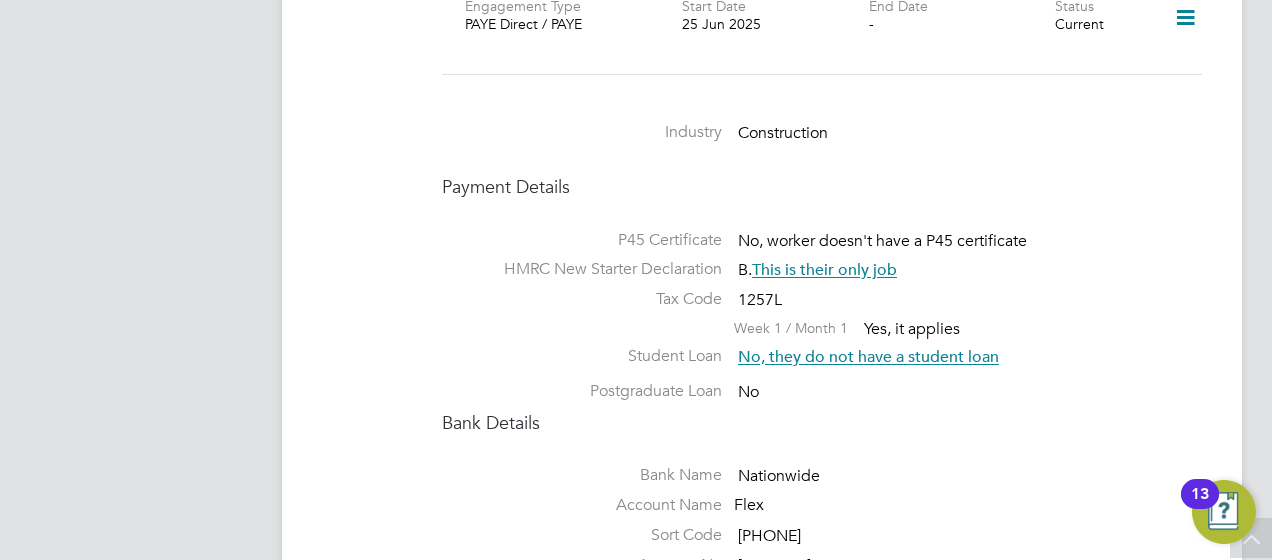 click on "Engagement Type Engagement Type PAYE Direct / PAYE Start Date 25 Jun 2025 End Date - Status Current Industry   Construction Payment Details P45 Certificate   No, worker doesn't have a P45 certificate HMRC New Starter Declaration   B.  This is their only job Tax Code   1257L Week 1 / Month 1     Yes, it applies   Student Loan   No, they do not have a student loan   Postgraduate Loan   No Bank Details Bank Name   Nationwide Account Name Flex Sort Code   [SORT_CODE] Account No   [ACCOUNT_NUMBER] Account Reference   -" 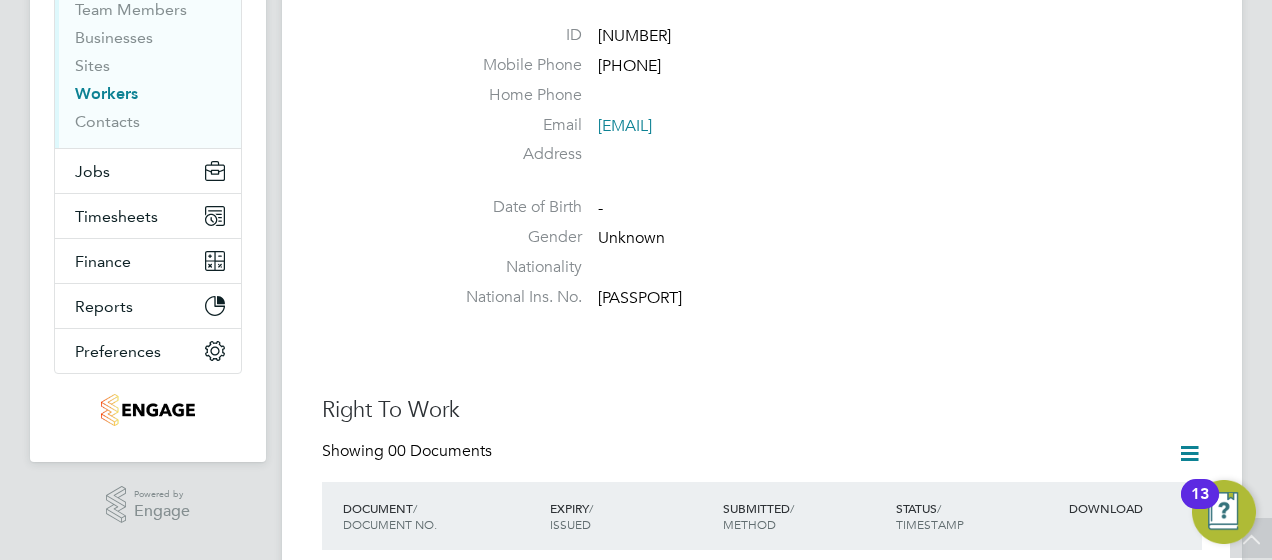 scroll, scrollTop: 0, scrollLeft: 0, axis: both 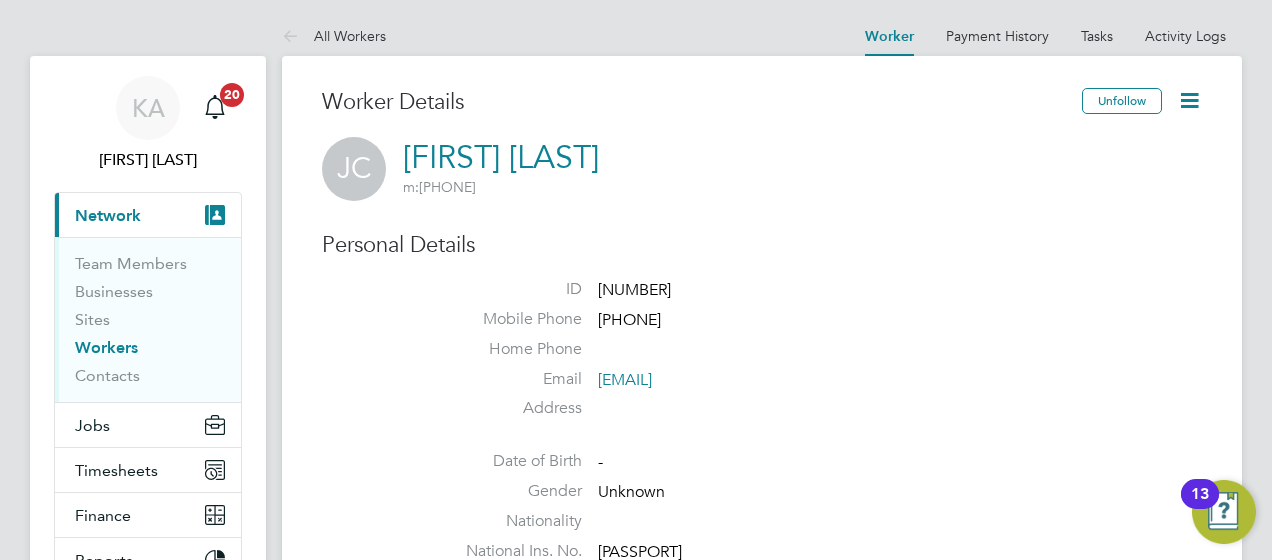 drag, startPoint x: 110, startPoint y: 348, endPoint x: 123, endPoint y: 348, distance: 13 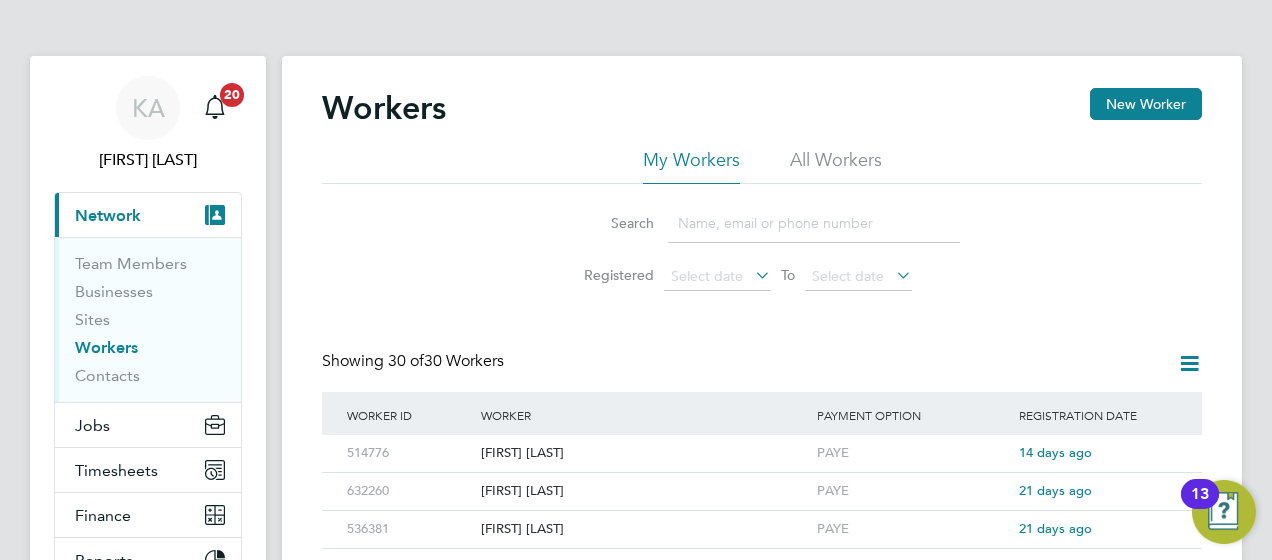 click 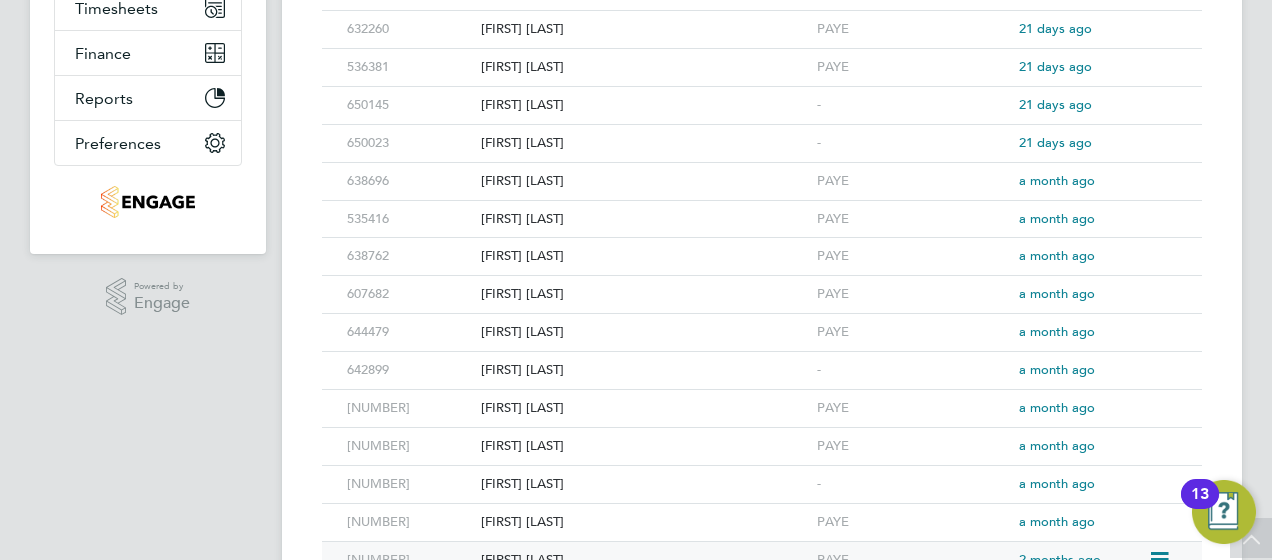 scroll, scrollTop: 500, scrollLeft: 0, axis: vertical 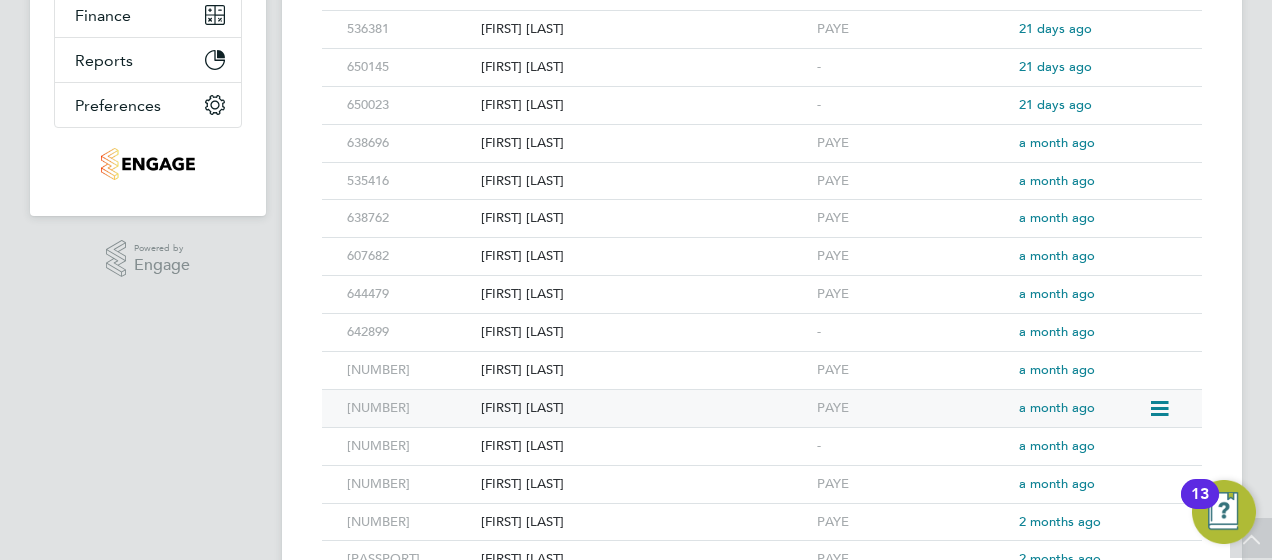 click on "[FIRST] [LAST]" 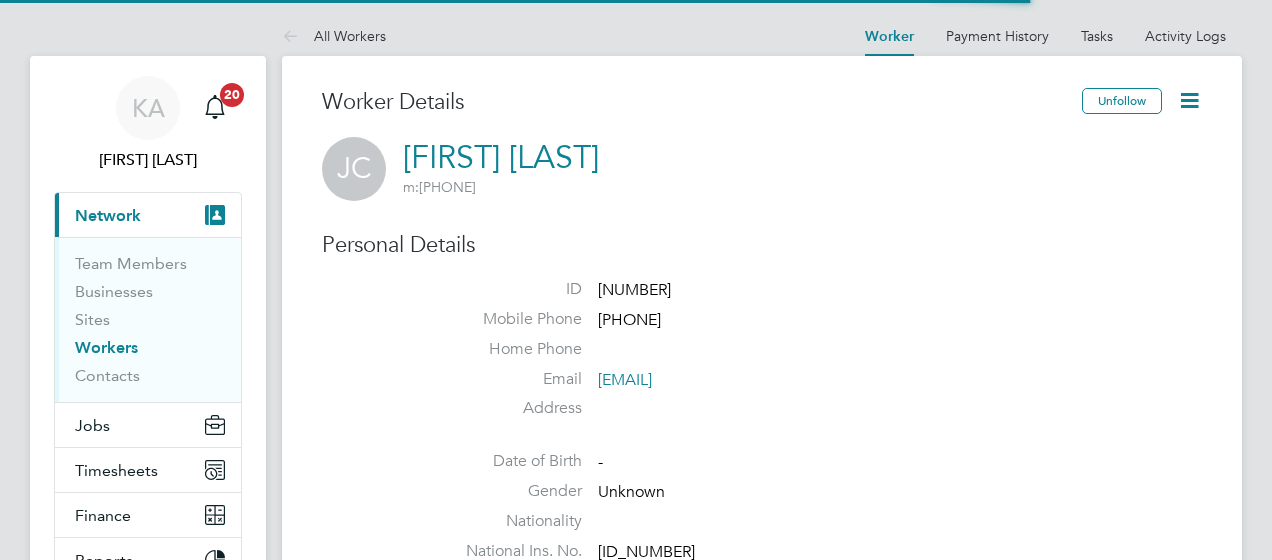 scroll, scrollTop: 0, scrollLeft: 0, axis: both 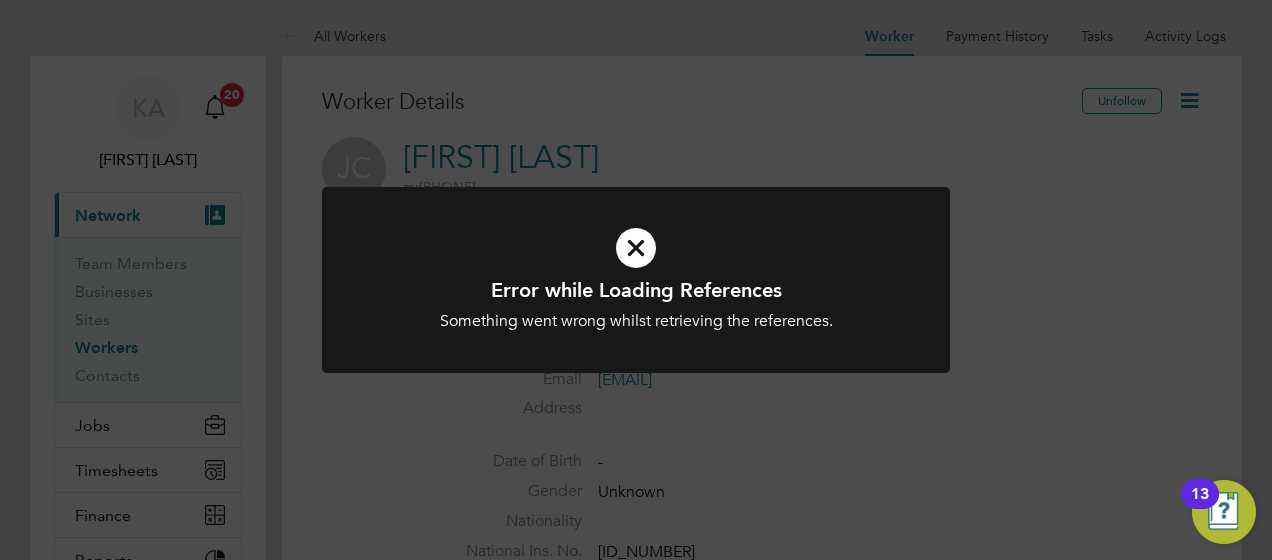 click at bounding box center (636, 248) 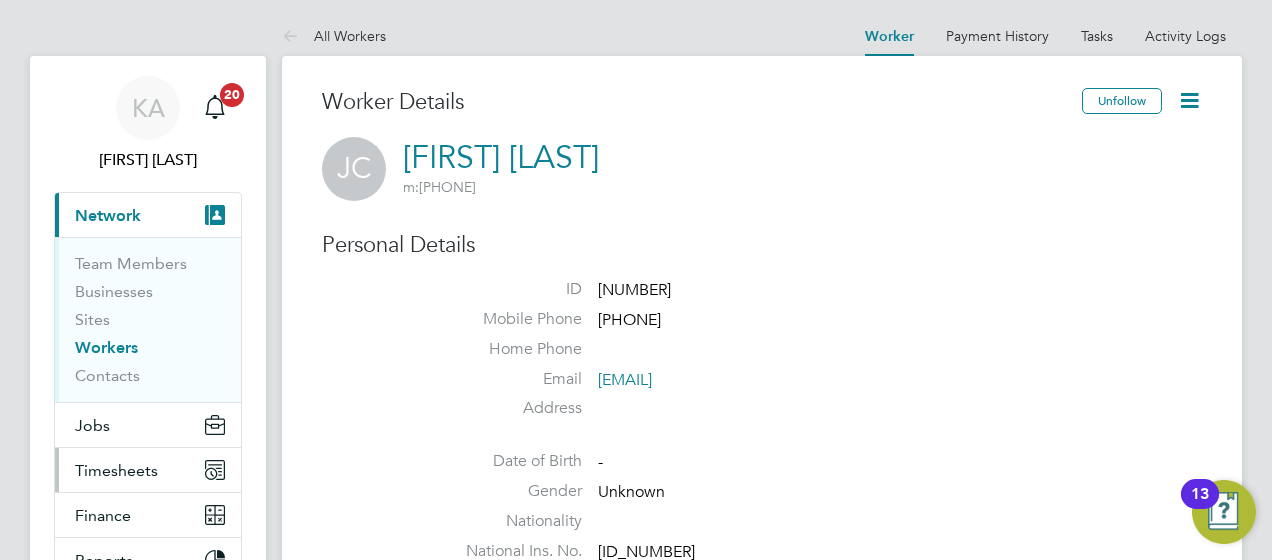 click on "Timesheets" at bounding box center [116, 470] 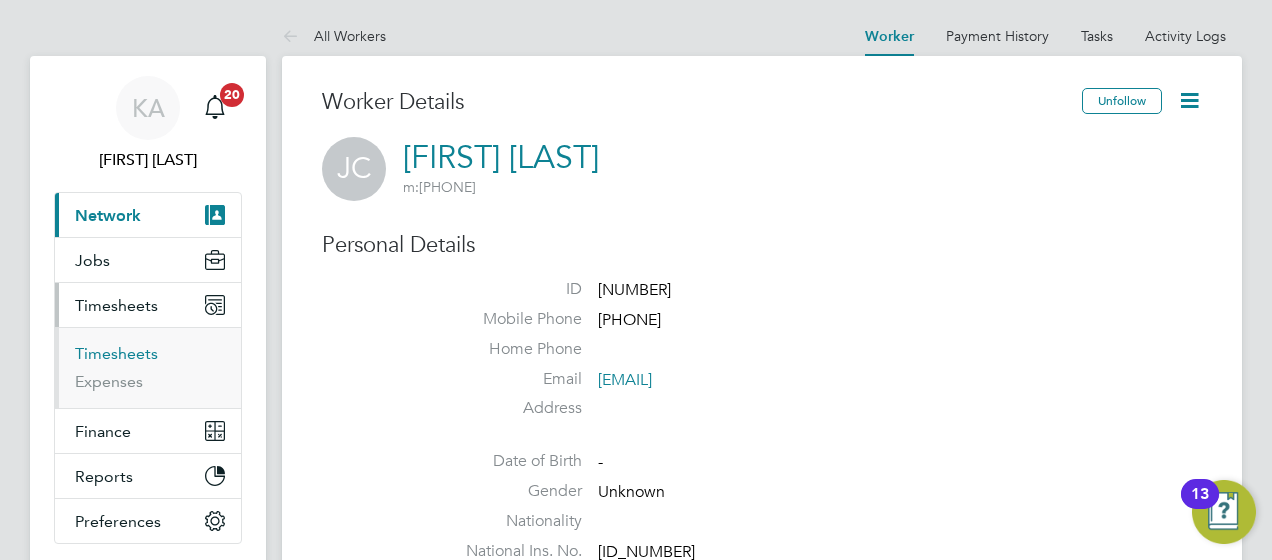 click on "Timesheets" at bounding box center (116, 353) 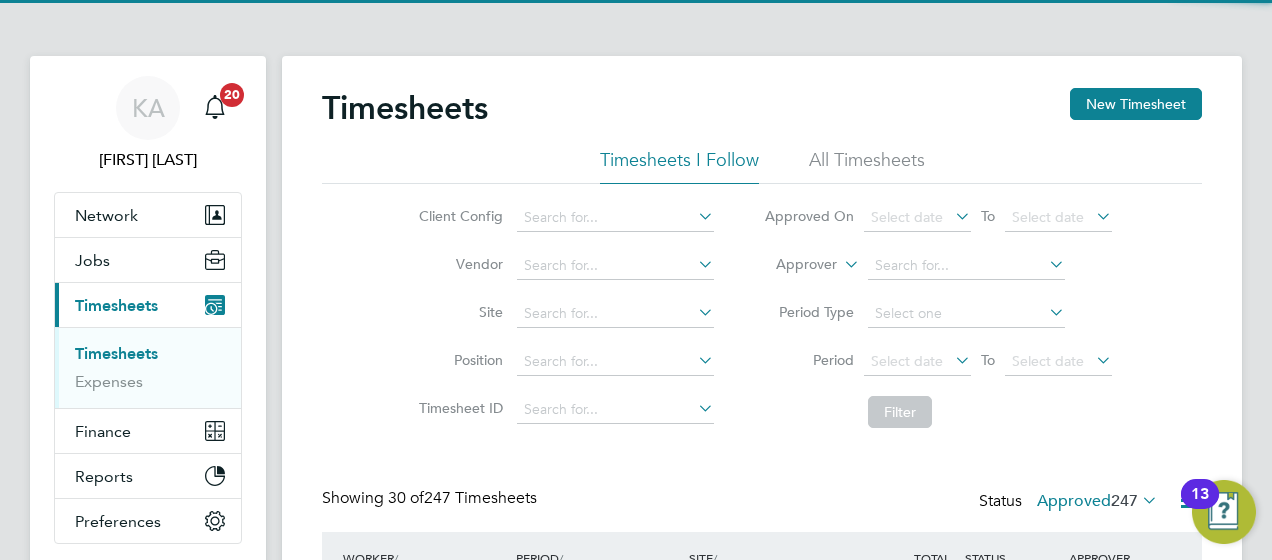scroll, scrollTop: 10, scrollLeft: 10, axis: both 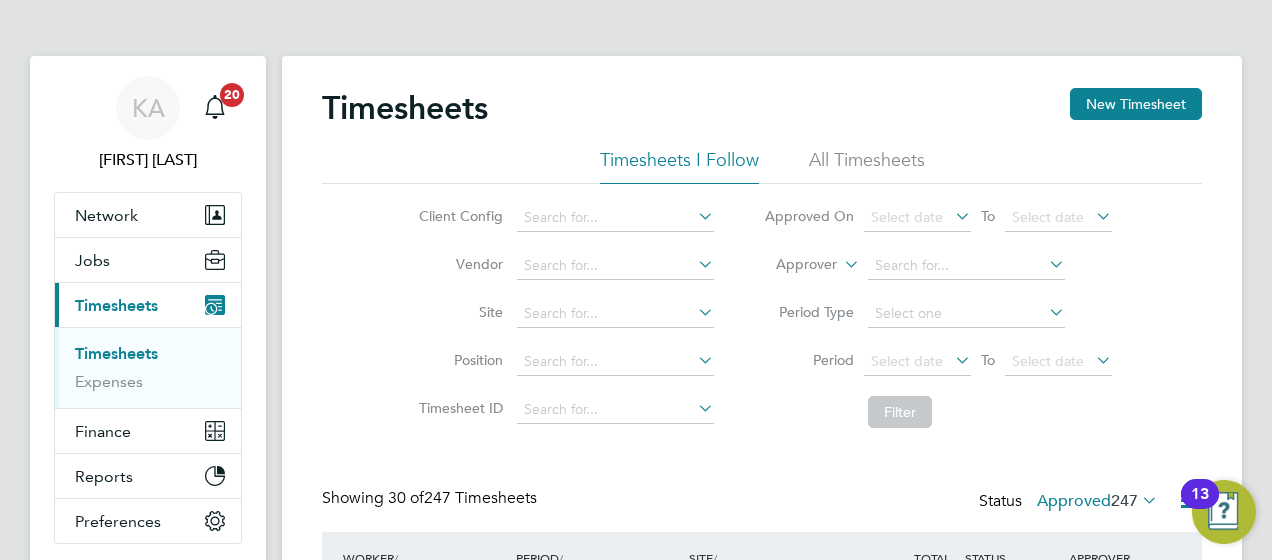 click on "All Timesheets" 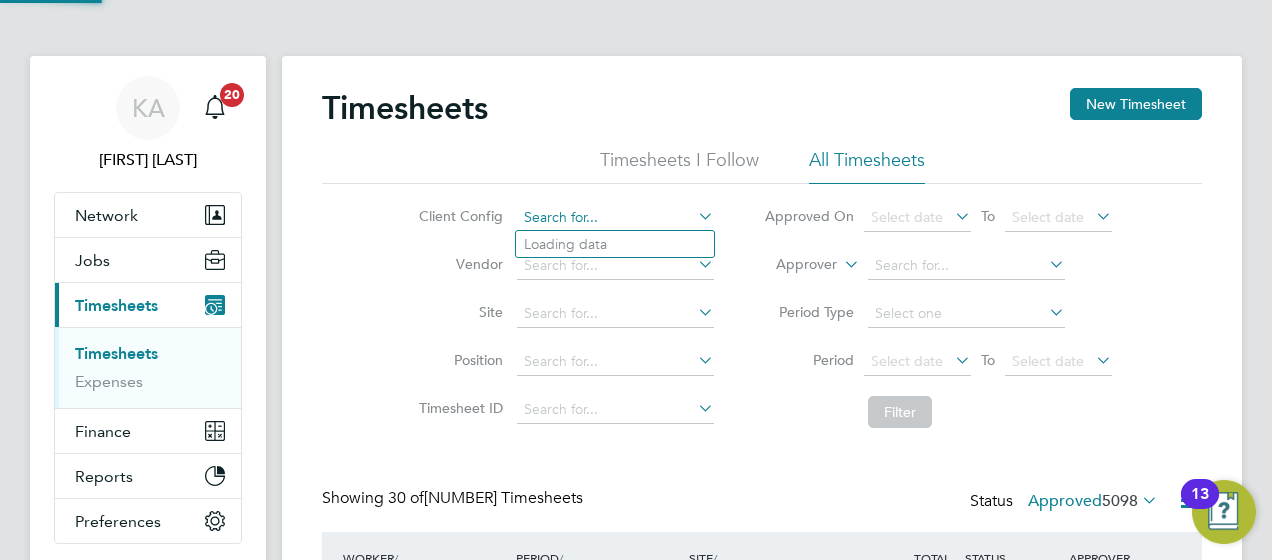 click 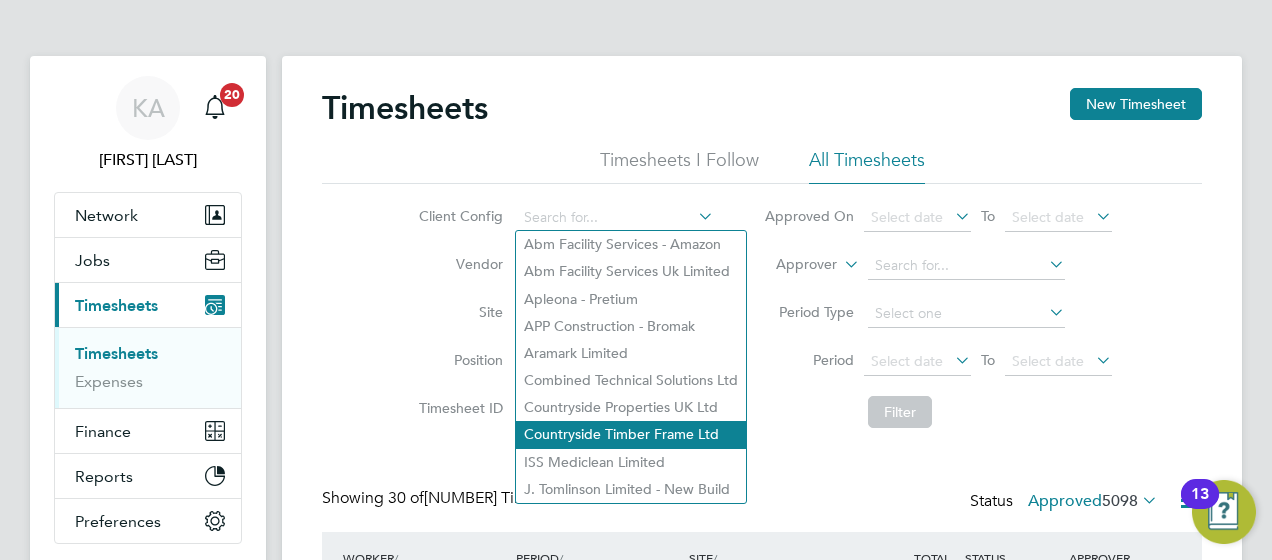 click on "Countryside Timber Frame Ltd" 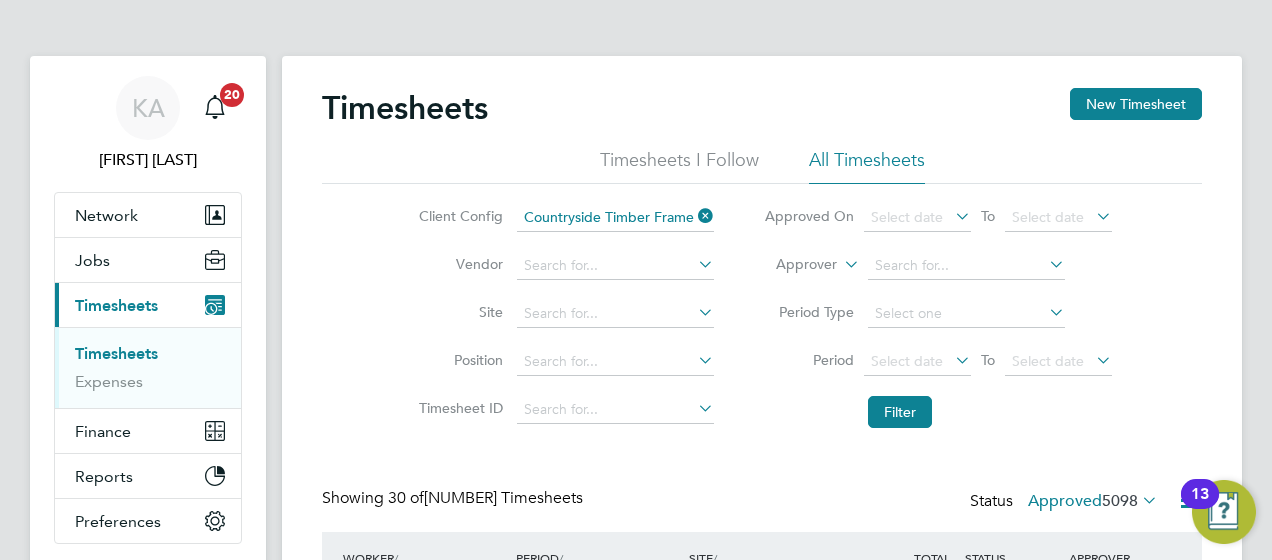 click 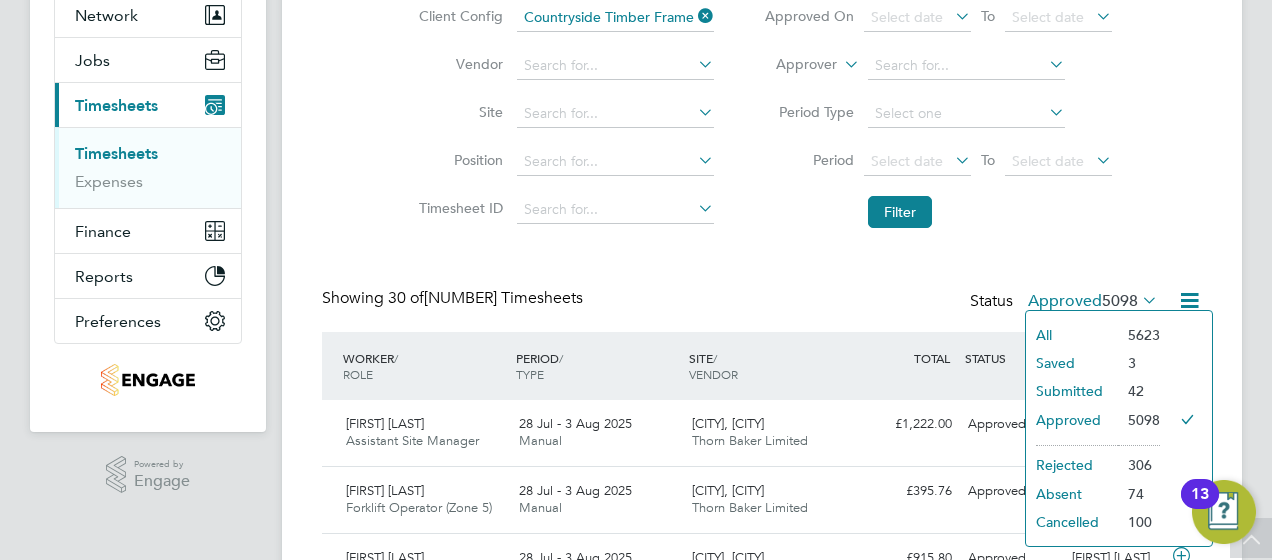 click on "Submitted" 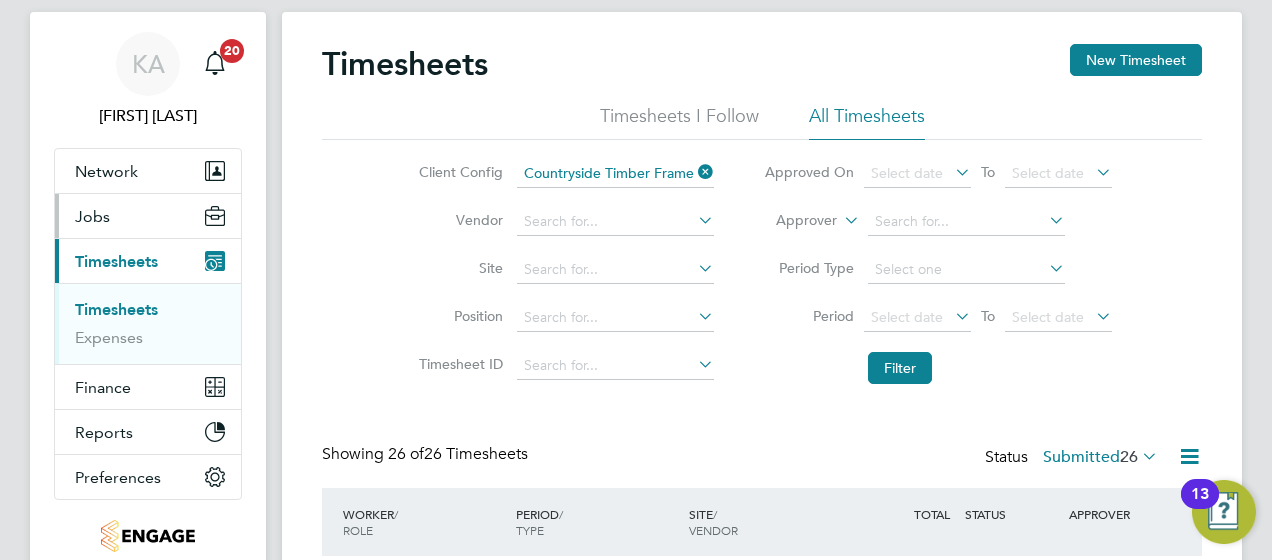 click on "Jobs" at bounding box center (92, 216) 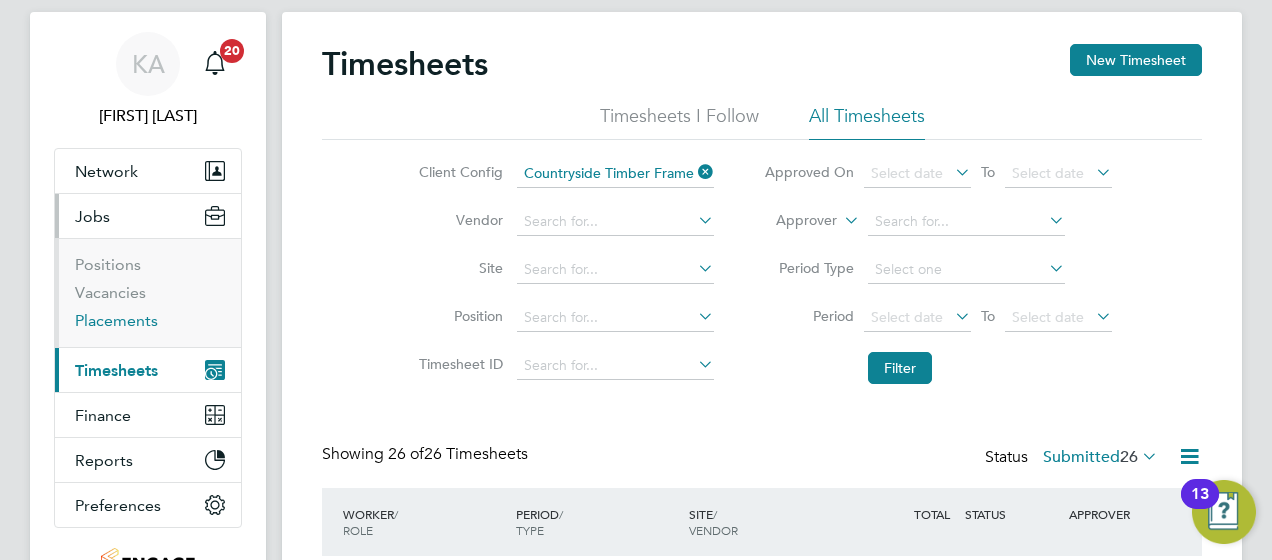 click on "Placements" at bounding box center [116, 320] 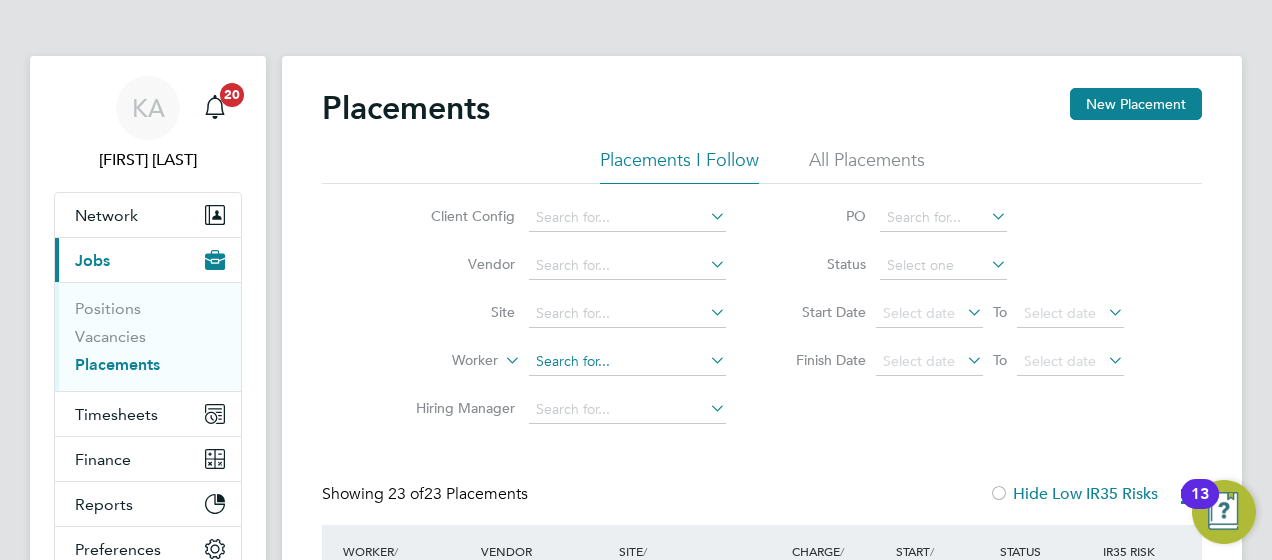 click 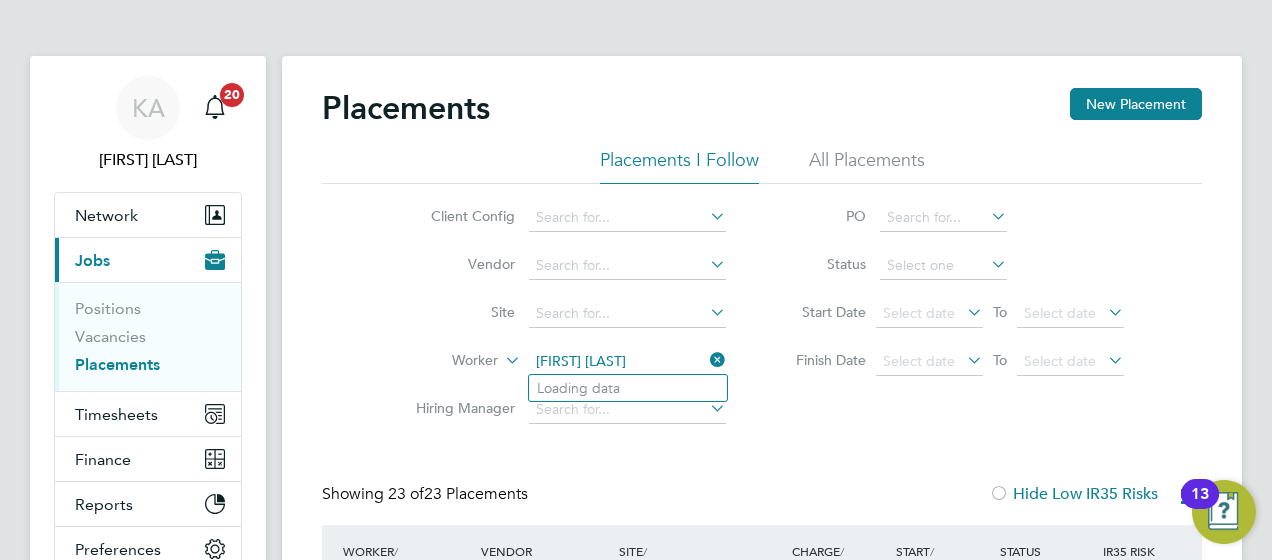 type on "jack cartwright" 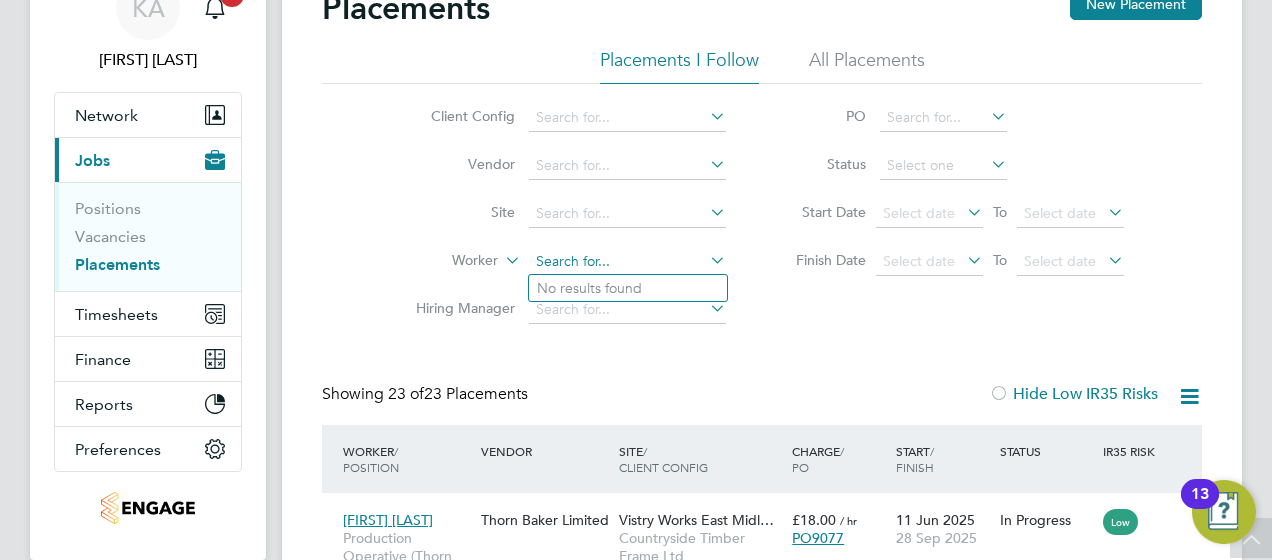 click 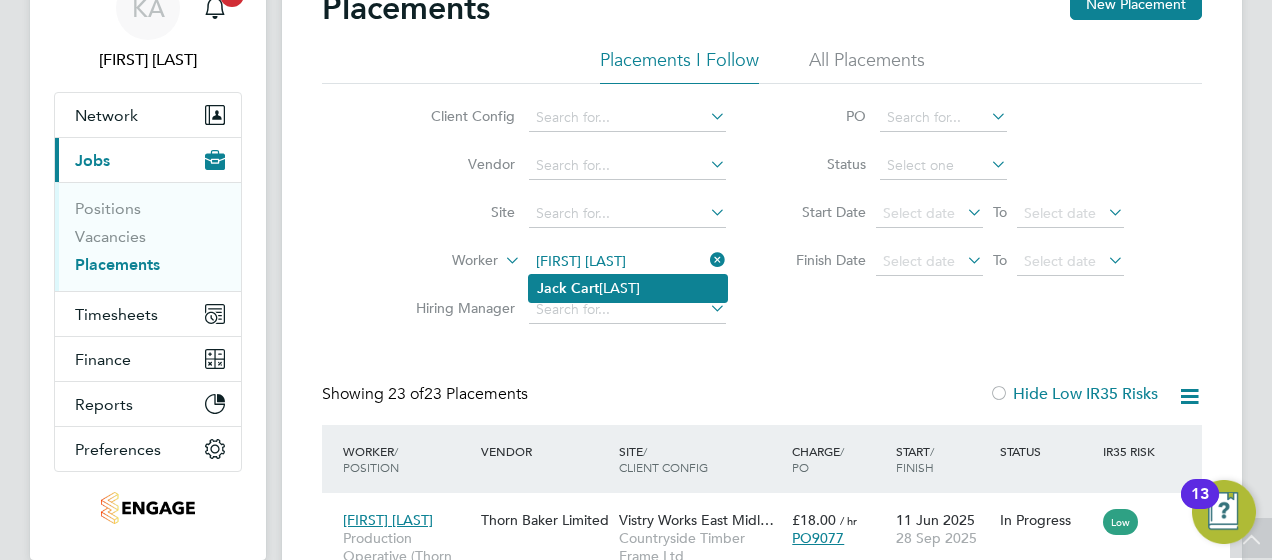 click on "Cart" 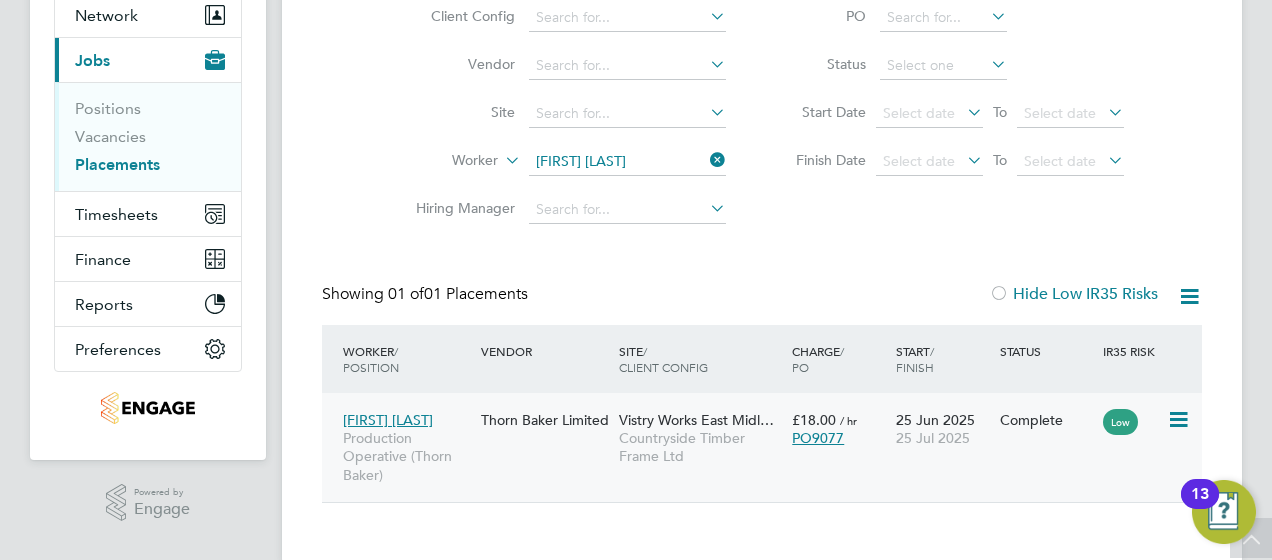 click on "[FIRST] [LAST]" 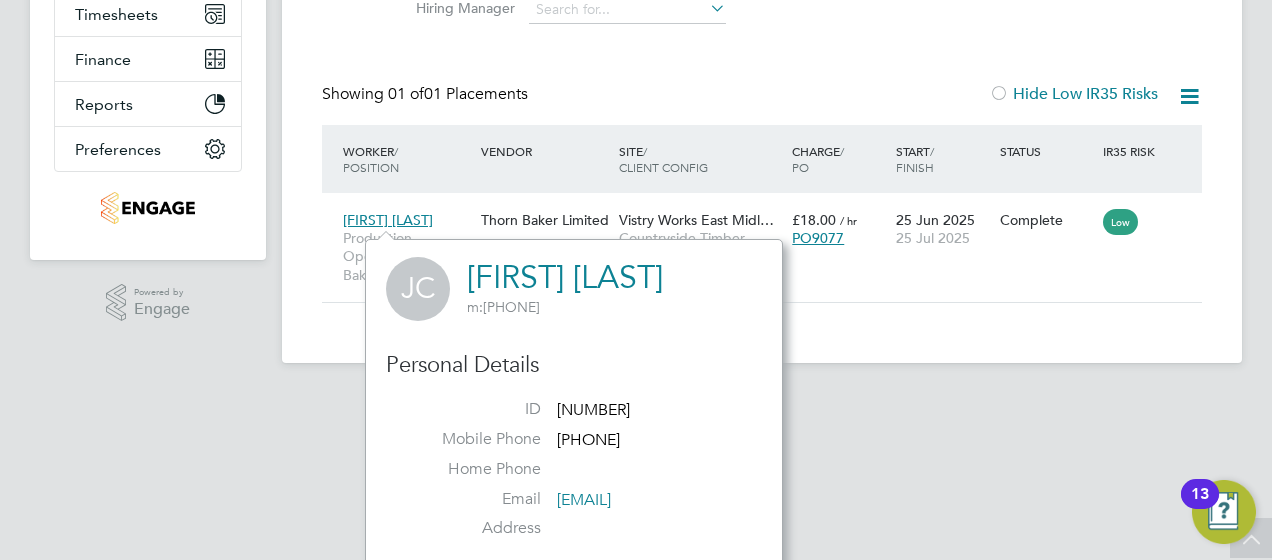 click on "KA   Kerry Asawla   Notifications
20   Applications:   Network
Team Members   Businesses   Sites   Workers   Contacts   Current page:   Jobs
Positions   Vacancies   Placements   Timesheets
Timesheets   Expenses   Finance
Invoices & Credit Notes   Reports
Margin Report   CIS Reports   Report Downloads   Preferences
My Business   Doc. Requirements   VMS Configurations   Notifications   Activity Logs
.st0{fill:#C0C1C2;}
Powered by Engage Placements New Placement Placements I Follow All Placements Client Config   Vendor     Site     Worker   Jack Cartwright   Hiring Manager   PO   Status   Start Date
Select date
To
Select date
Finish Date
Select date
To
Select date
Showing   01 of  /" at bounding box center [636, -3] 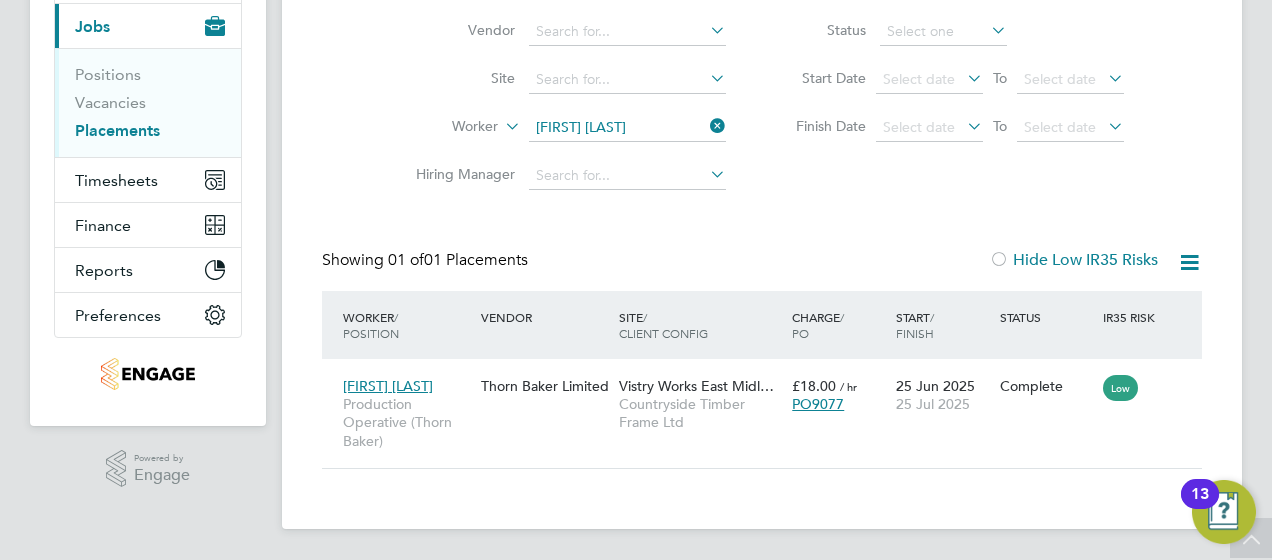click 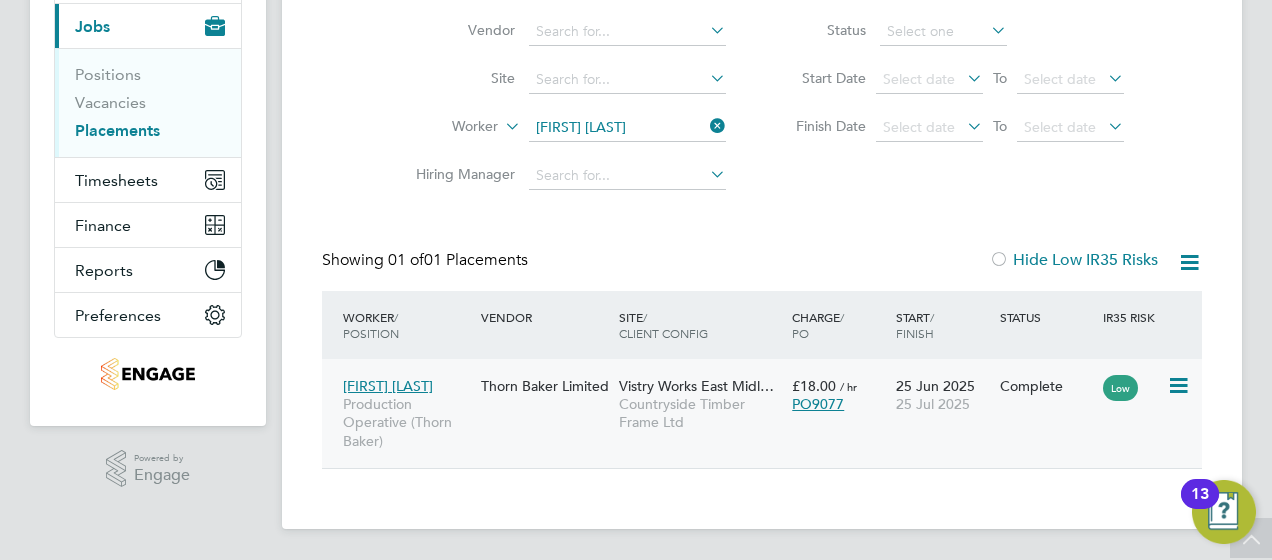 click 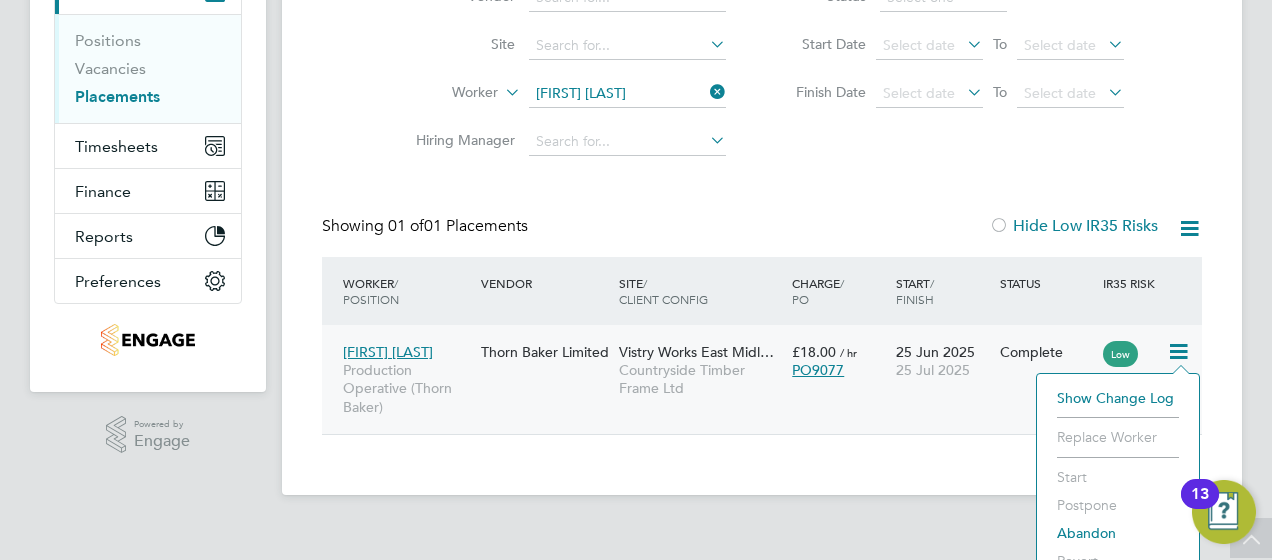 scroll, scrollTop: 293, scrollLeft: 0, axis: vertical 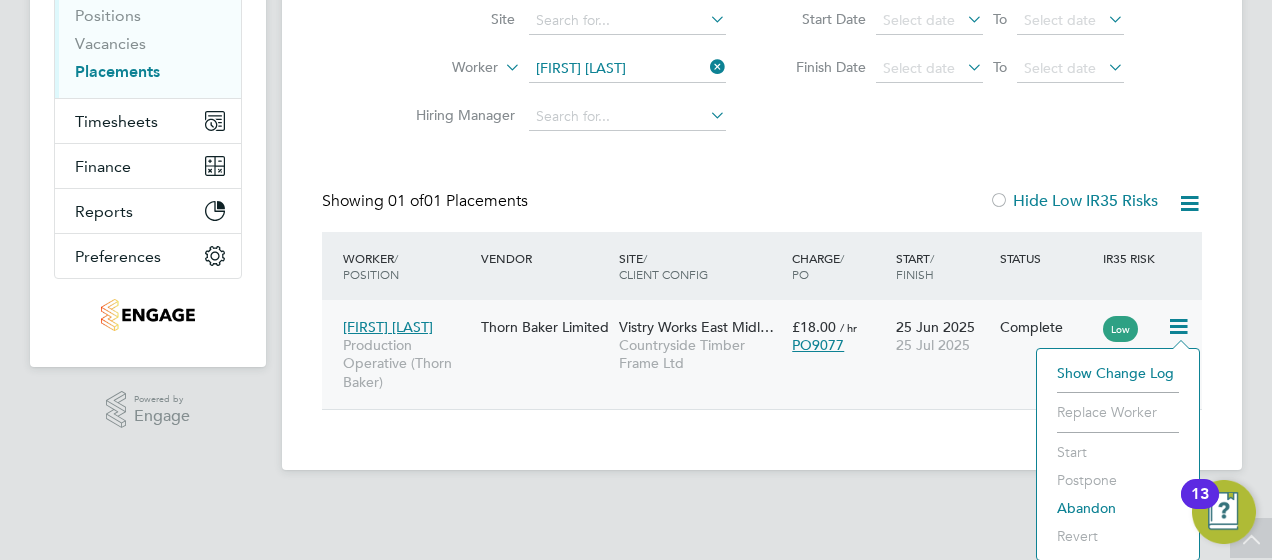 click on "PO9077" 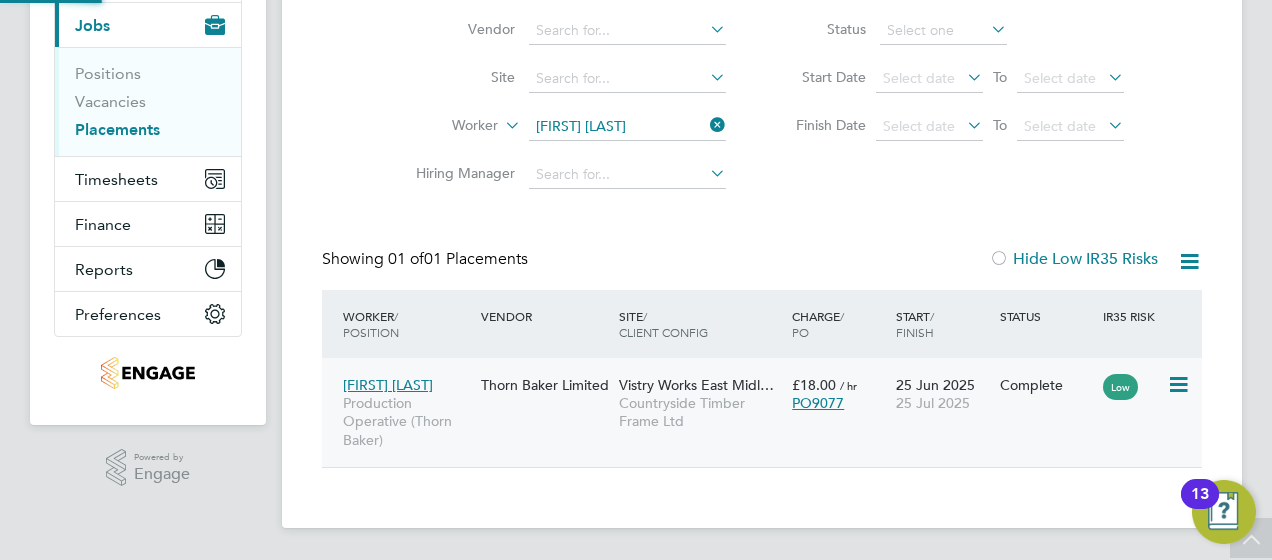 scroll, scrollTop: 234, scrollLeft: 0, axis: vertical 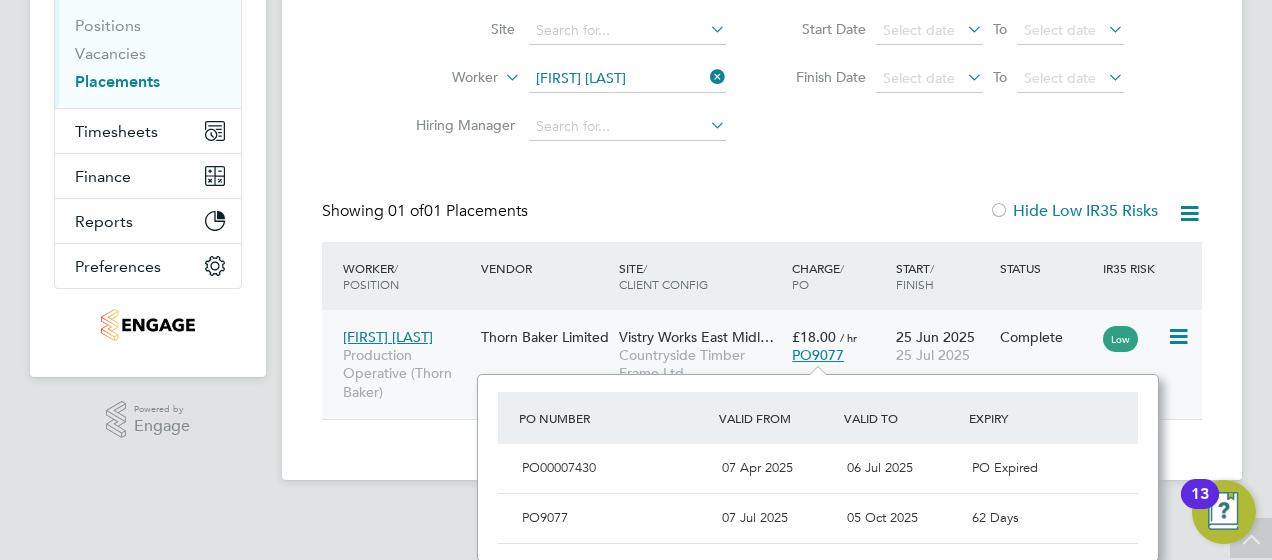 click on "[FIRST] [LAST]" 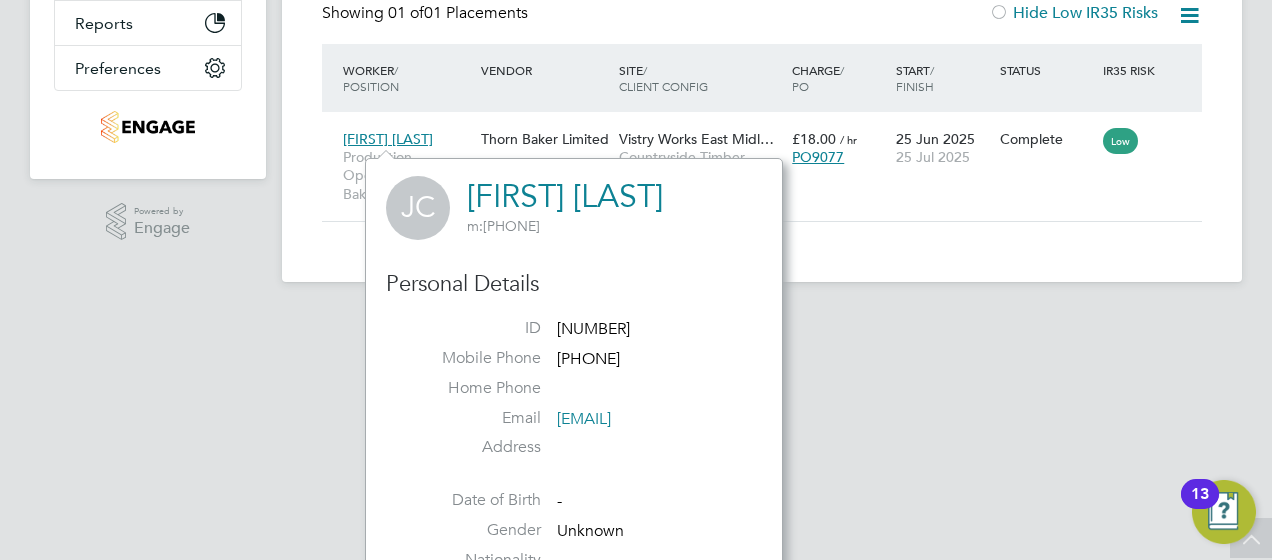 scroll, scrollTop: 548, scrollLeft: 0, axis: vertical 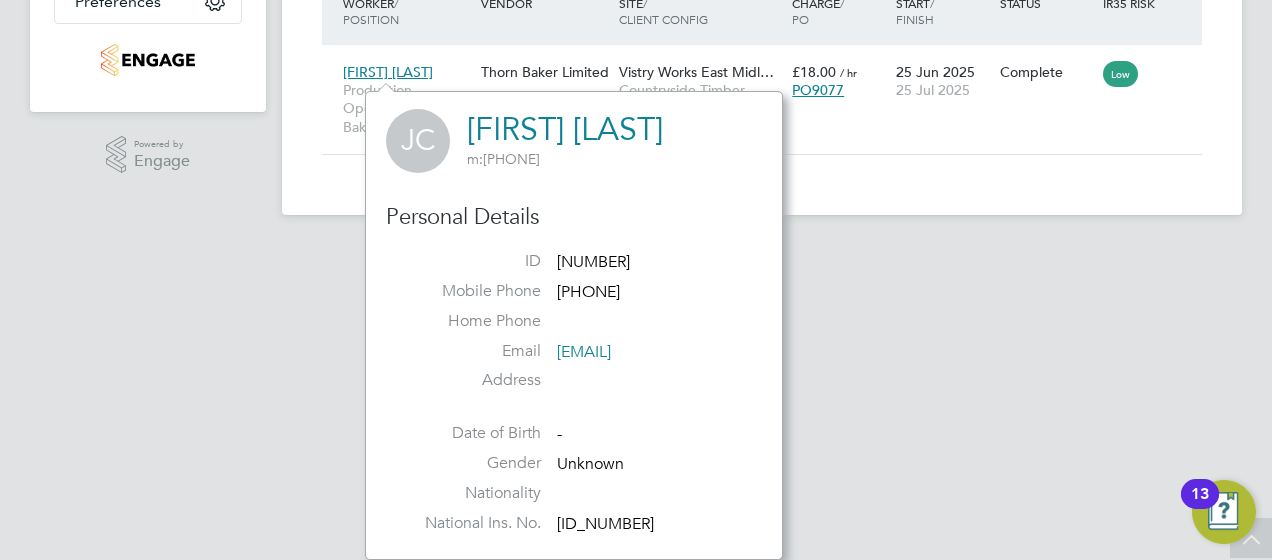 click on "Placements New Placement Placements I Follow All Placements Client Config   Vendor     Site     Worker   Jack Cartwright   Hiring Manager   PO   Status   Start Date
Select date
To
Select date
Finish Date
Select date
To
Select date
Showing   01 of  01 Placements Hide Low IR35 Risks Worker  / Position Vendor Site / Client Config Charge  / PO Start  / Finish Status IR35 Risk Jack Cartwright Production Operative (Thorn Baker) Thorn Baker Limited Vistry Works East Midl… Countryside Timber Frame Ltd £18.00   / hr PO9077 25 Jun 2025 25 Jul 2025 Complete Low Show   more" 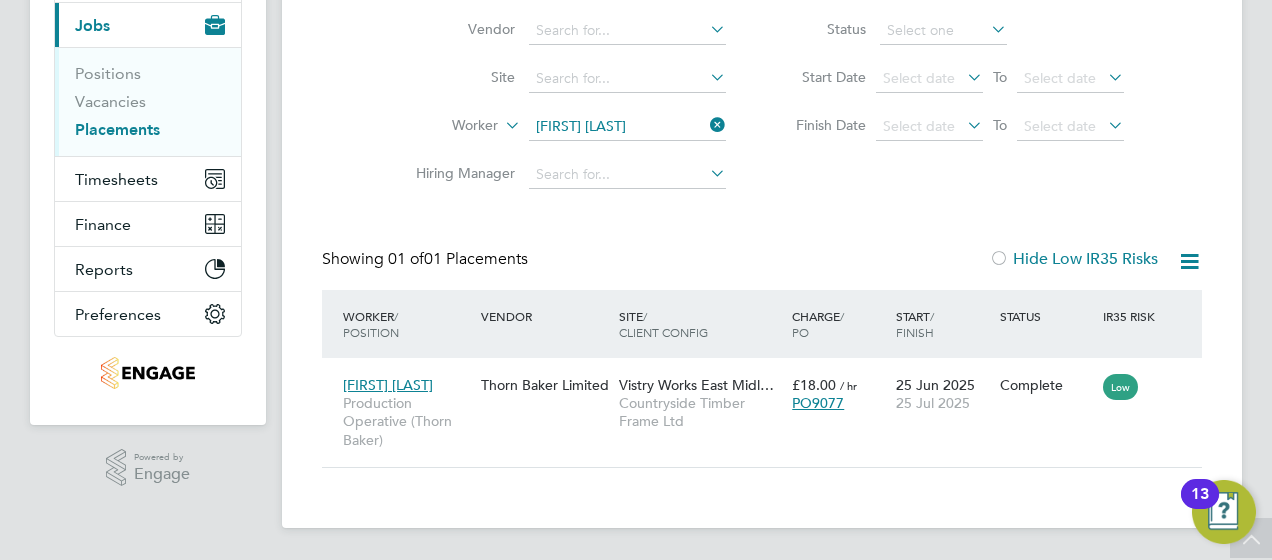 scroll, scrollTop: 234, scrollLeft: 0, axis: vertical 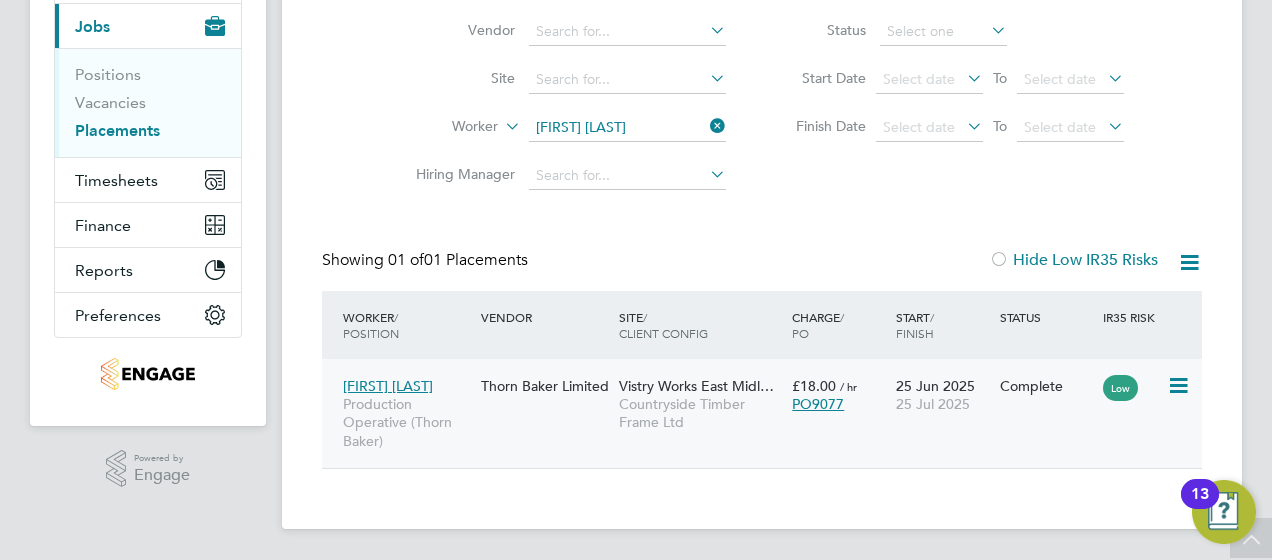 click on "25 Jun 2025 25 Jul 2025" 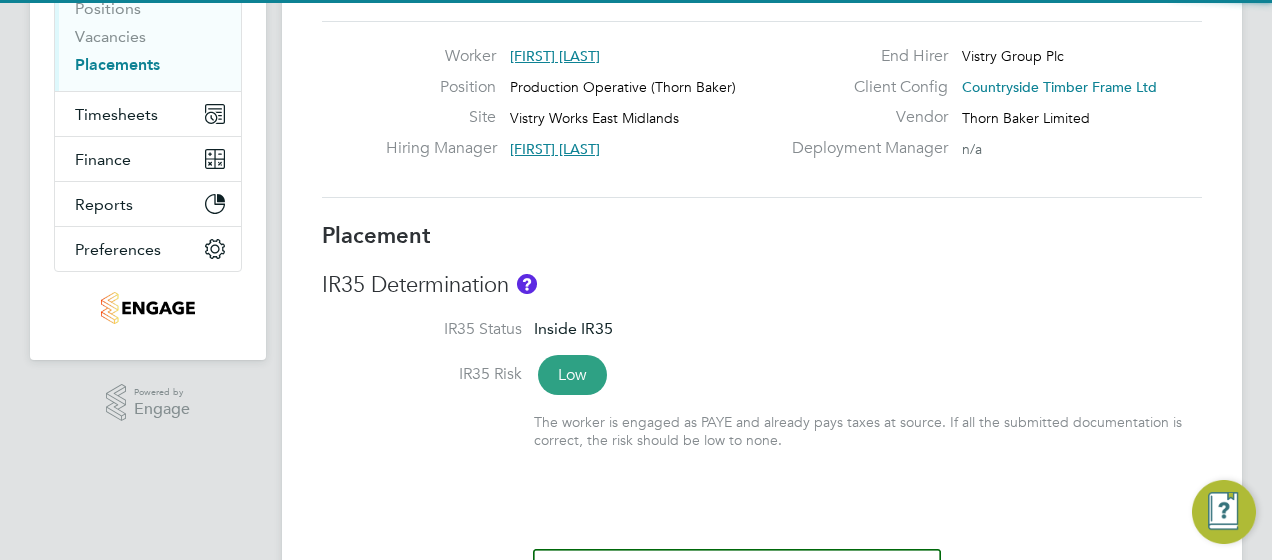 scroll, scrollTop: 300, scrollLeft: 0, axis: vertical 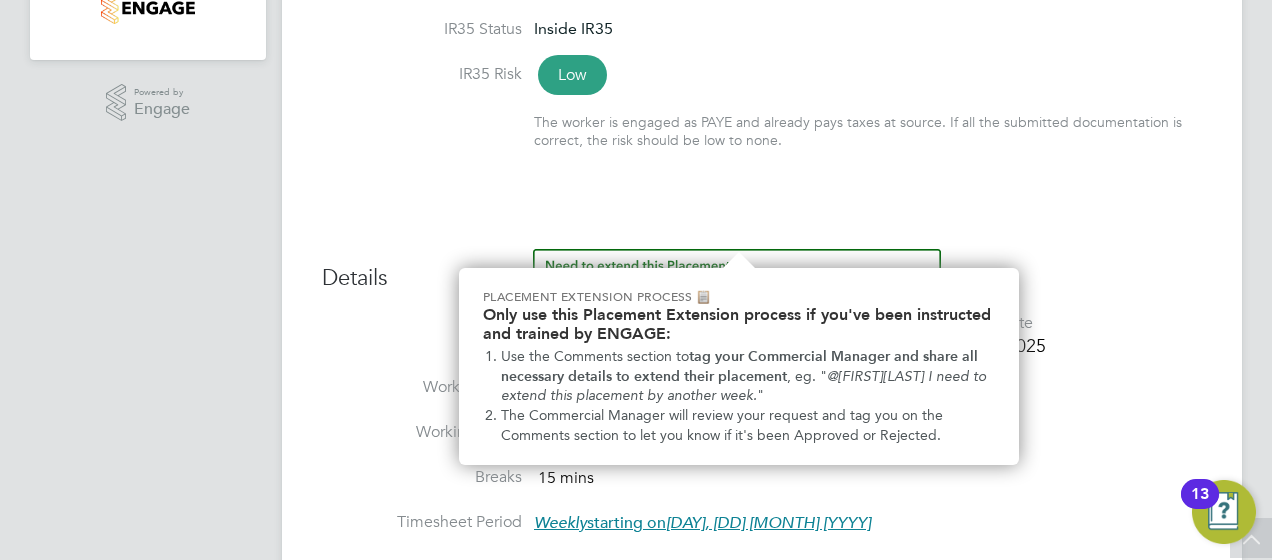 click at bounding box center [737, 275] 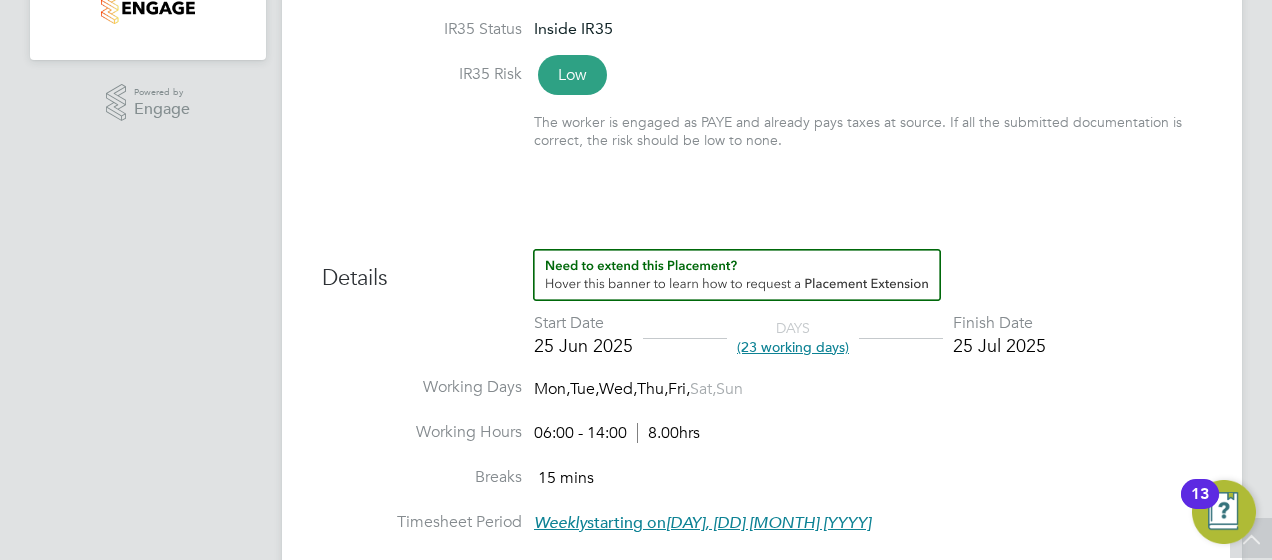 click on "25 Jul 2025" at bounding box center [999, 345] 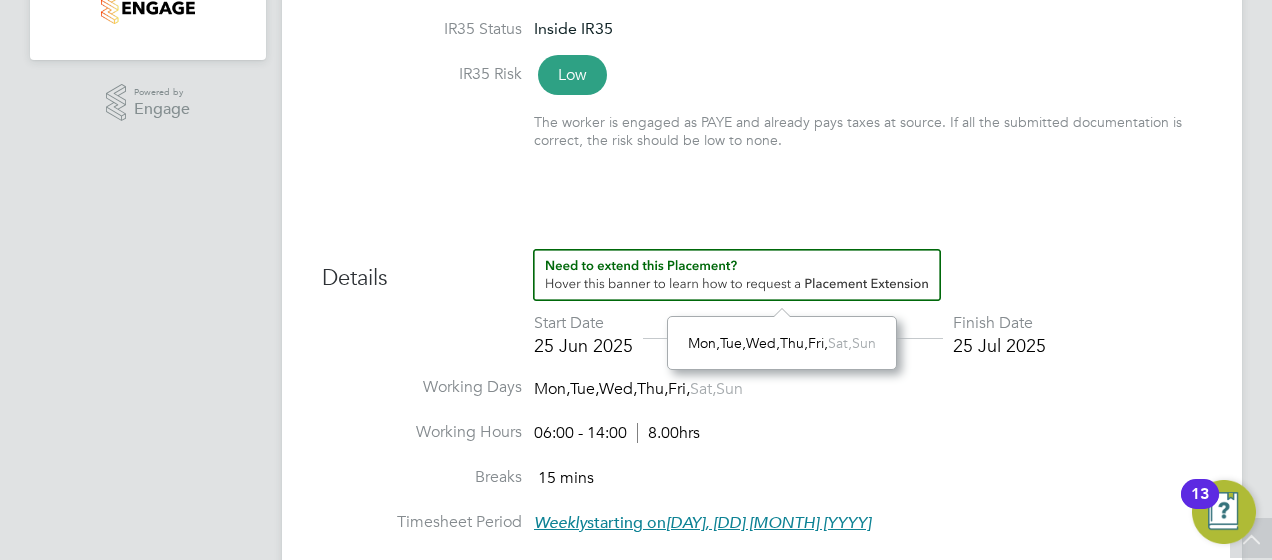 click on "Details" at bounding box center [762, 271] 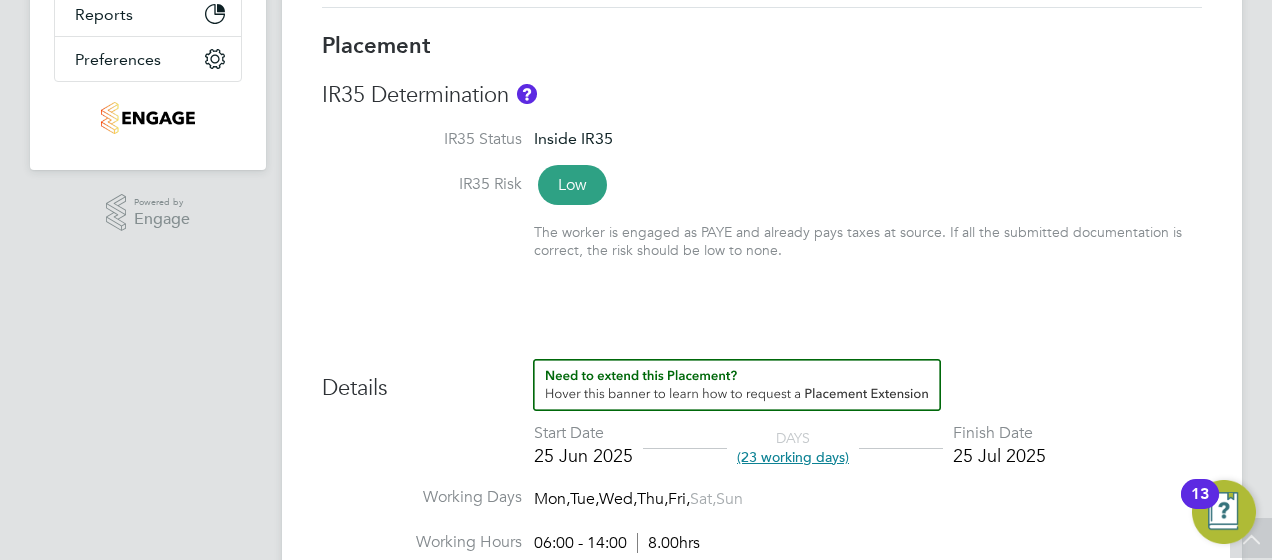 click on "25 Jul 2025" at bounding box center [999, 455] 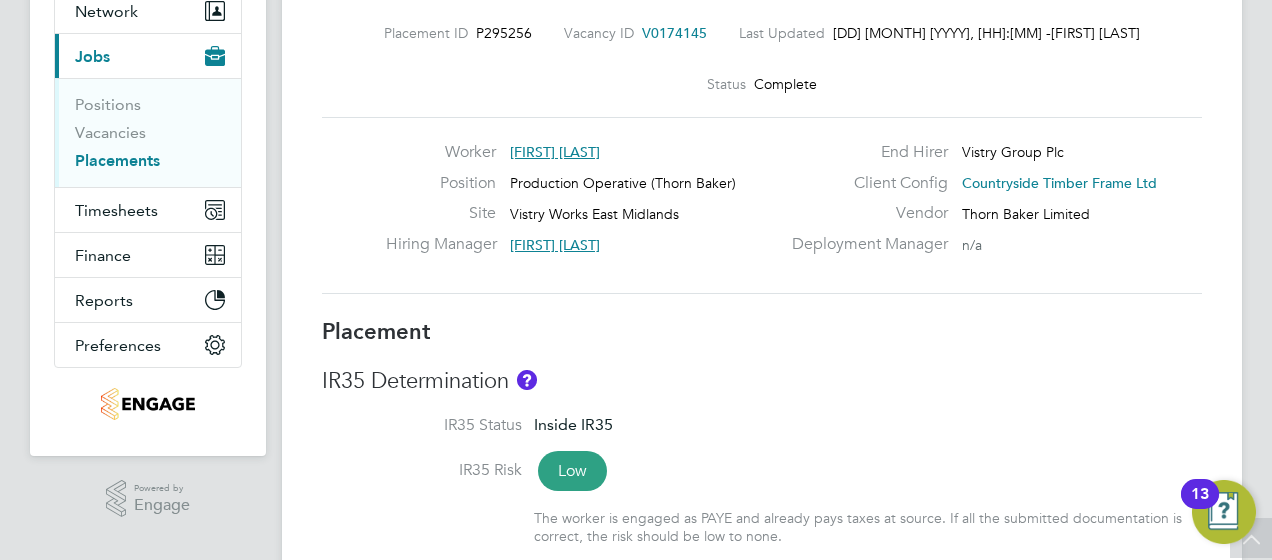 scroll, scrollTop: 0, scrollLeft: 0, axis: both 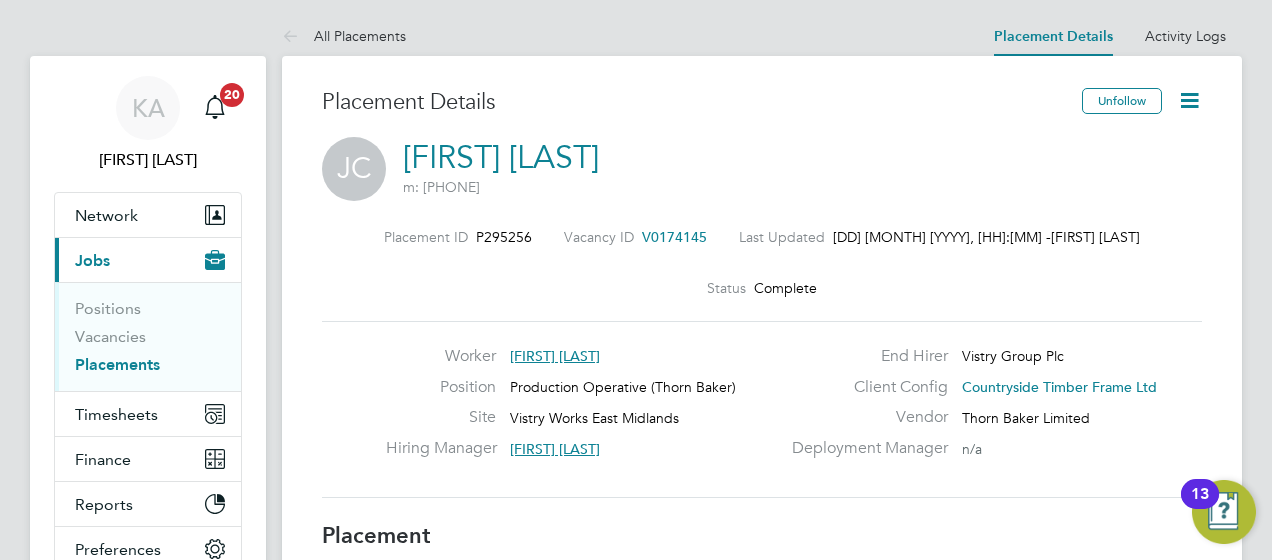 click on "Complete" 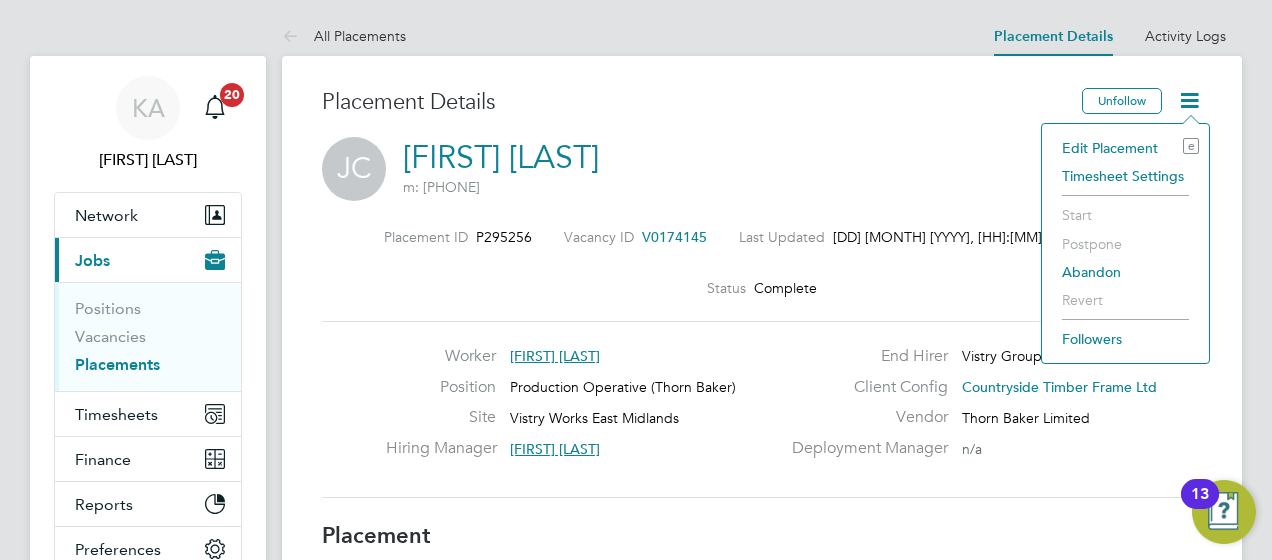 scroll, scrollTop: 0, scrollLeft: 262, axis: horizontal 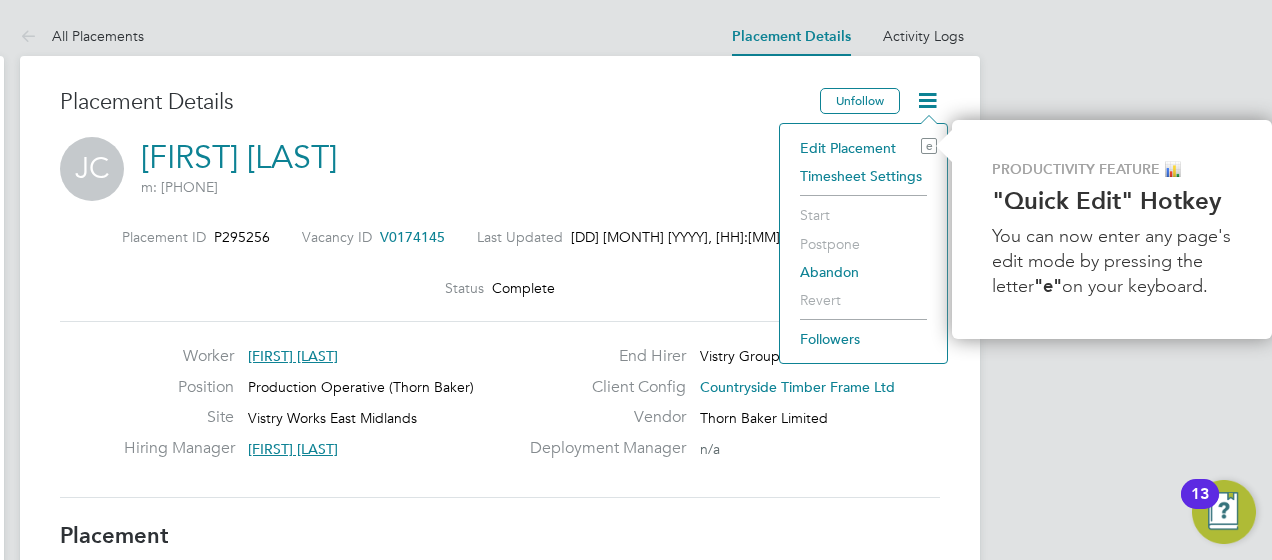 drag, startPoint x: 1061, startPoint y: 63, endPoint x: 1030, endPoint y: 64, distance: 31.016125 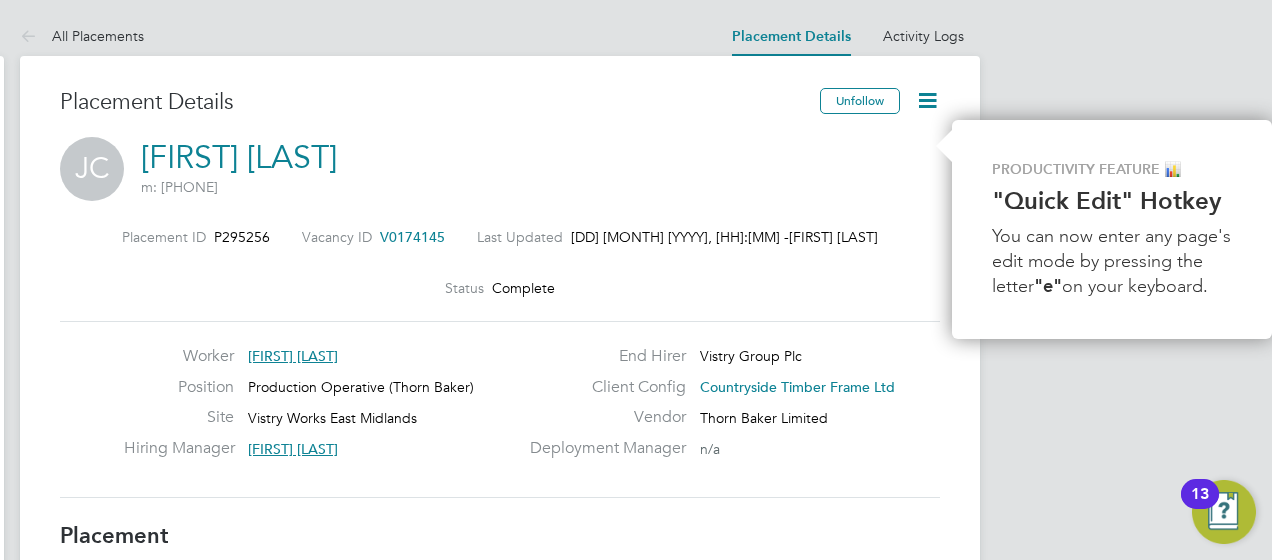scroll, scrollTop: 0, scrollLeft: 0, axis: both 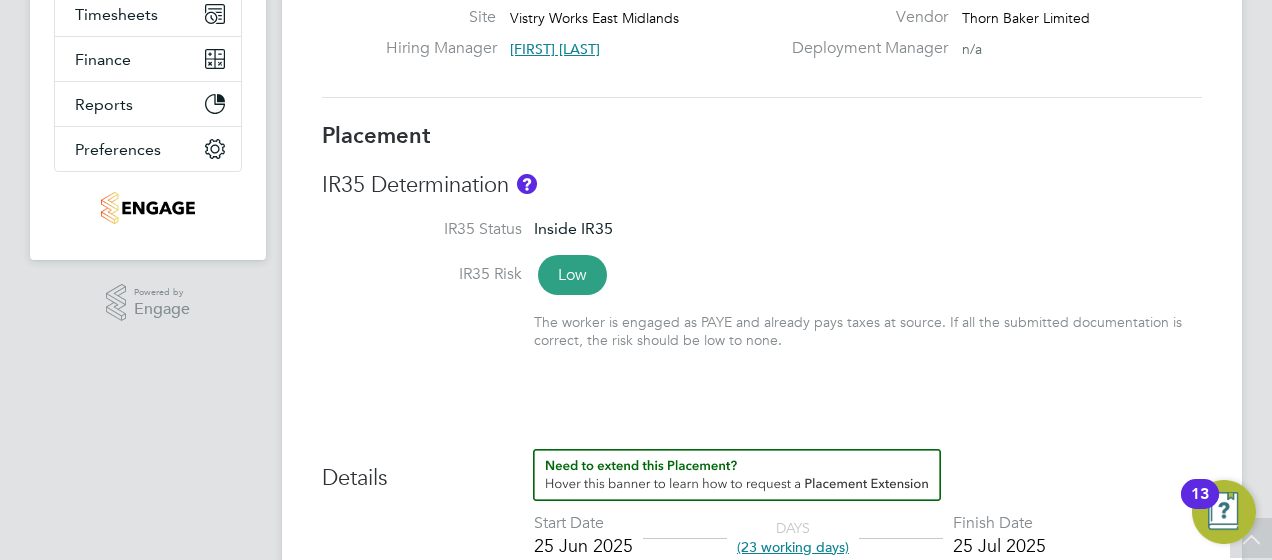 click on "DAYS  (23 working days)" at bounding box center (793, 537) 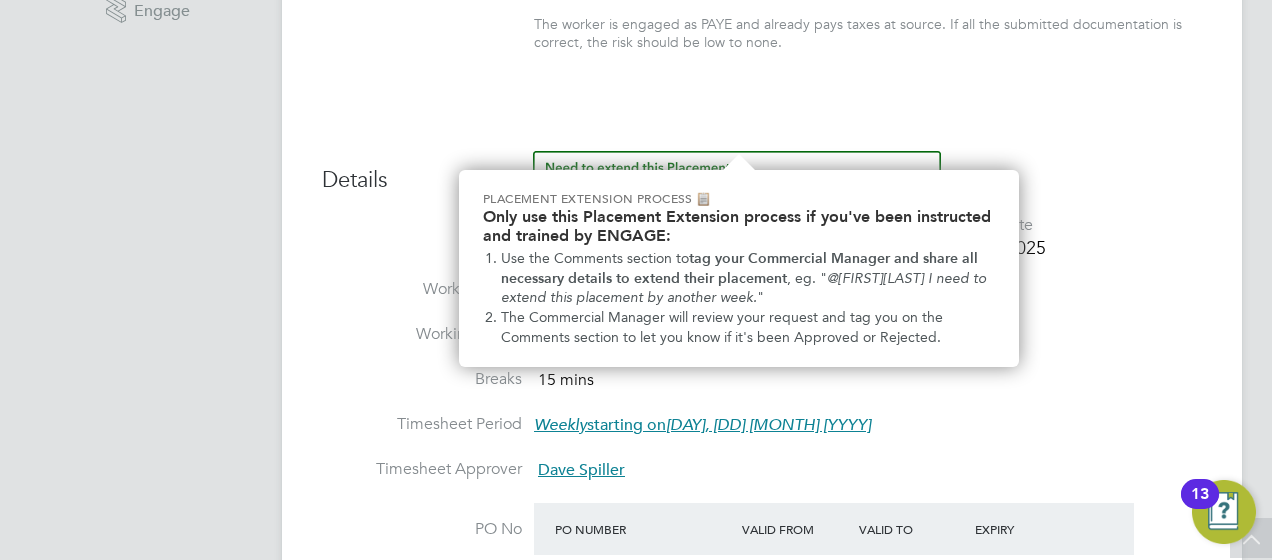 scroll, scrollTop: 700, scrollLeft: 0, axis: vertical 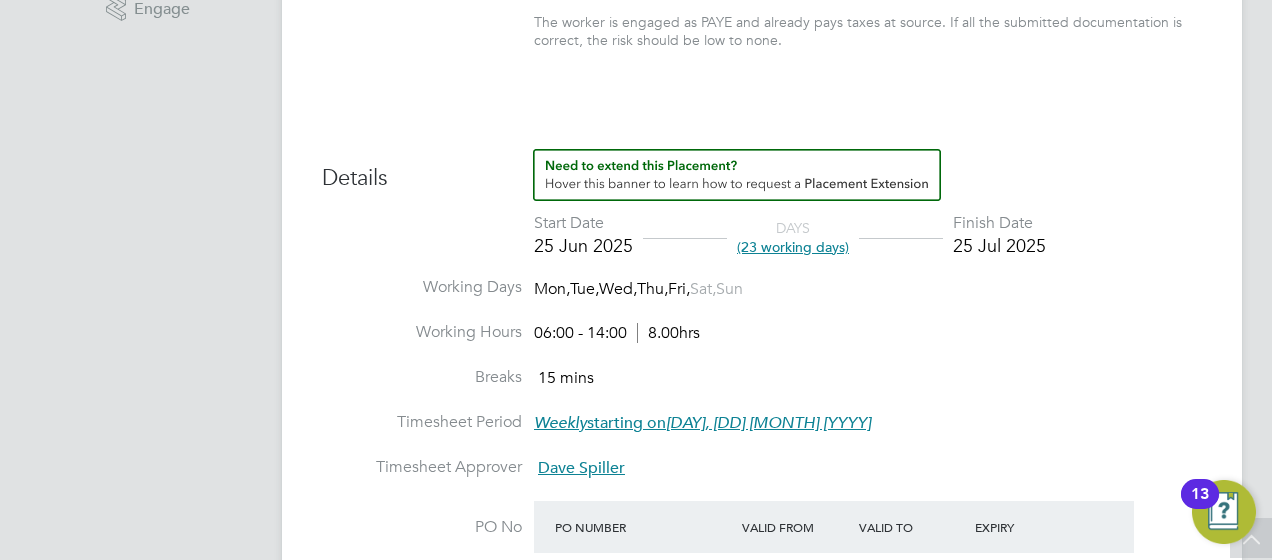 click on "Weekly  starting on  [DAY], [DD] [MONTH] [YYYY]" at bounding box center [702, 423] 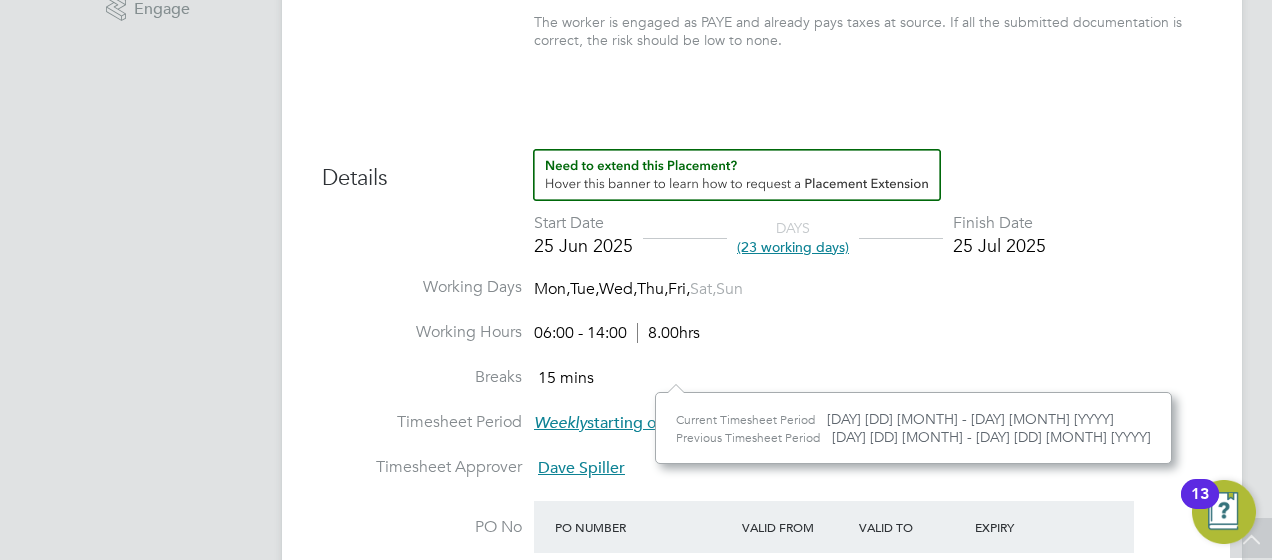 click on "Working Hours 06:00 - 14:00  8.00hrs" at bounding box center [762, 344] 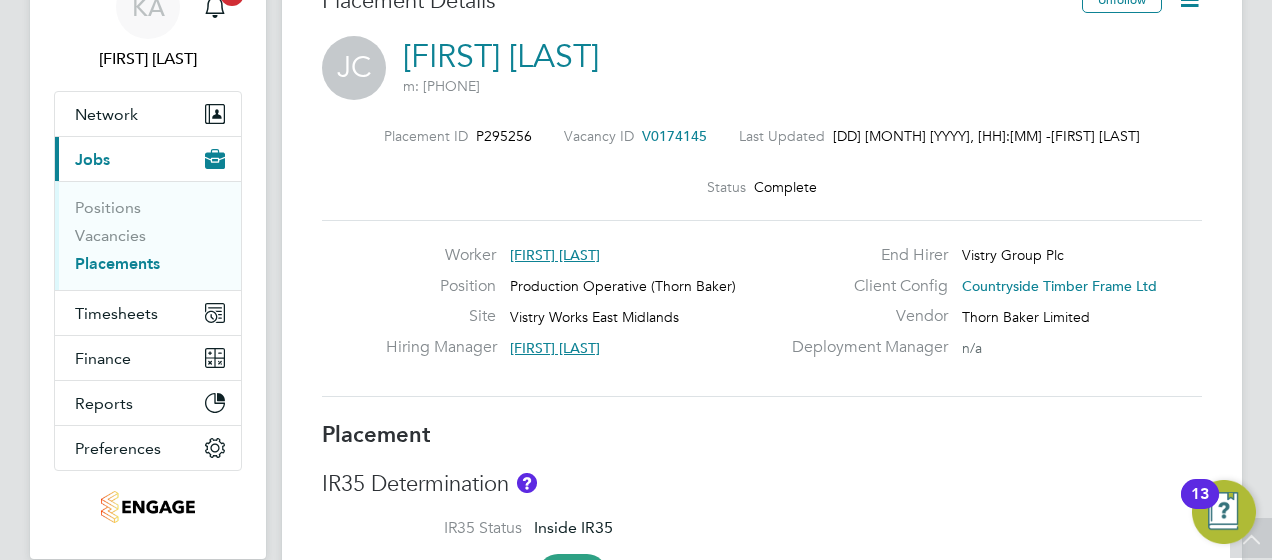 scroll, scrollTop: 0, scrollLeft: 0, axis: both 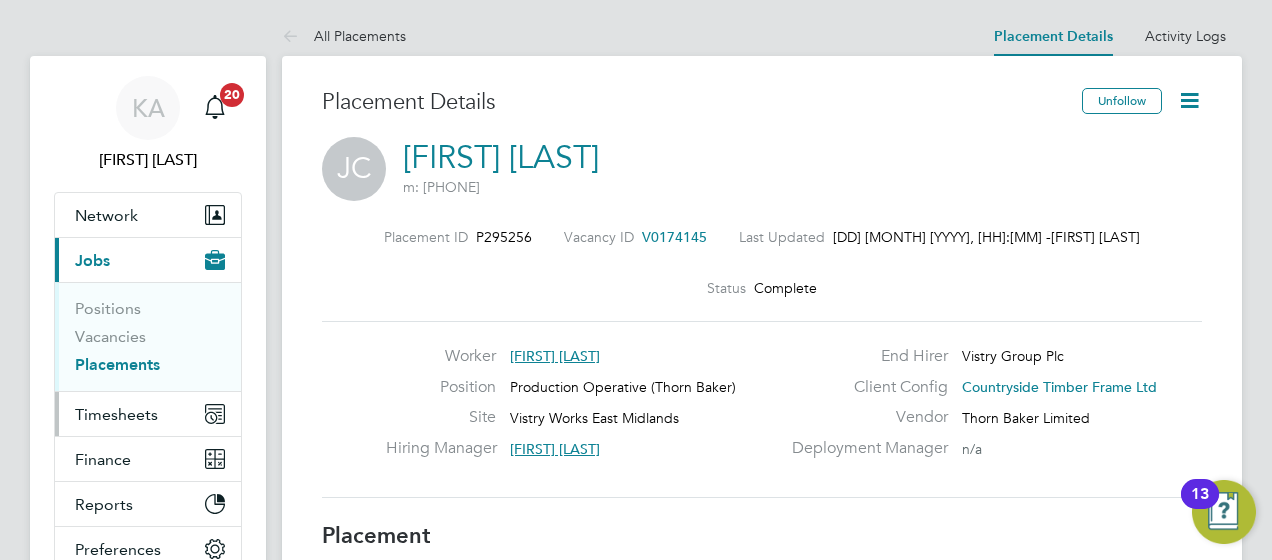 click on "Timesheets" at bounding box center [116, 414] 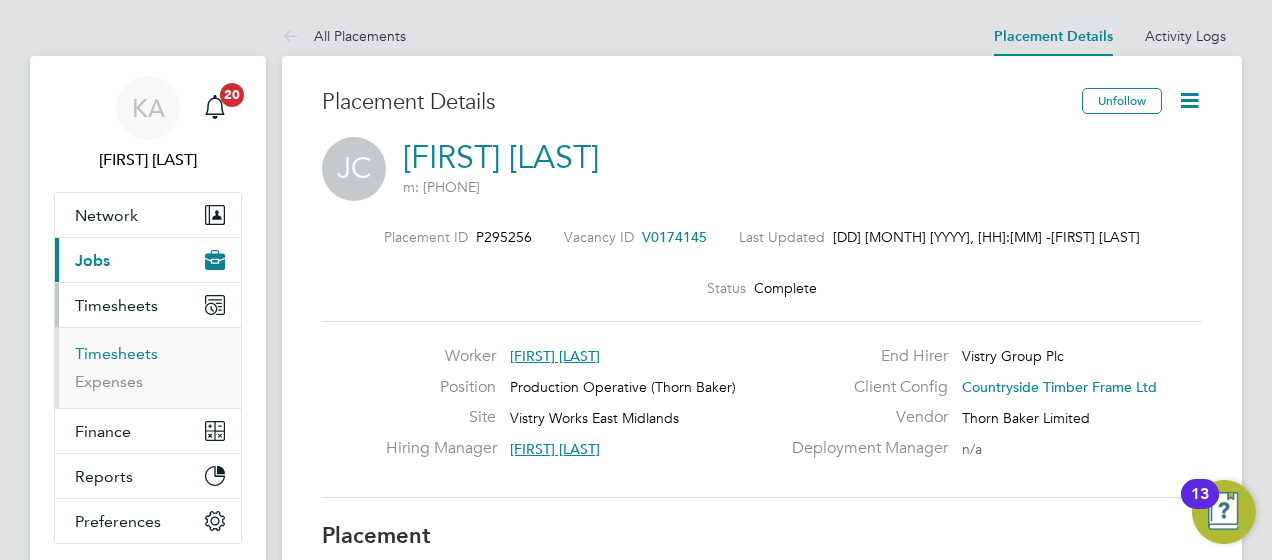click on "Timesheets" at bounding box center [116, 353] 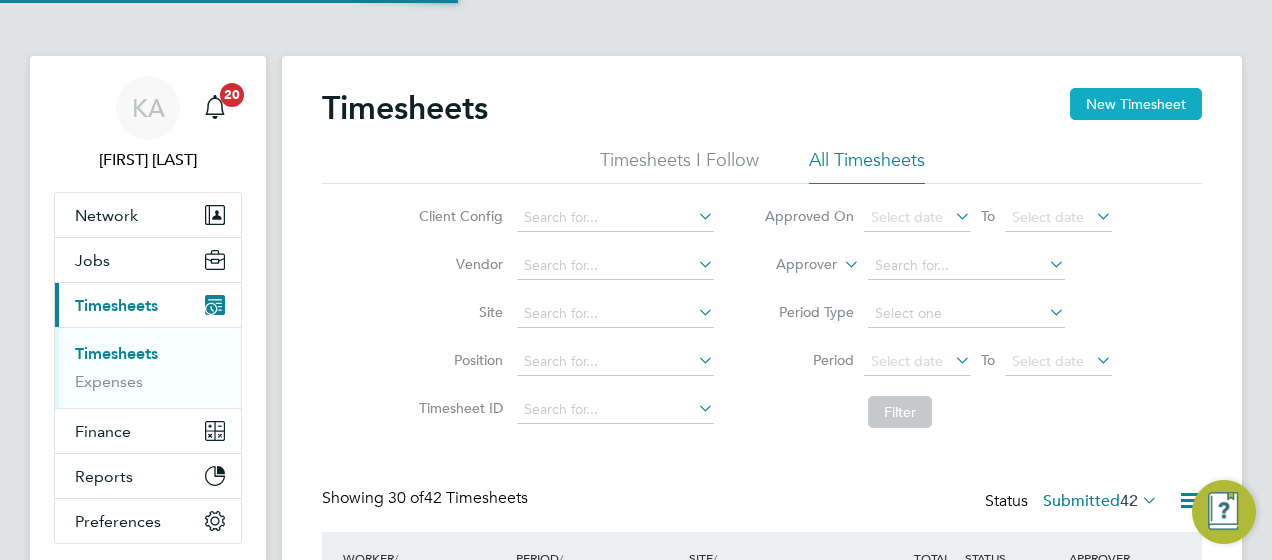 scroll, scrollTop: 10, scrollLeft: 10, axis: both 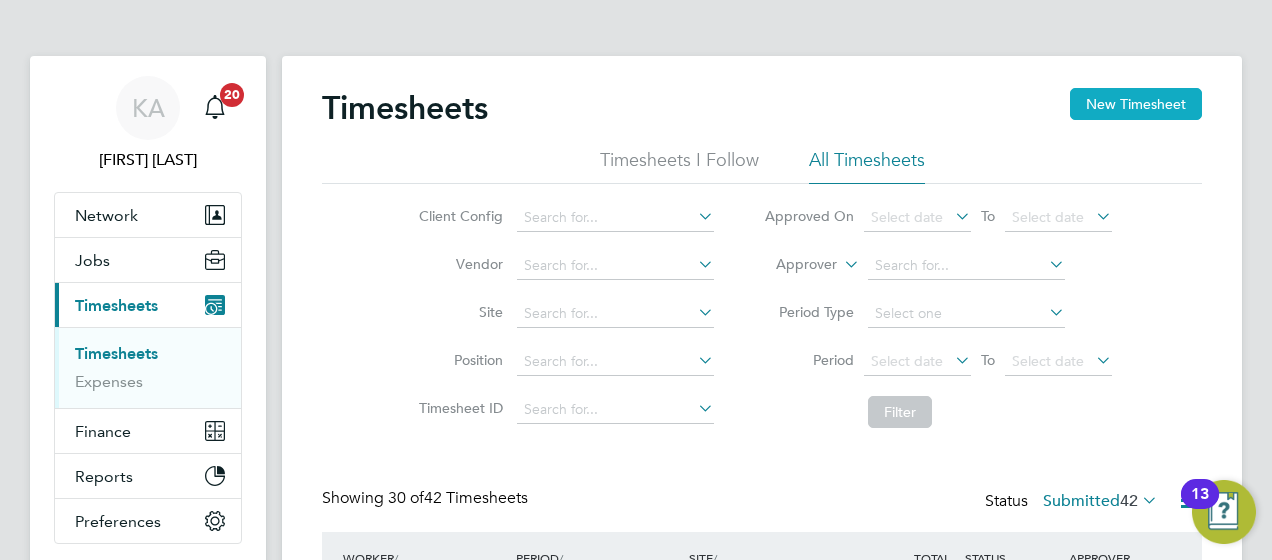 click on "New Timesheet" 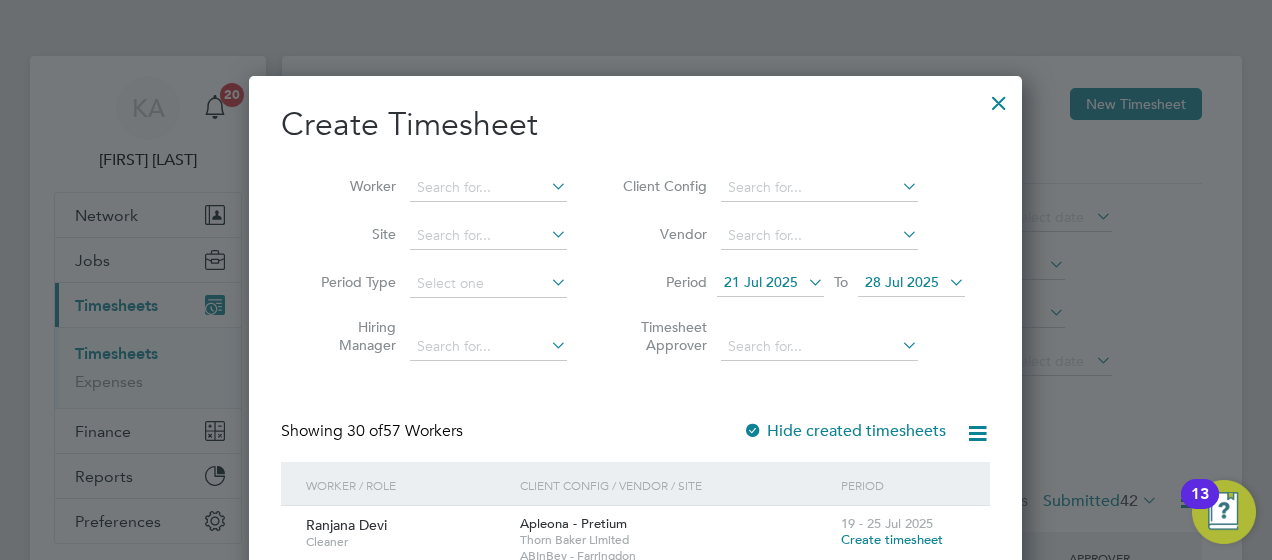 drag, startPoint x: 727, startPoint y: 284, endPoint x: 740, endPoint y: 288, distance: 13.601471 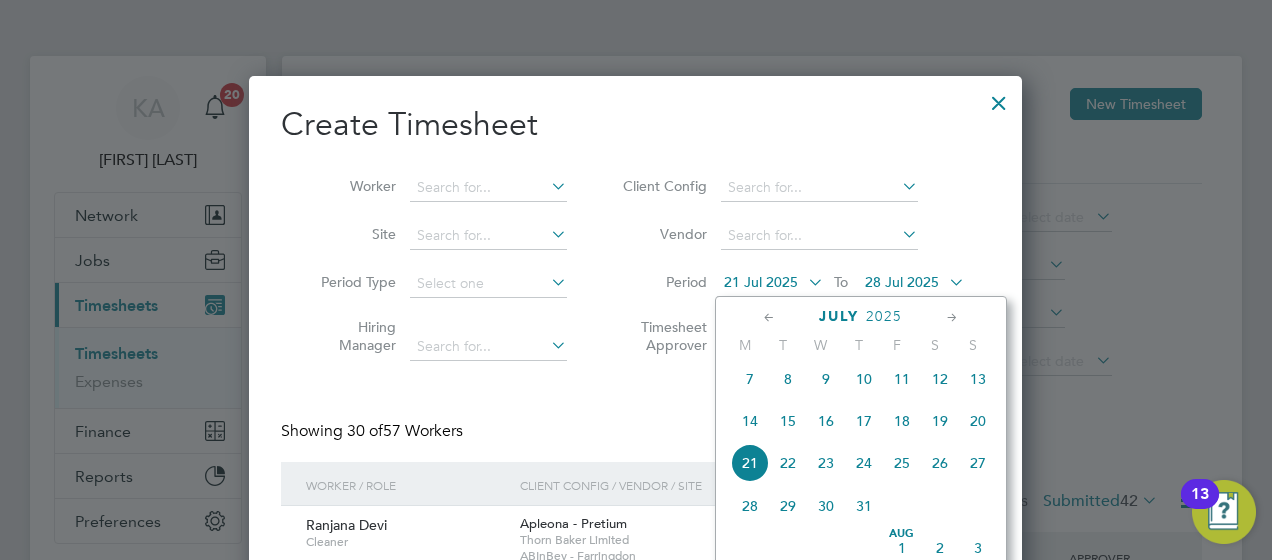 click on "28" 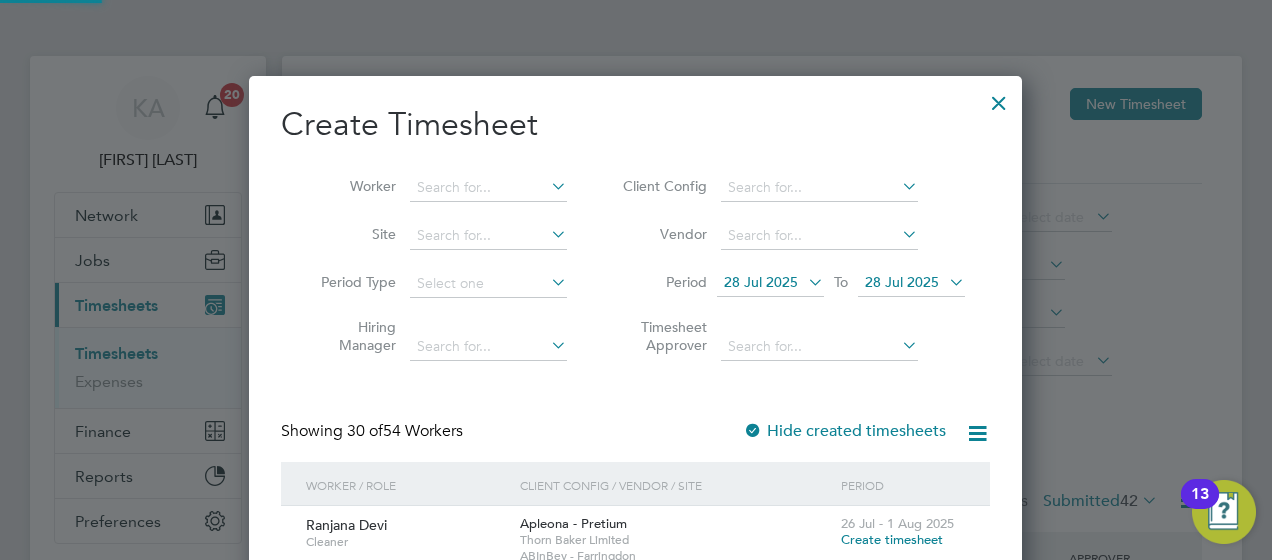 click on "28 Jul 2025" at bounding box center (902, 282) 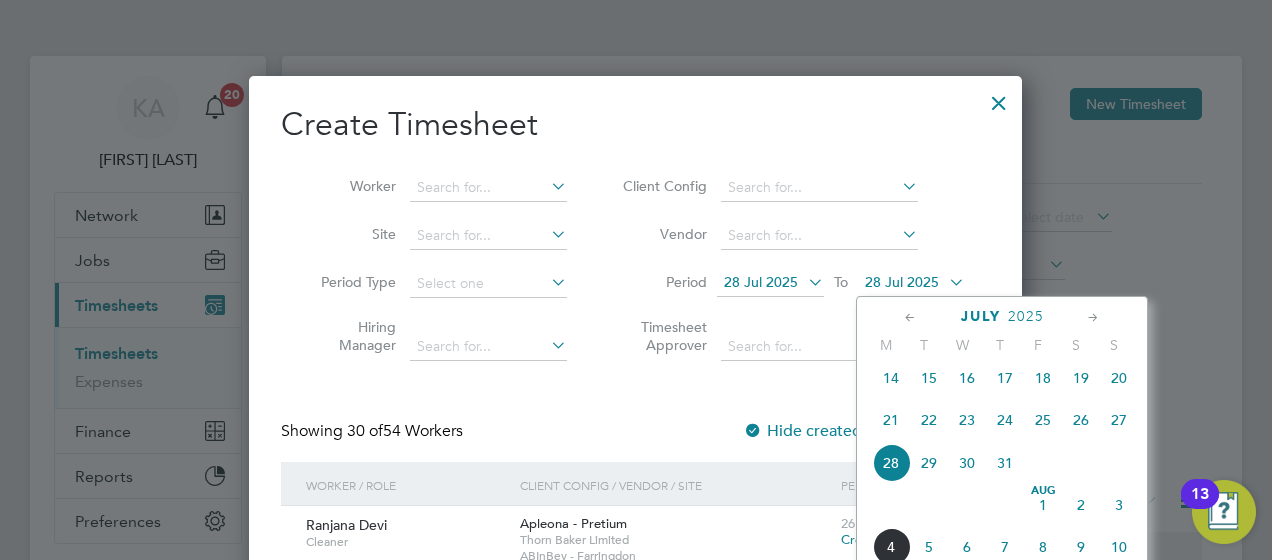 click on "3" 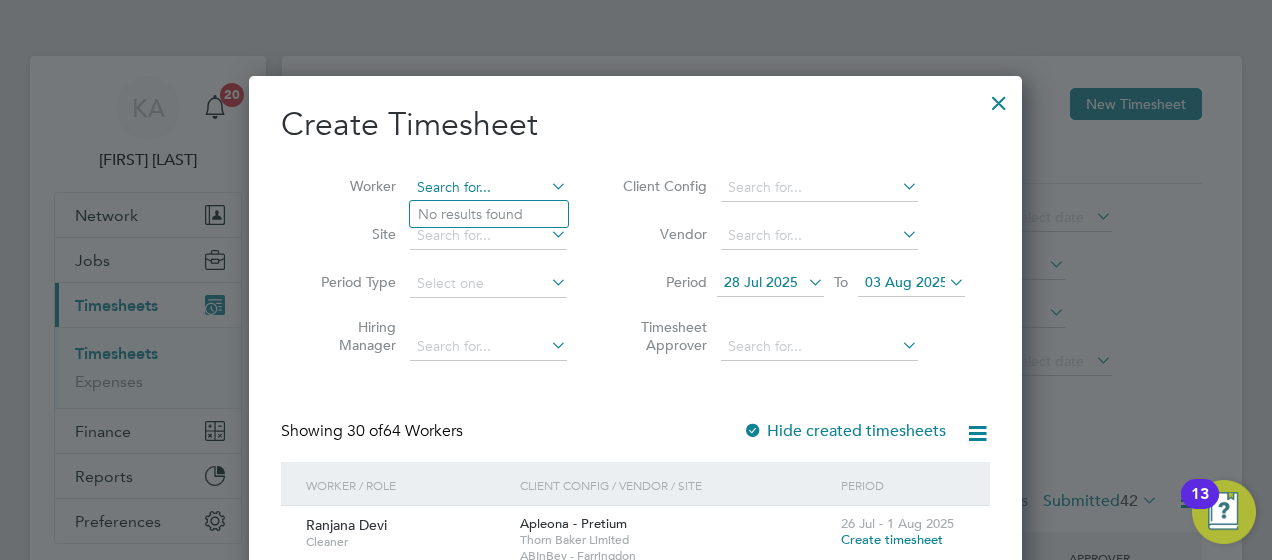 click at bounding box center [488, 188] 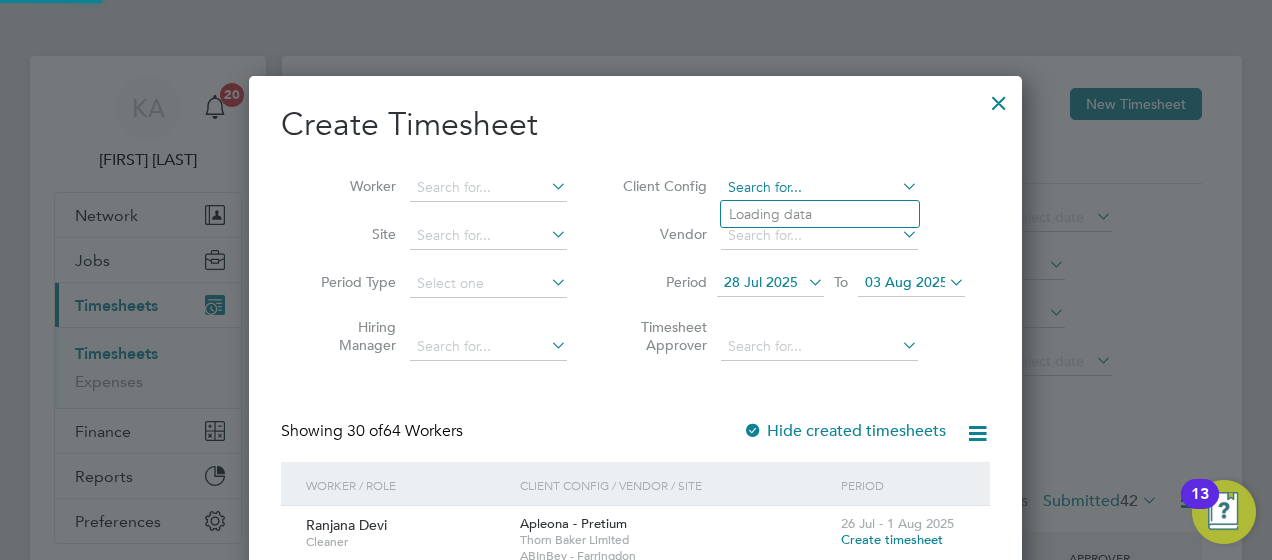 click at bounding box center (819, 188) 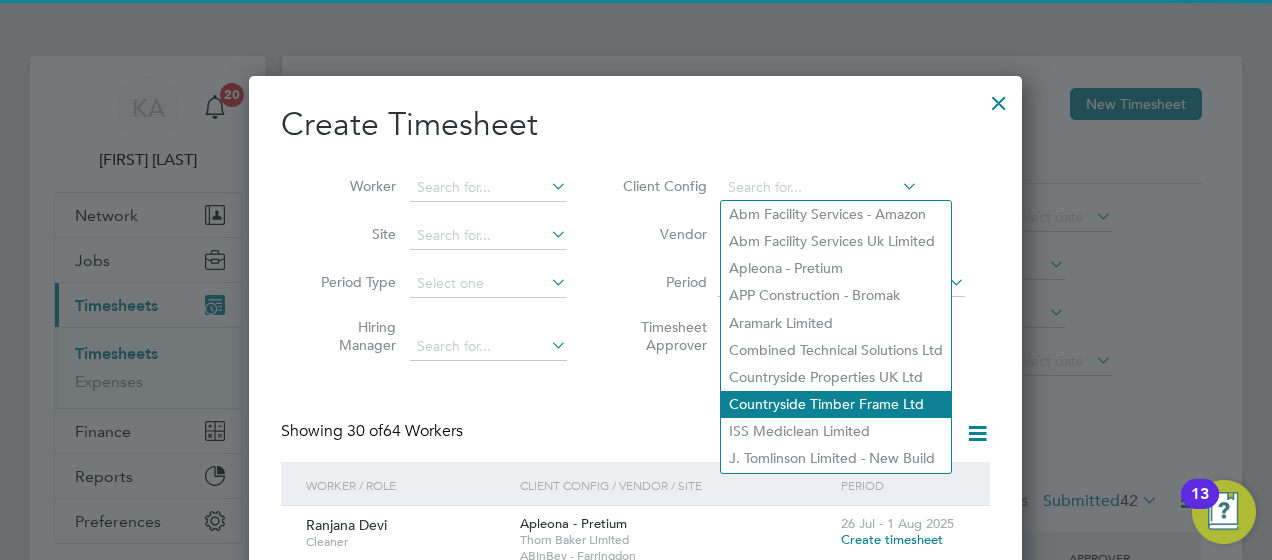 click on "Countryside Timber Frame Ltd" 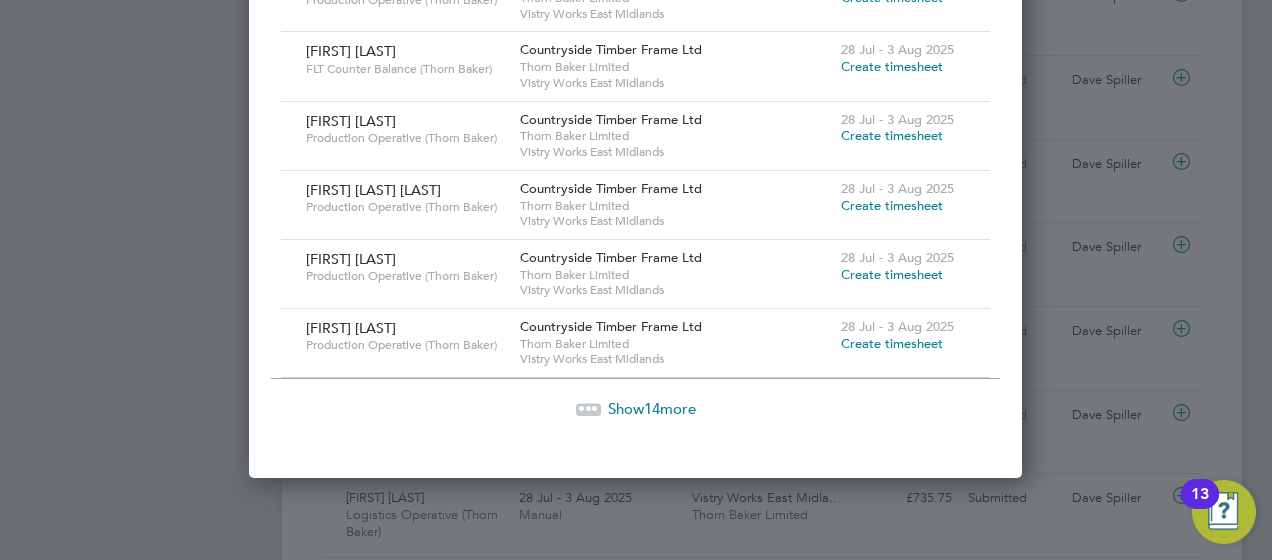 click on "Show  14  more" at bounding box center (652, 408) 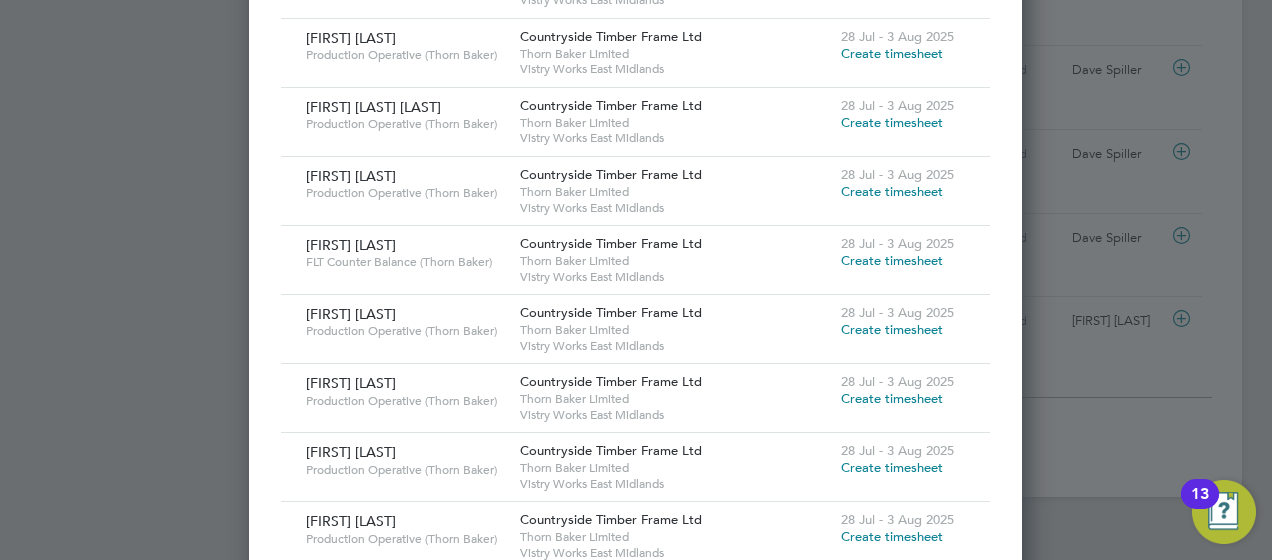 scroll, scrollTop: 2510, scrollLeft: 0, axis: vertical 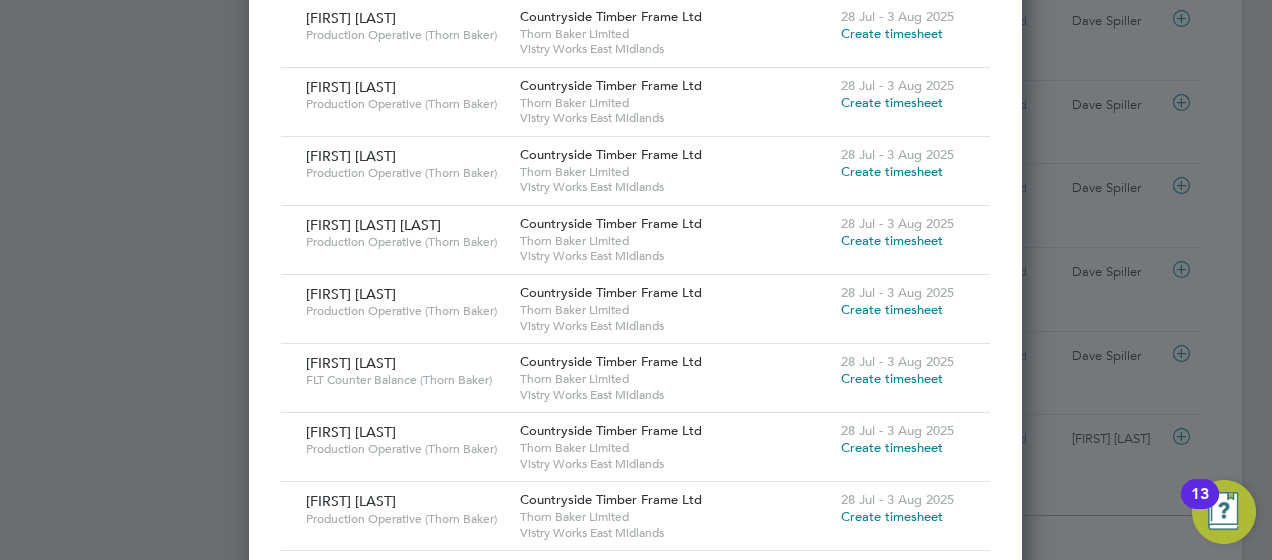 click on "[FIRST] [LAST]" at bounding box center [373, 225] 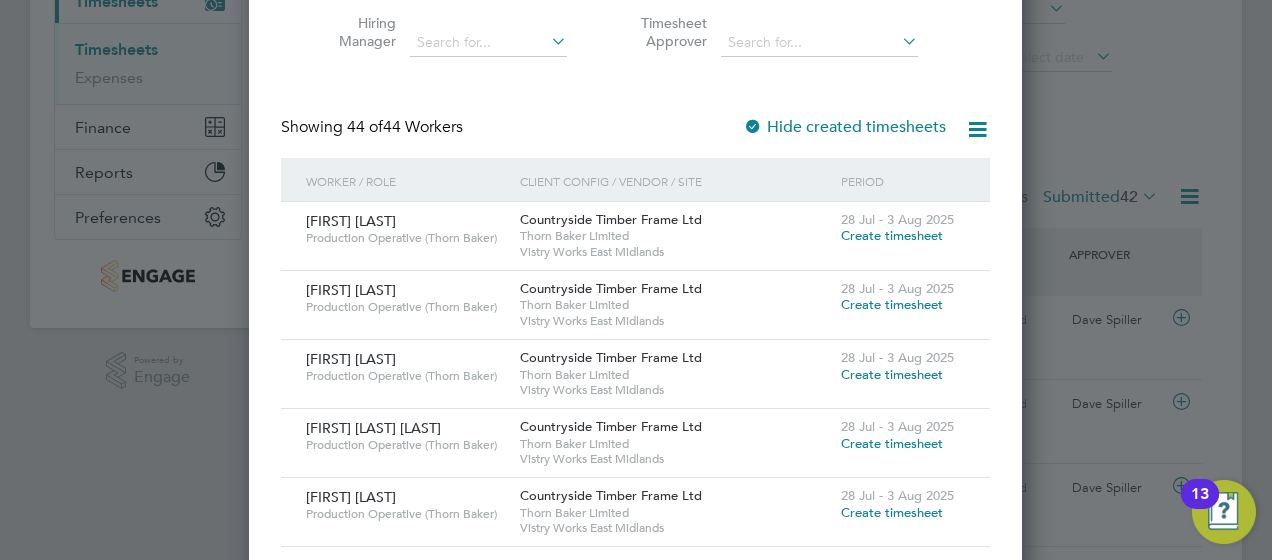 scroll, scrollTop: 0, scrollLeft: 0, axis: both 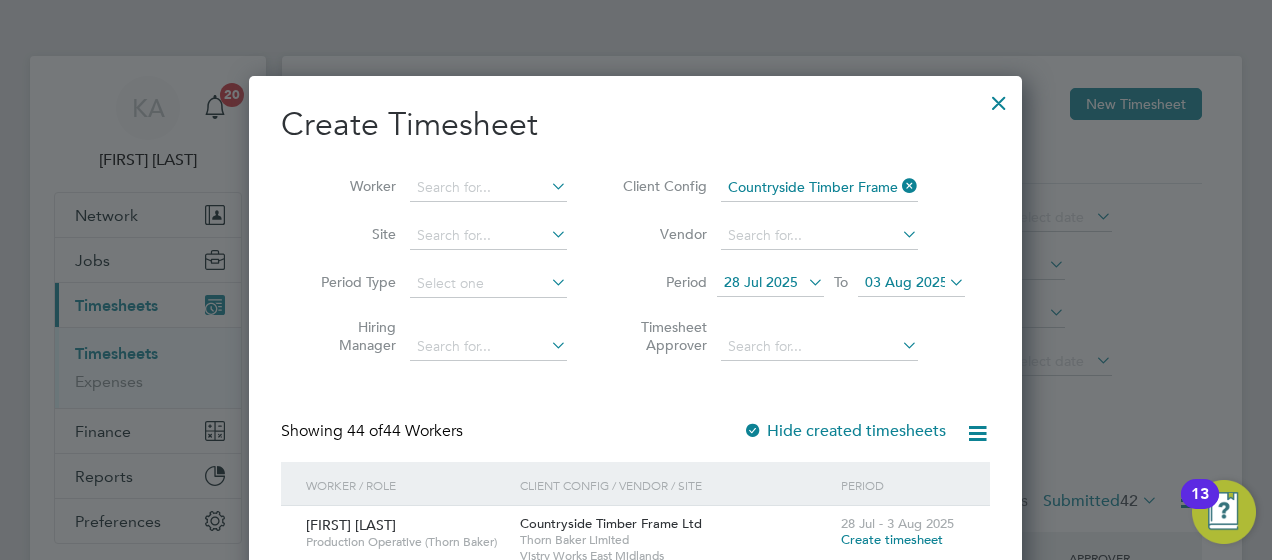 click 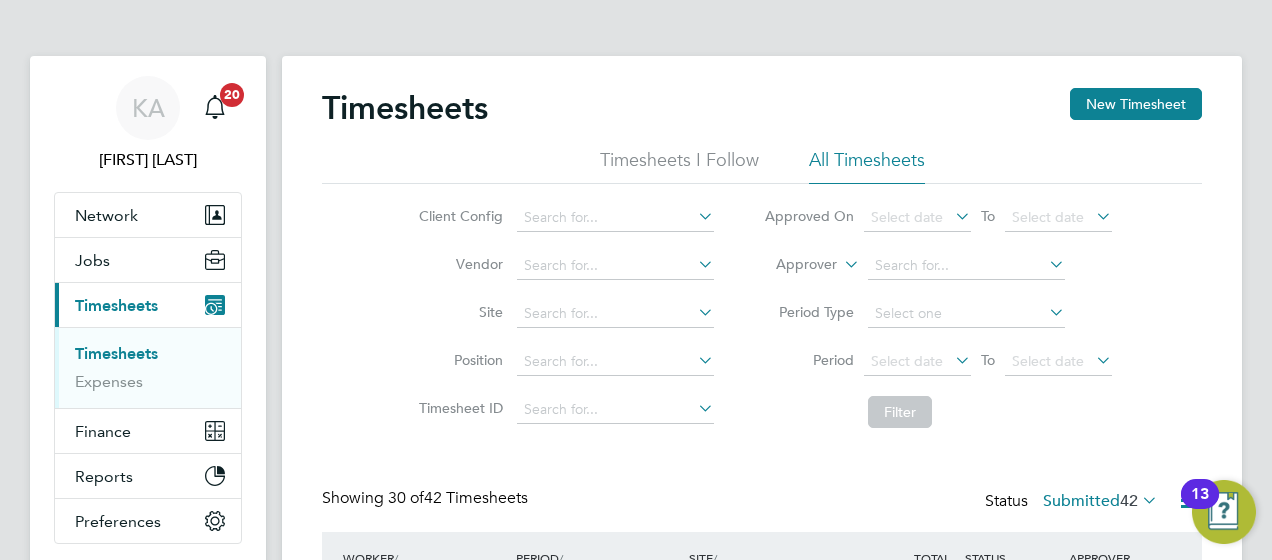 click on "Timesheets New Timesheet" 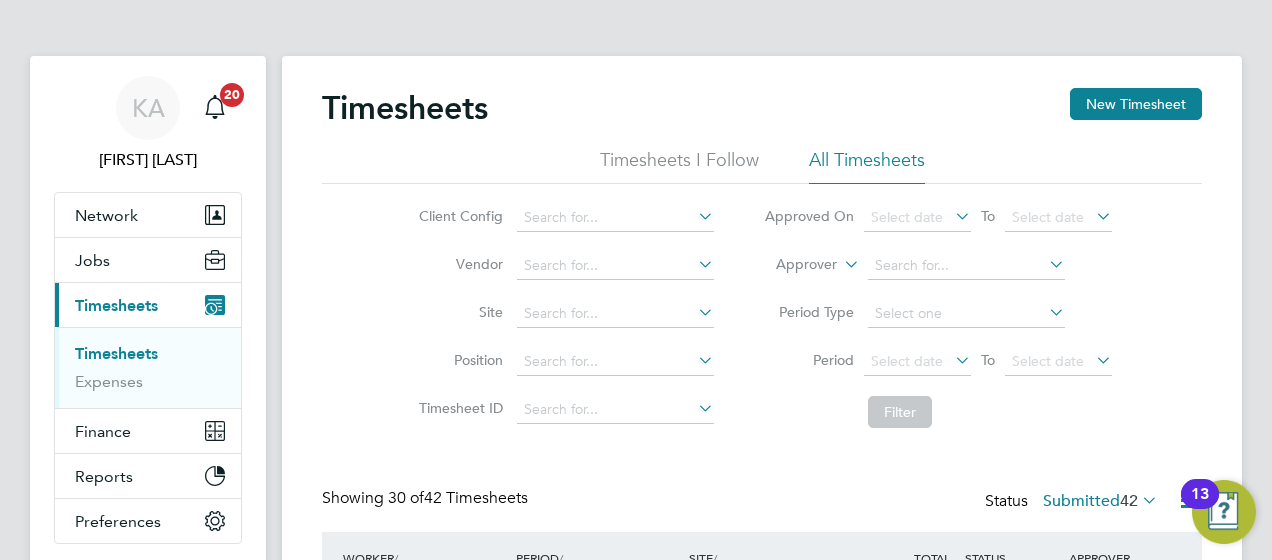 click on "Timesheets" at bounding box center [116, 305] 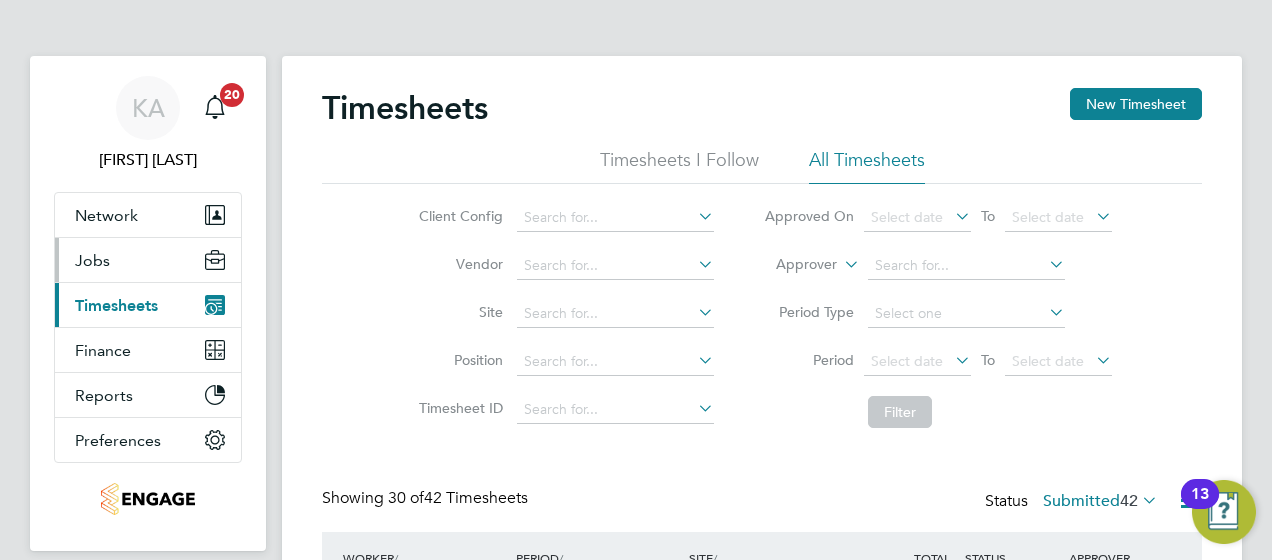 click on "Jobs" at bounding box center (92, 260) 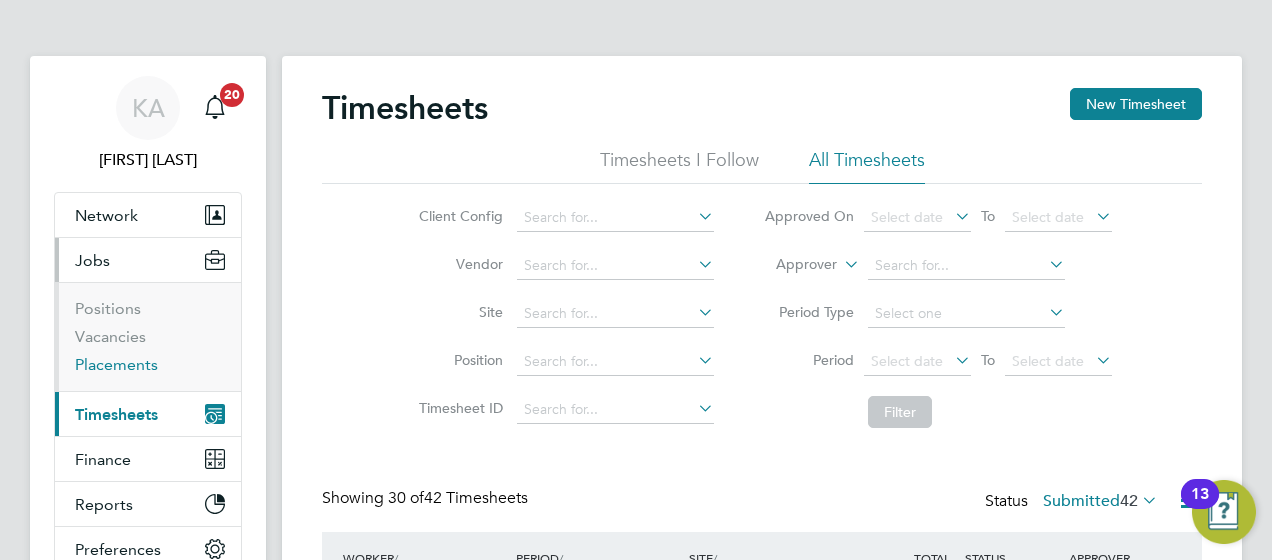 click on "Placements" at bounding box center [116, 364] 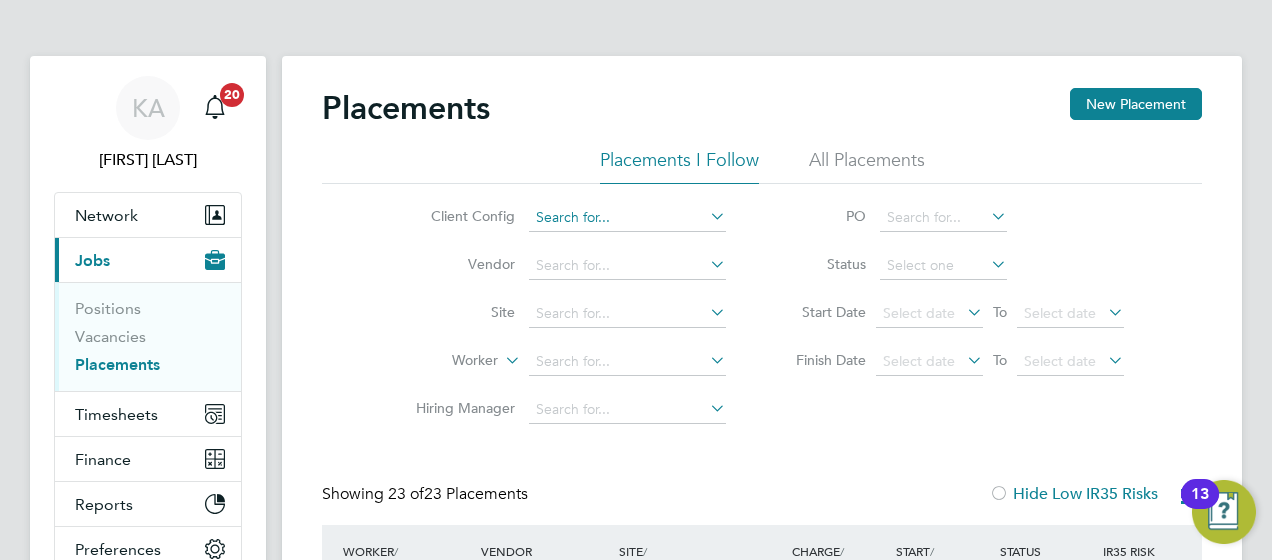click 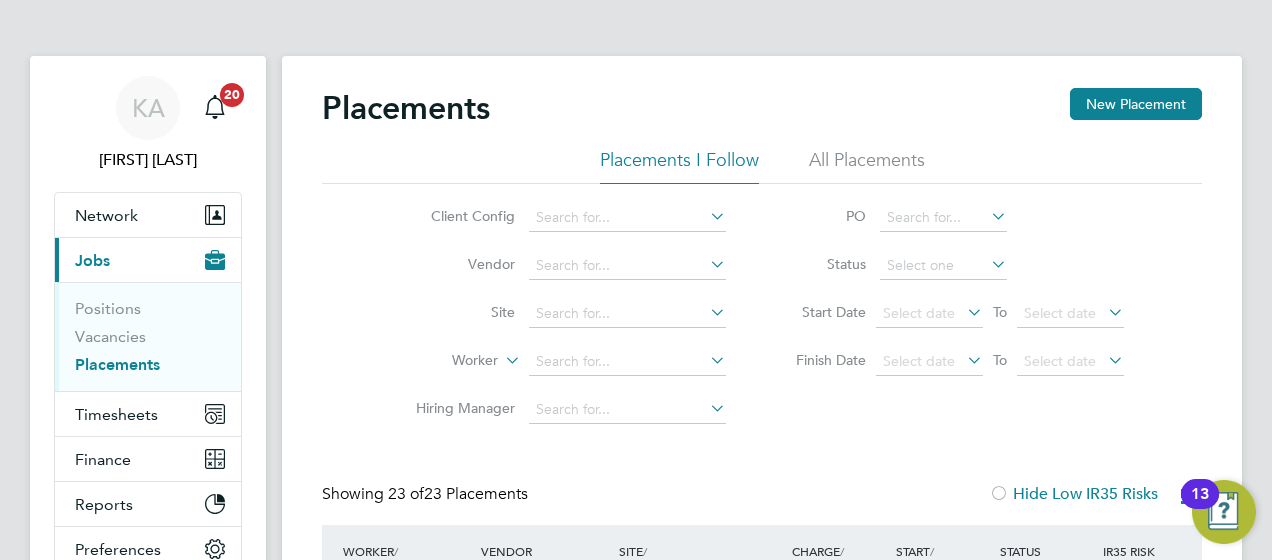 click on "Countryside Timber Frame Ltd" 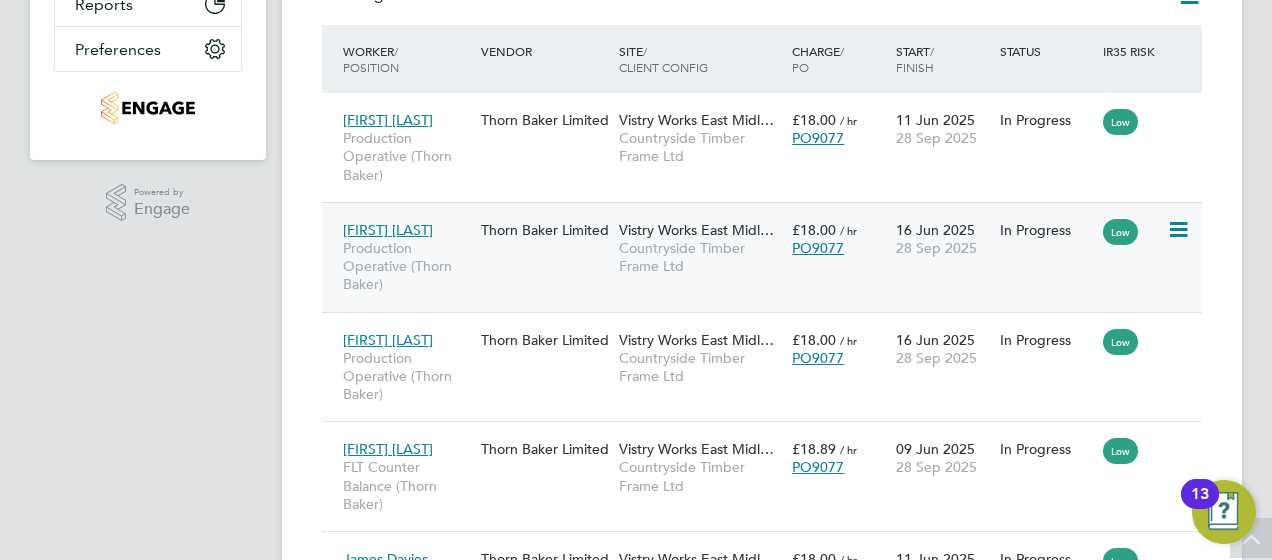click 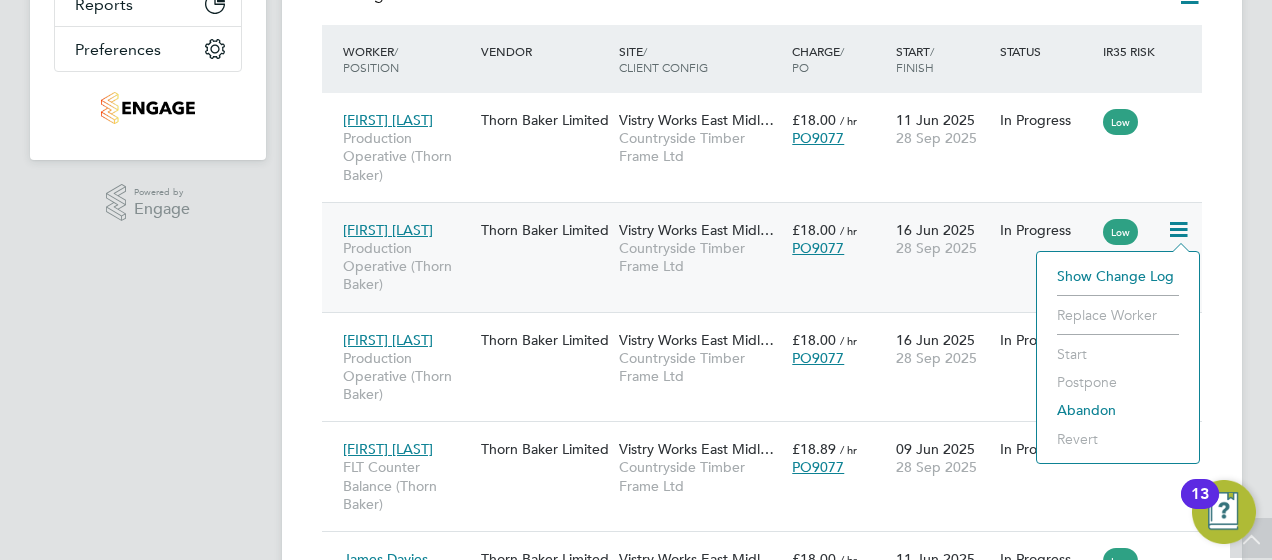 click on "Abandon" 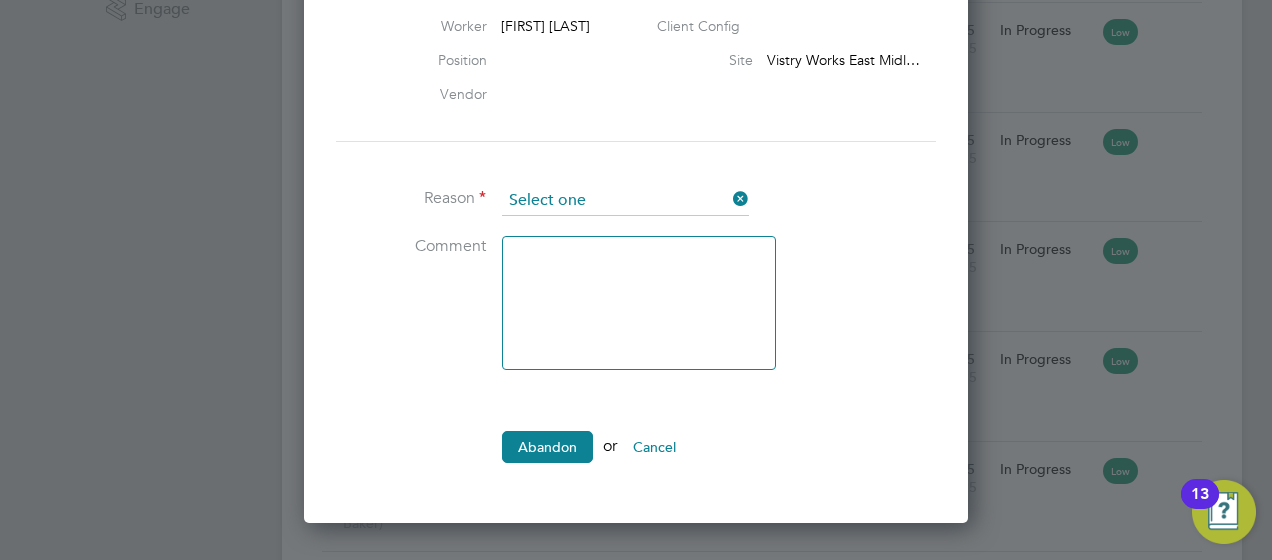 click at bounding box center [625, 201] 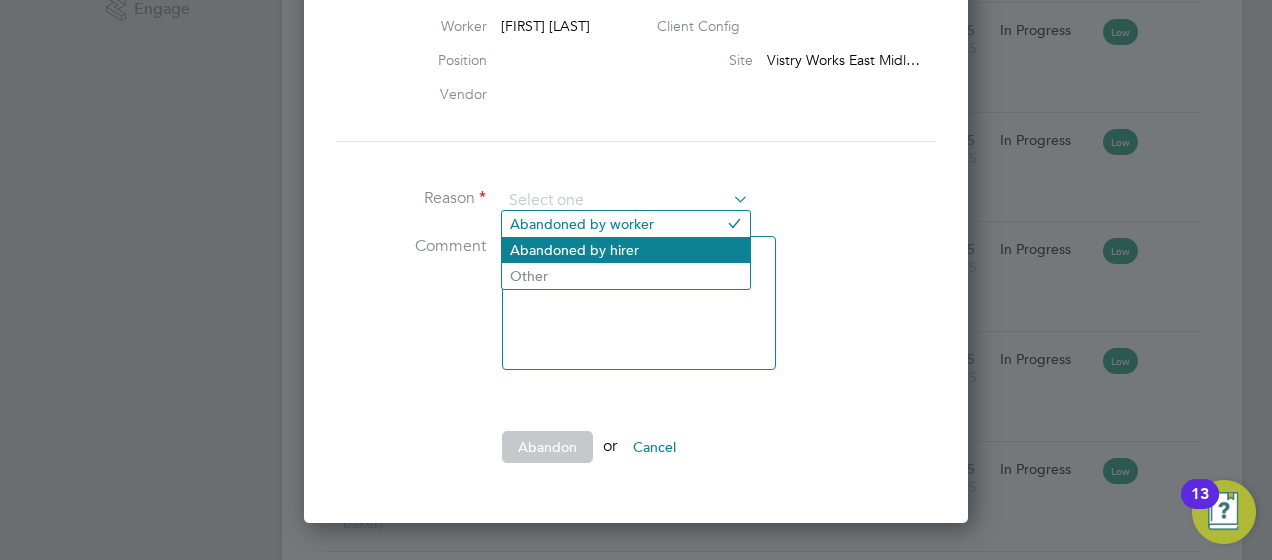 click on "Abandoned by hirer" 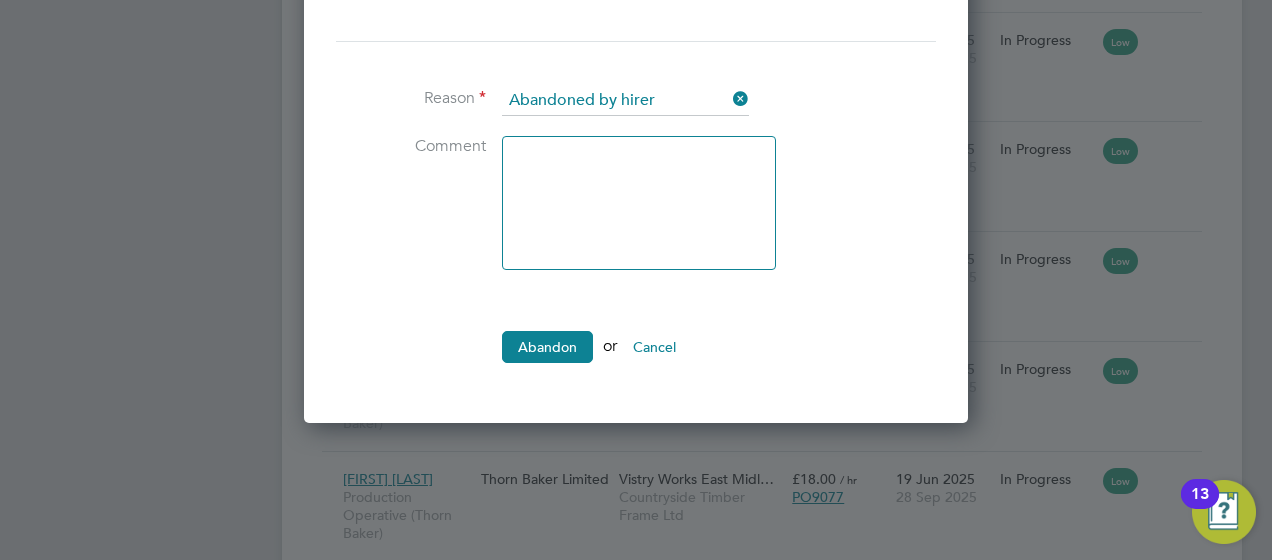 click at bounding box center [639, 203] 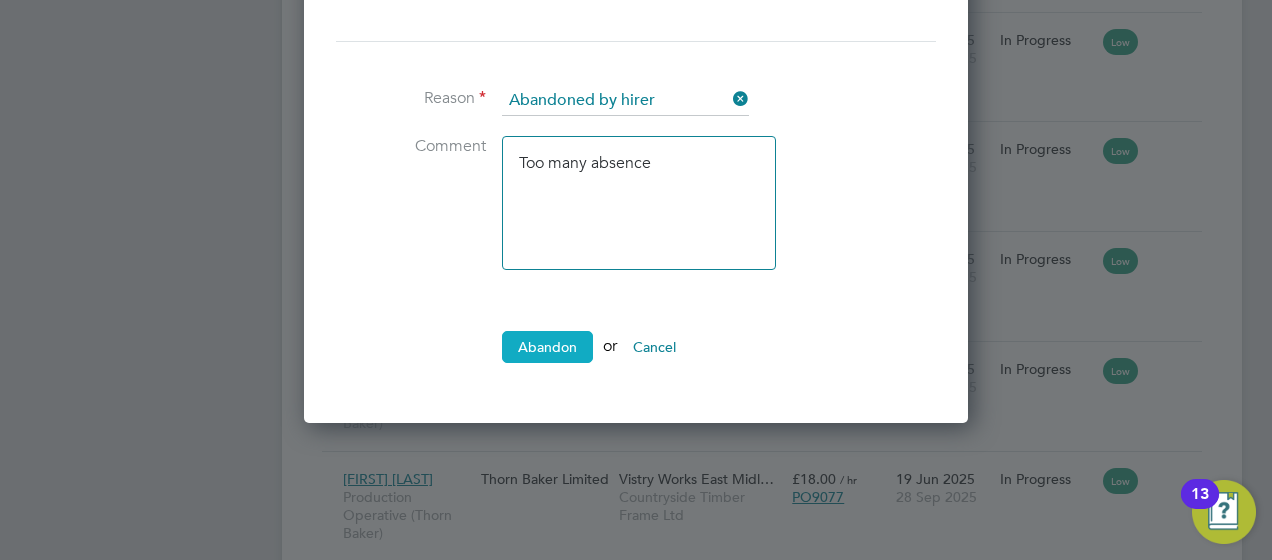 type on "Too many absence" 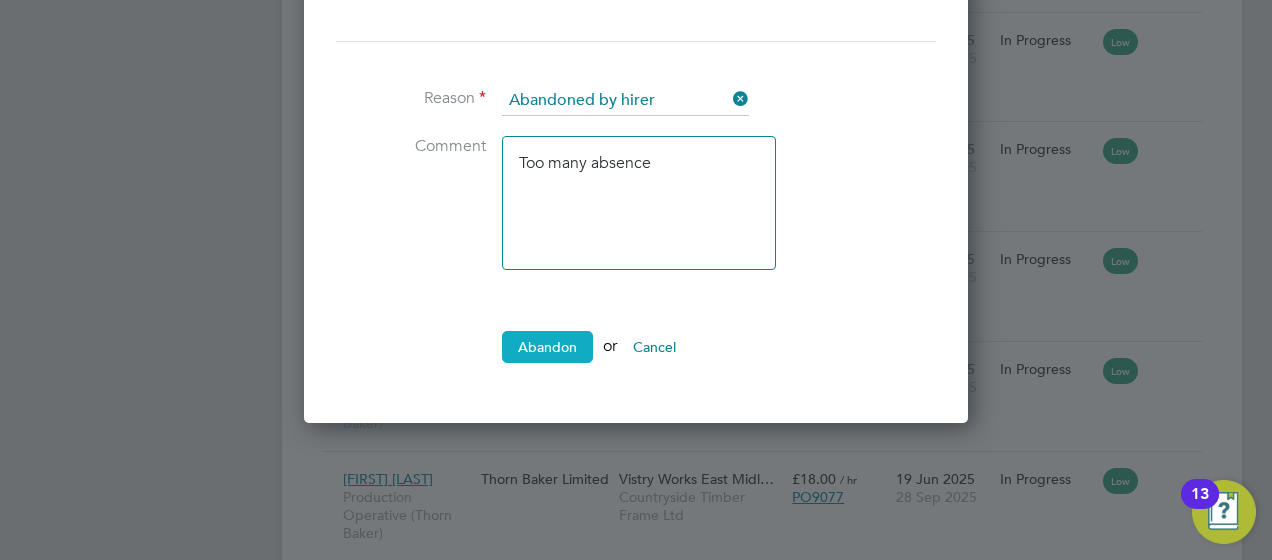 click on "Abandon" at bounding box center [547, 347] 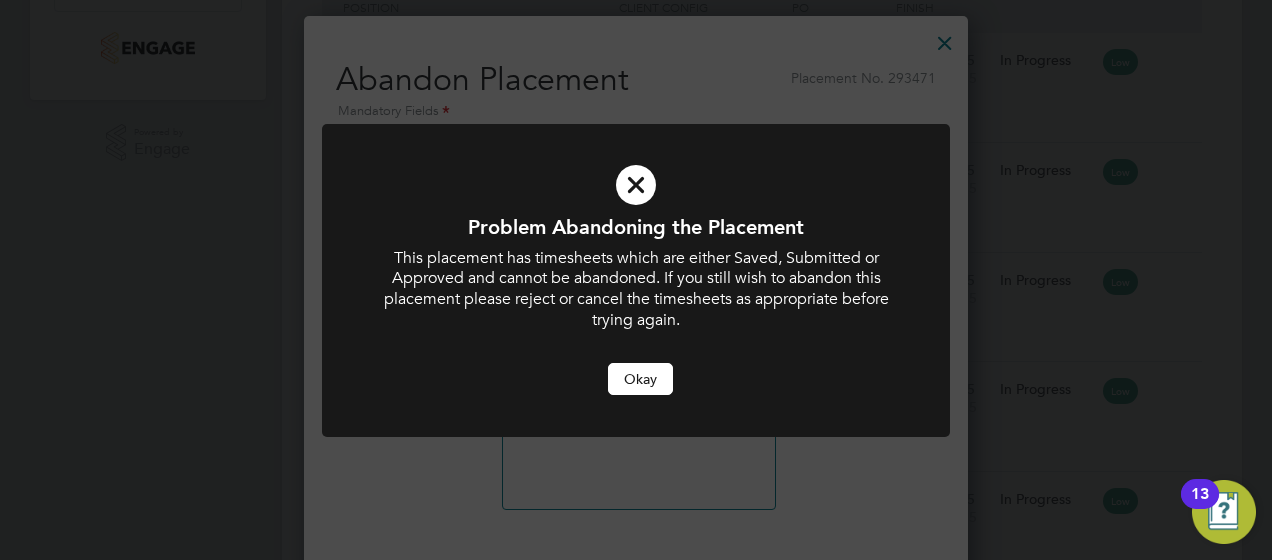 click on "Okay" at bounding box center [640, 379] 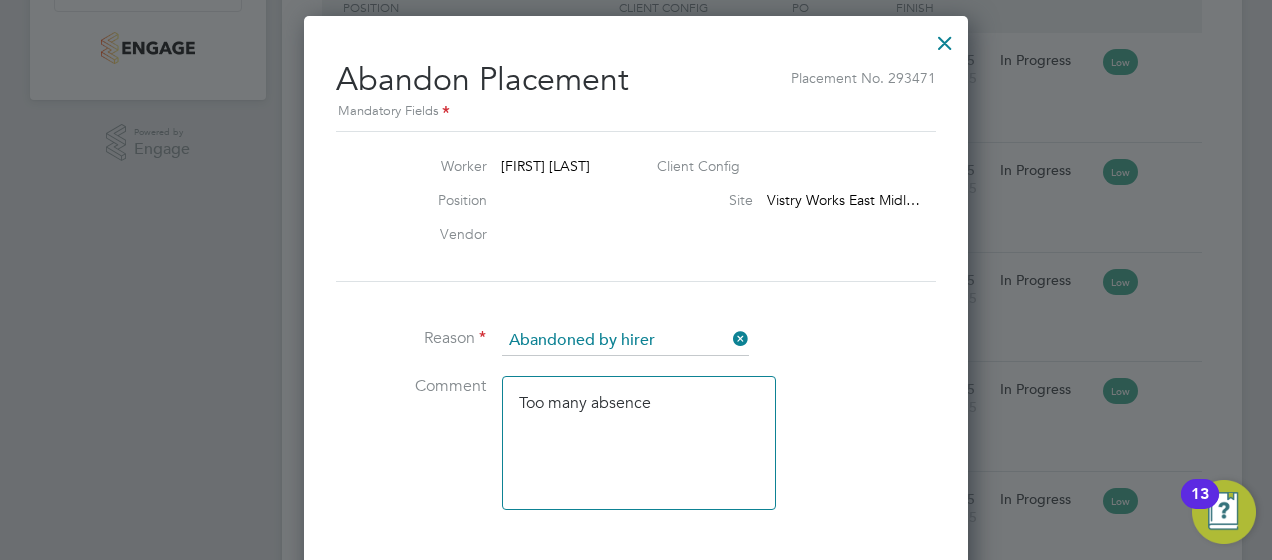 click at bounding box center (945, 38) 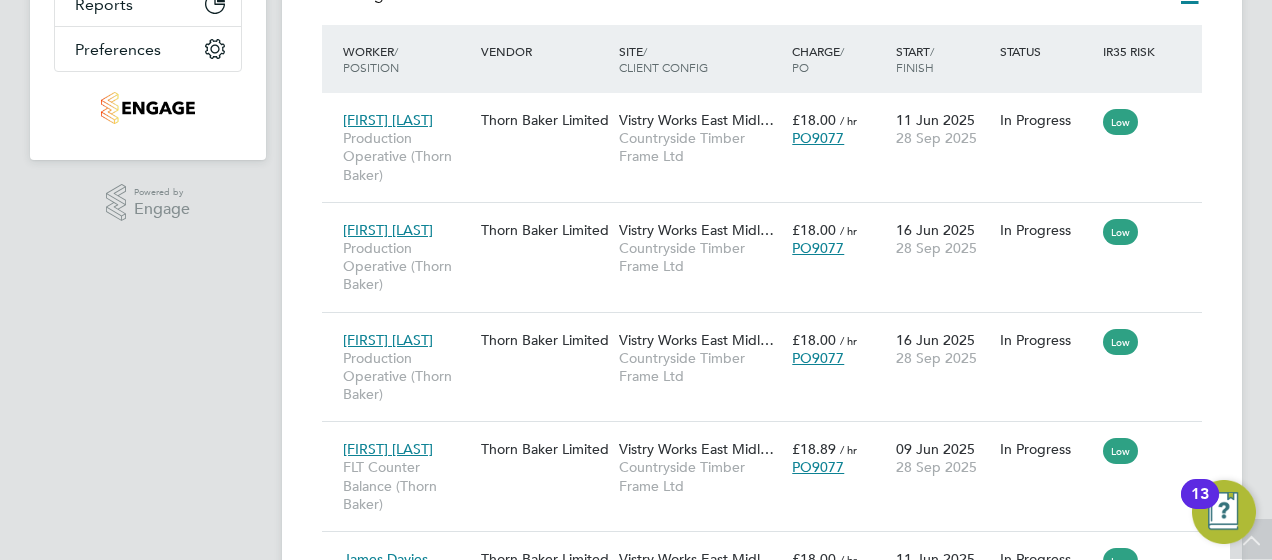 scroll, scrollTop: 0, scrollLeft: 0, axis: both 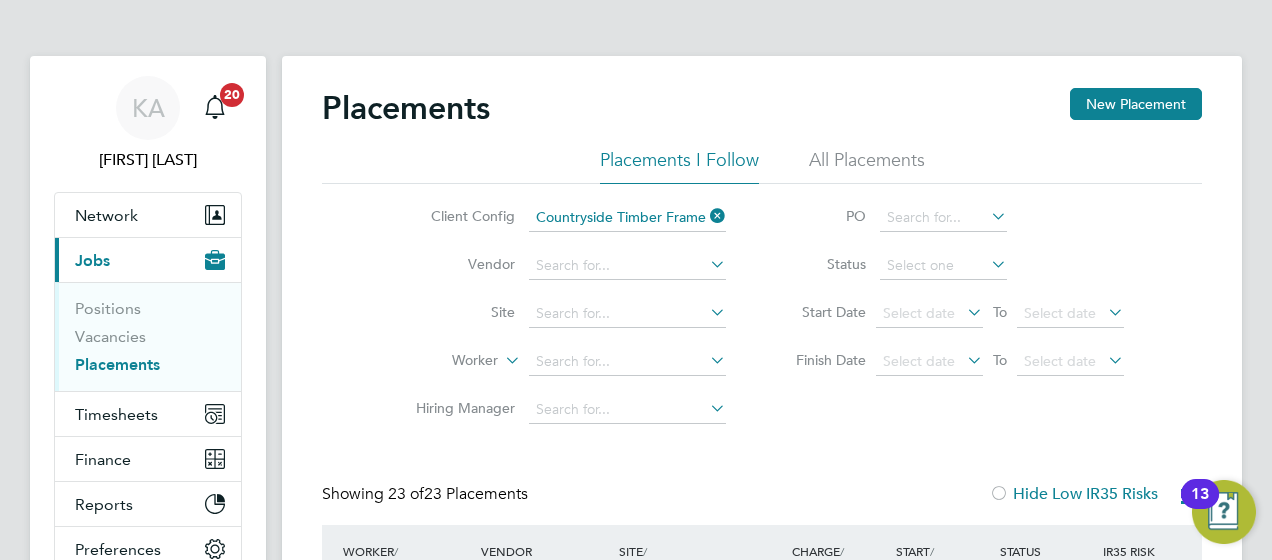 click on "KA   Kerry Asawla   Notifications
20   Applications:   Network
Team Members   Businesses   Sites   Workers   Contacts   Current page:   Jobs
Positions   Vacancies   Placements   Timesheets
Timesheets   Expenses   Finance
Invoices & Credit Notes   Reports
Margin Report   CIS Reports   Report Downloads   Preferences
My Business   Doc. Requirements   VMS Configurations   Notifications   Activity Logs
.st0{fill:#C0C1C2;}
Powered by Engage Placements New Placement Placements I Follow All Placements Client Config   Countryside Timber Frame Ltd Vendor     Site     Worker     Hiring Manager   PO   Status   Start Date
Select date
To
Select date
Finish Date
Select date
To
Select date
Showing   23 of" at bounding box center (636, 1595) 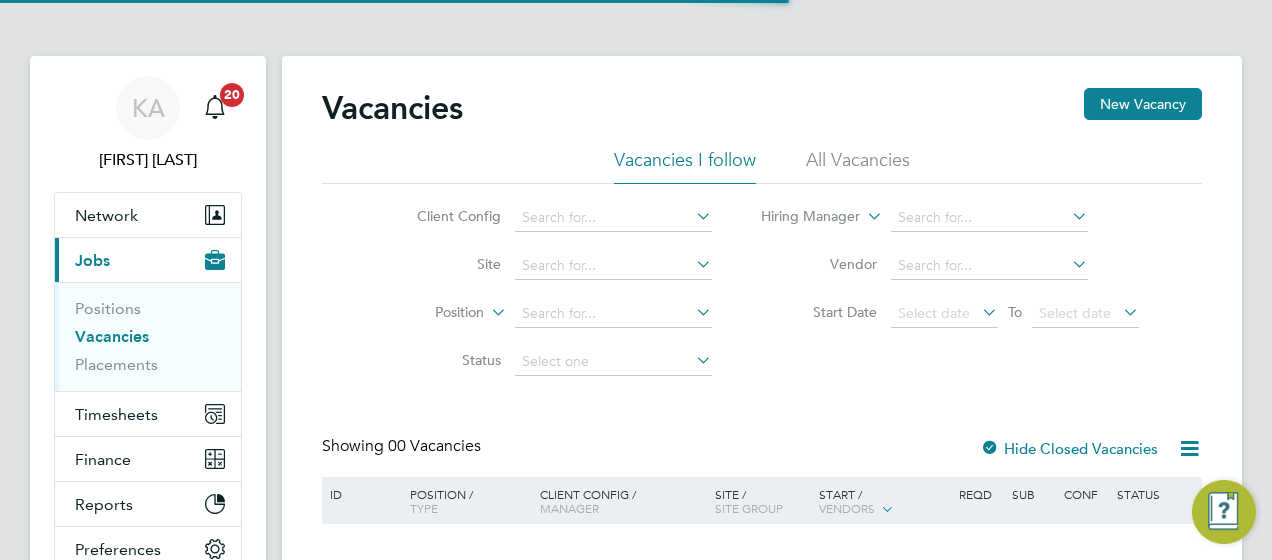 scroll, scrollTop: 0, scrollLeft: 0, axis: both 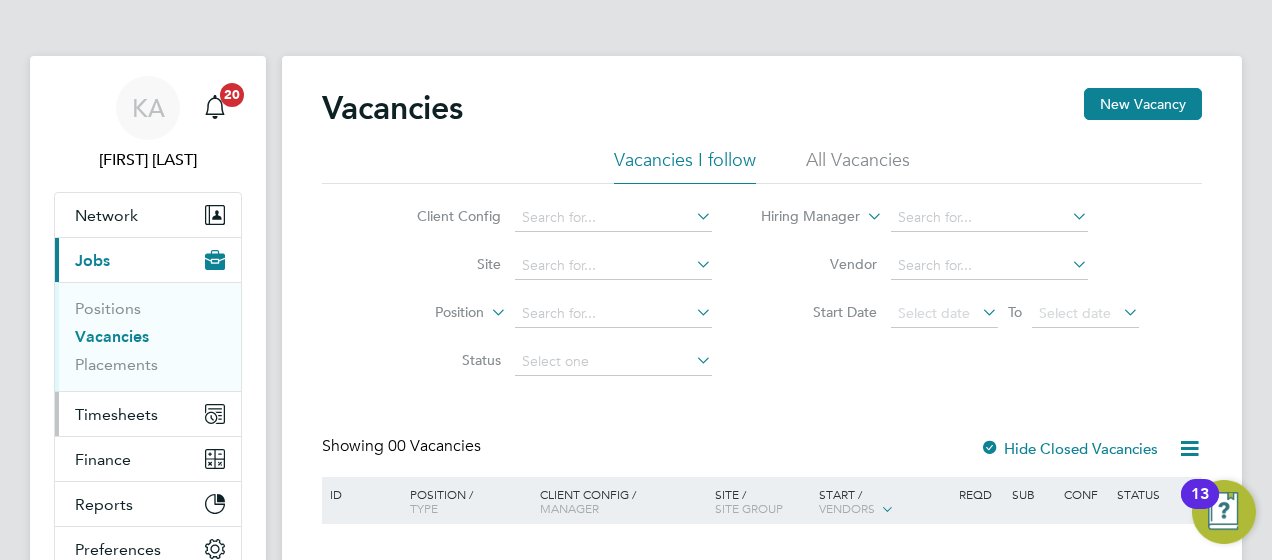 click on "Timesheets" at bounding box center [116, 414] 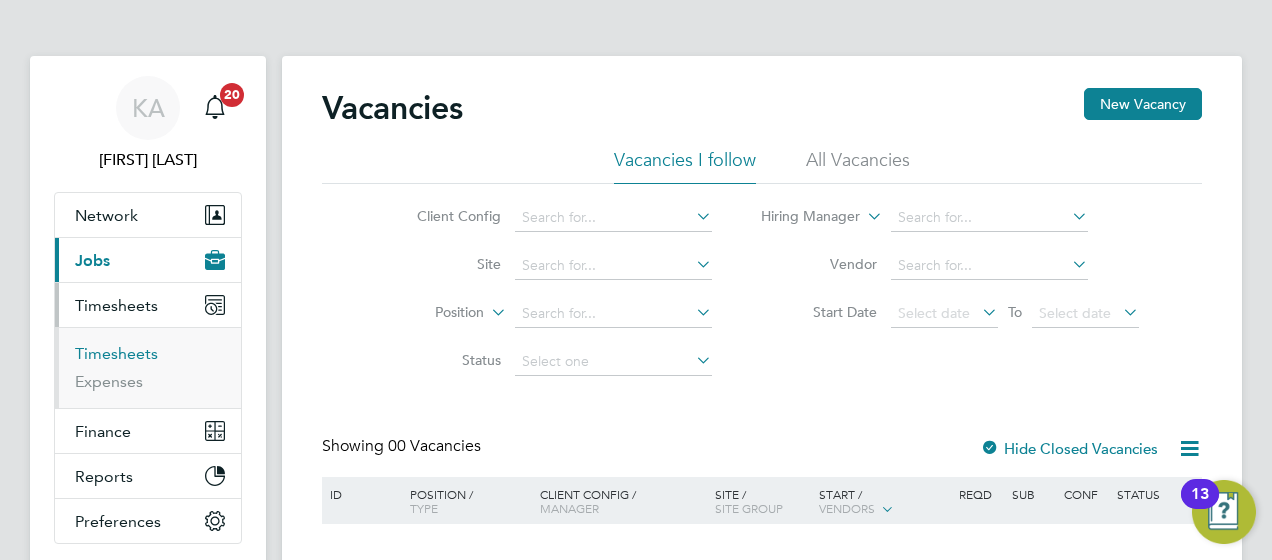 click on "Timesheets" at bounding box center [116, 353] 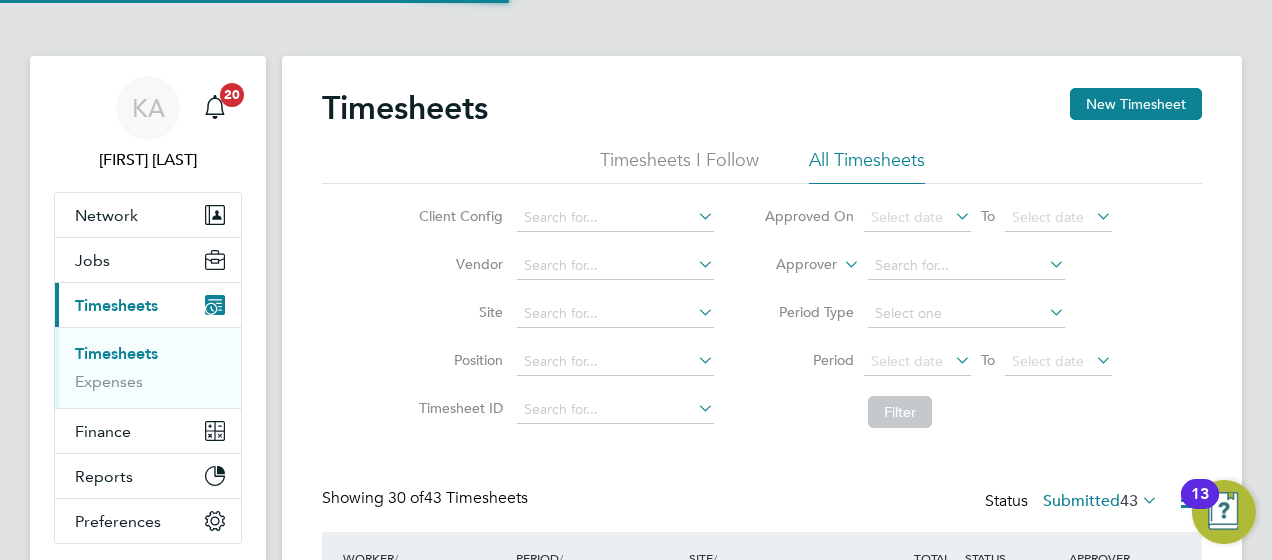 scroll, scrollTop: 10, scrollLeft: 10, axis: both 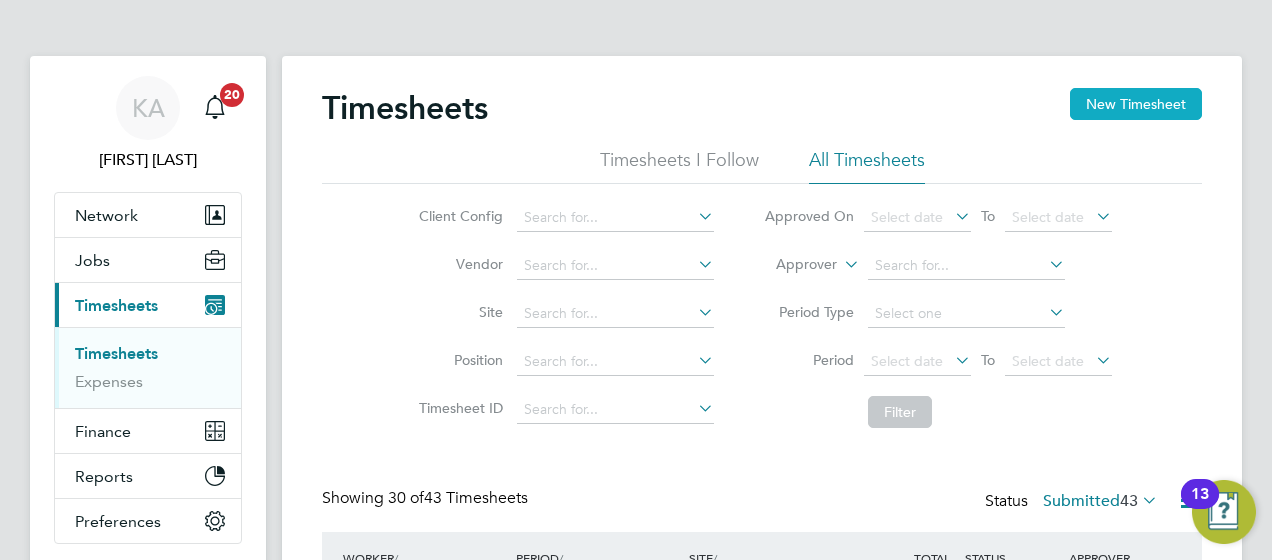 click on "New Timesheet" 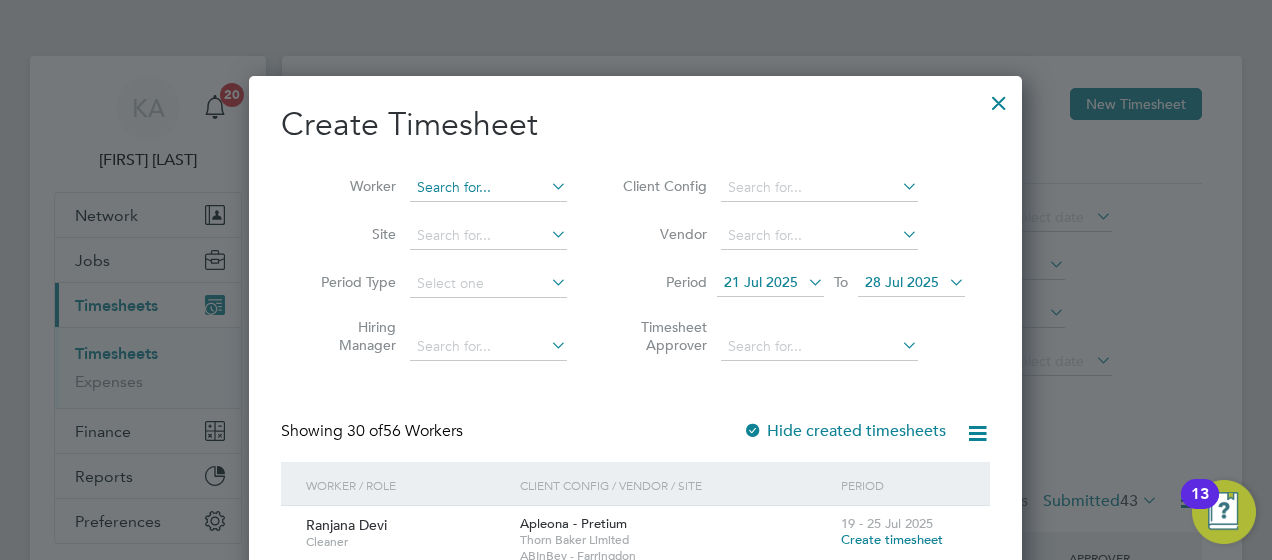 click at bounding box center (488, 188) 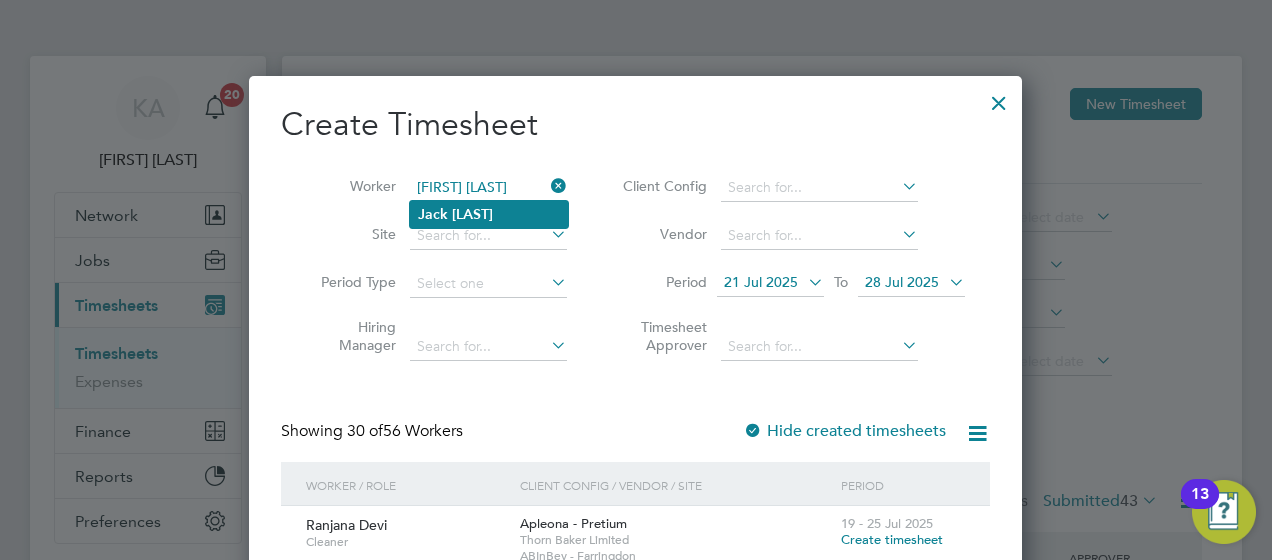 click on "Jack" 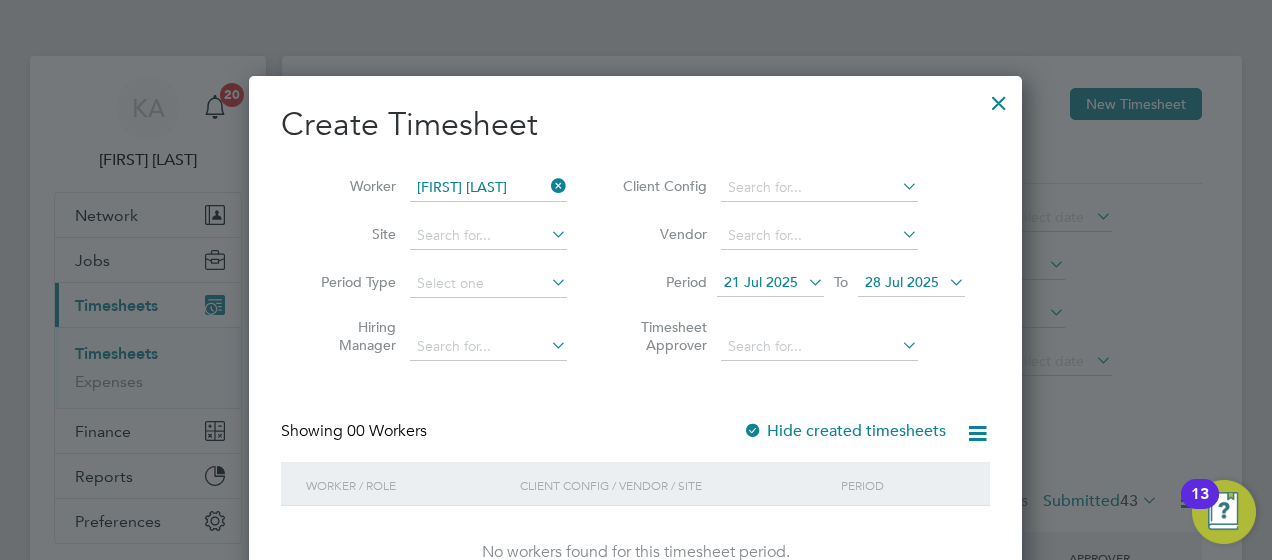 click on "21 Jul 2025" at bounding box center (761, 282) 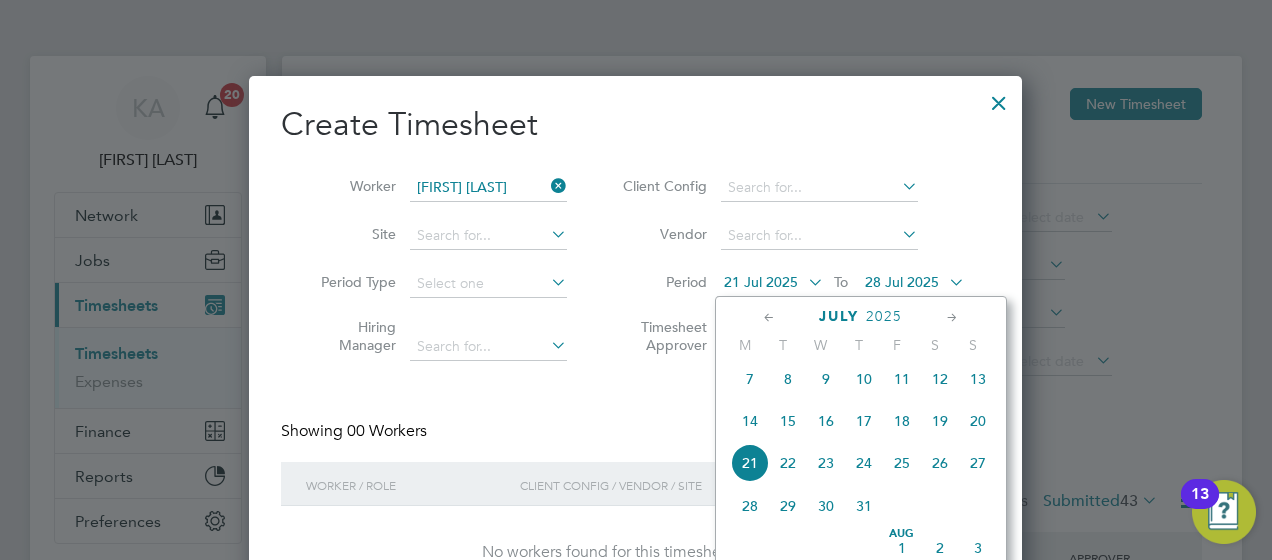 click on "28" 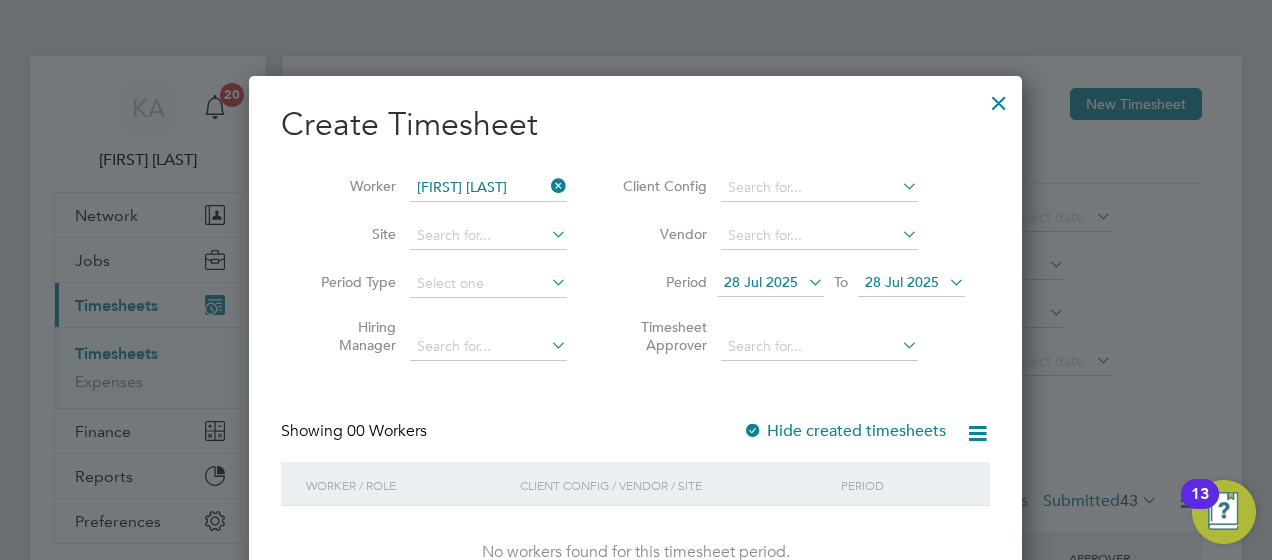 click at bounding box center [999, 98] 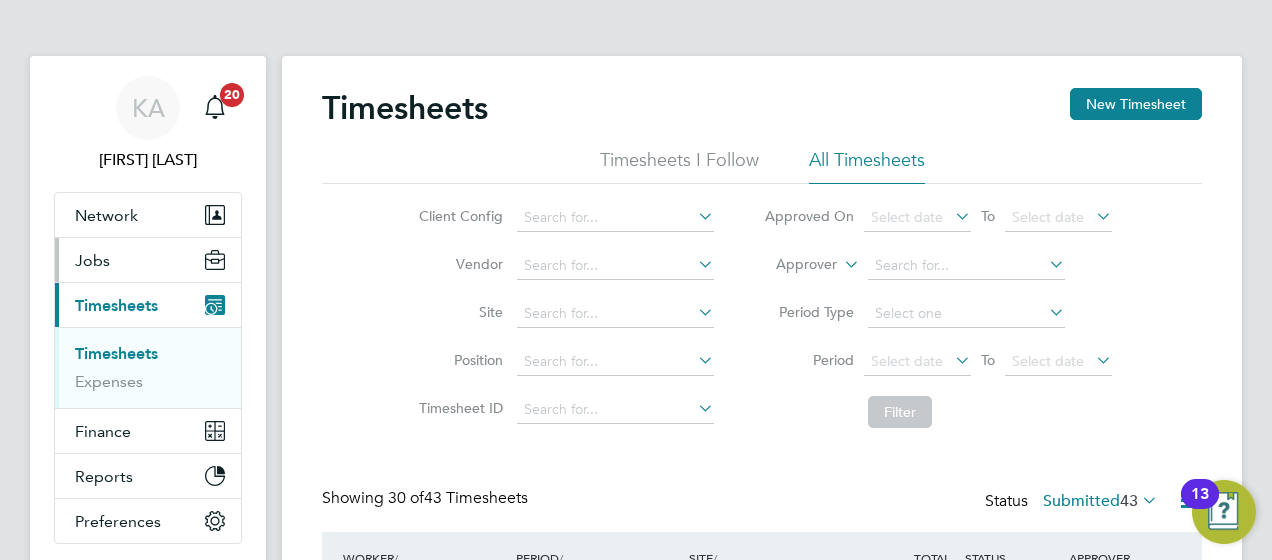 click on "Jobs" at bounding box center (92, 260) 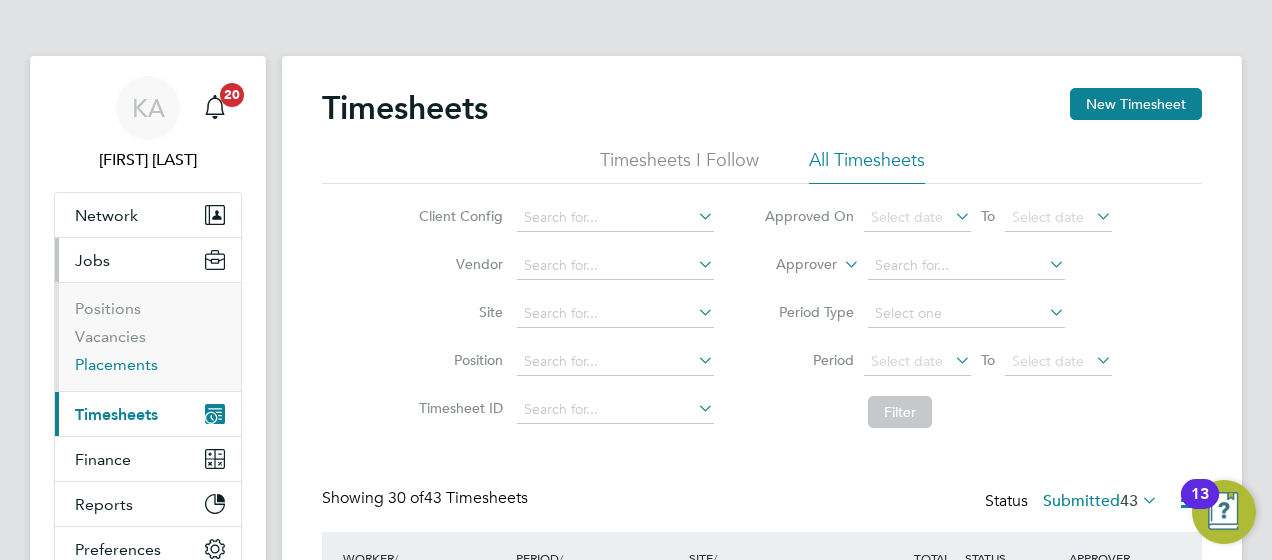 click on "Placements" at bounding box center (116, 364) 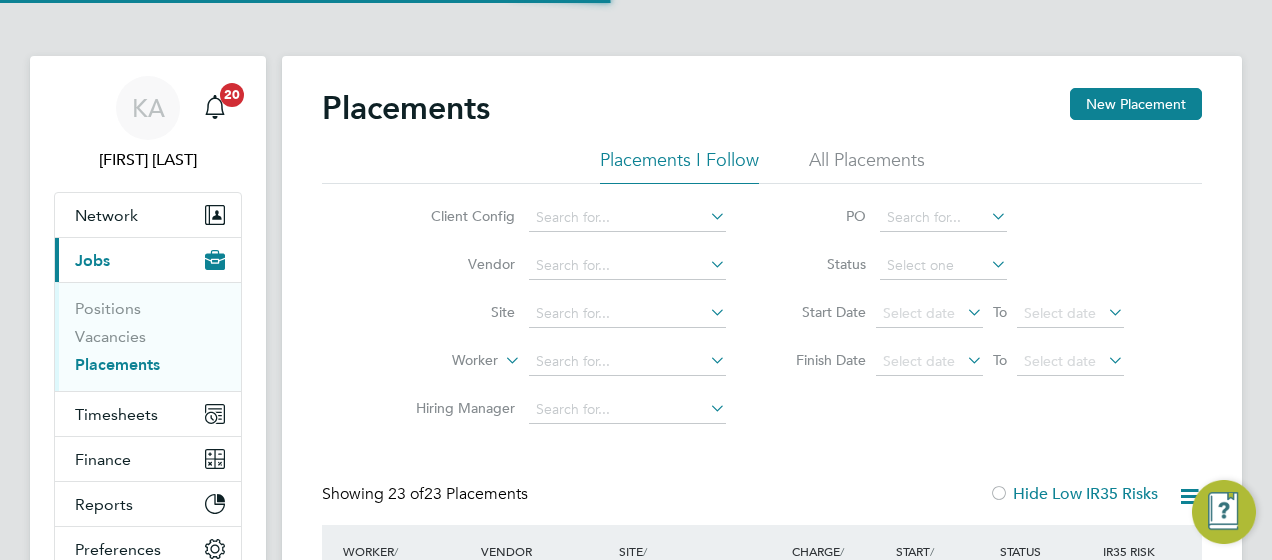 scroll, scrollTop: 10, scrollLeft: 10, axis: both 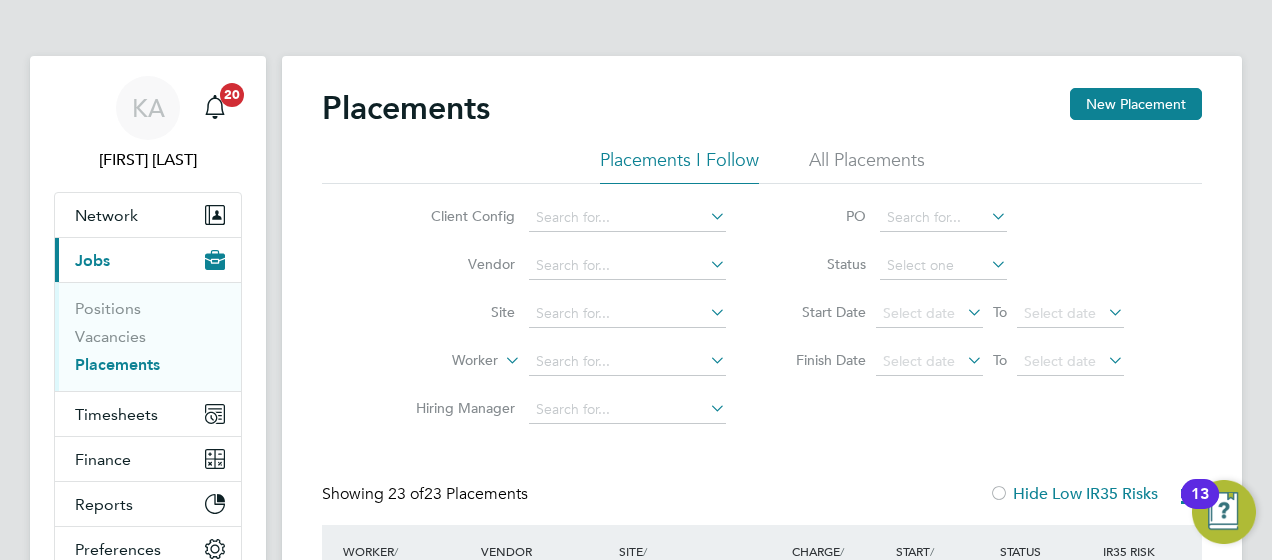click on "All Placements" 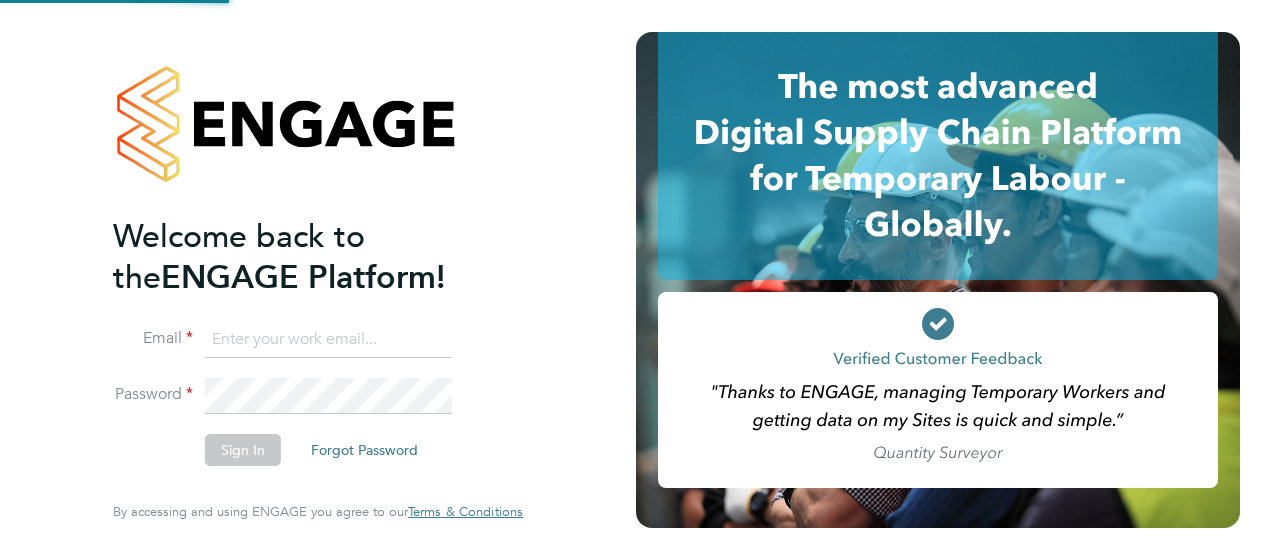 scroll, scrollTop: 0, scrollLeft: 0, axis: both 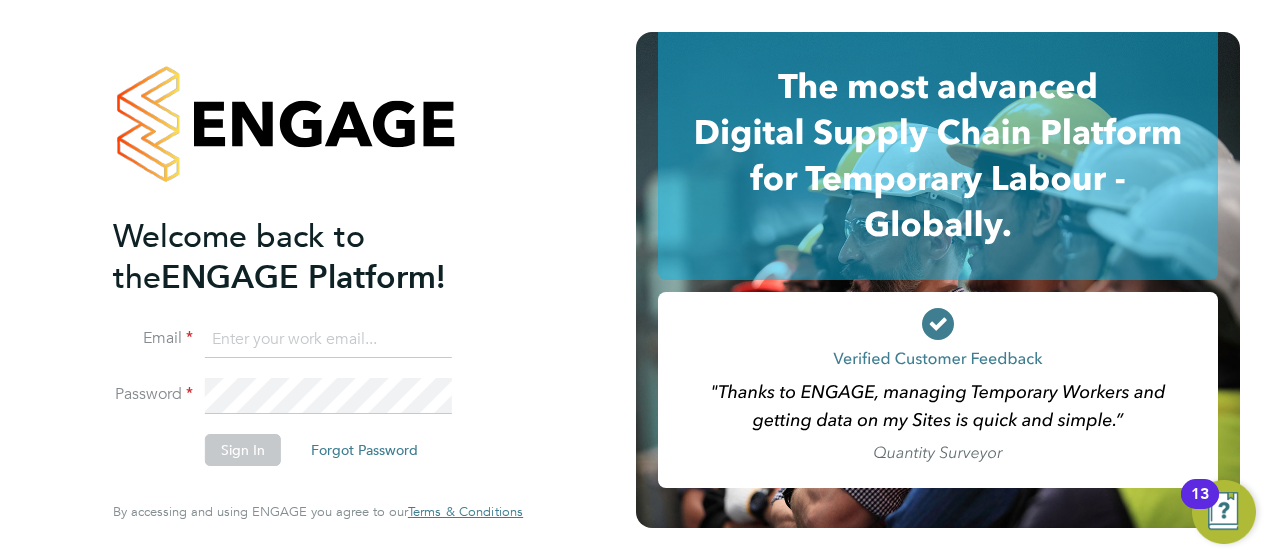 type on "[USERNAME]@[DOMAIN].co.uk" 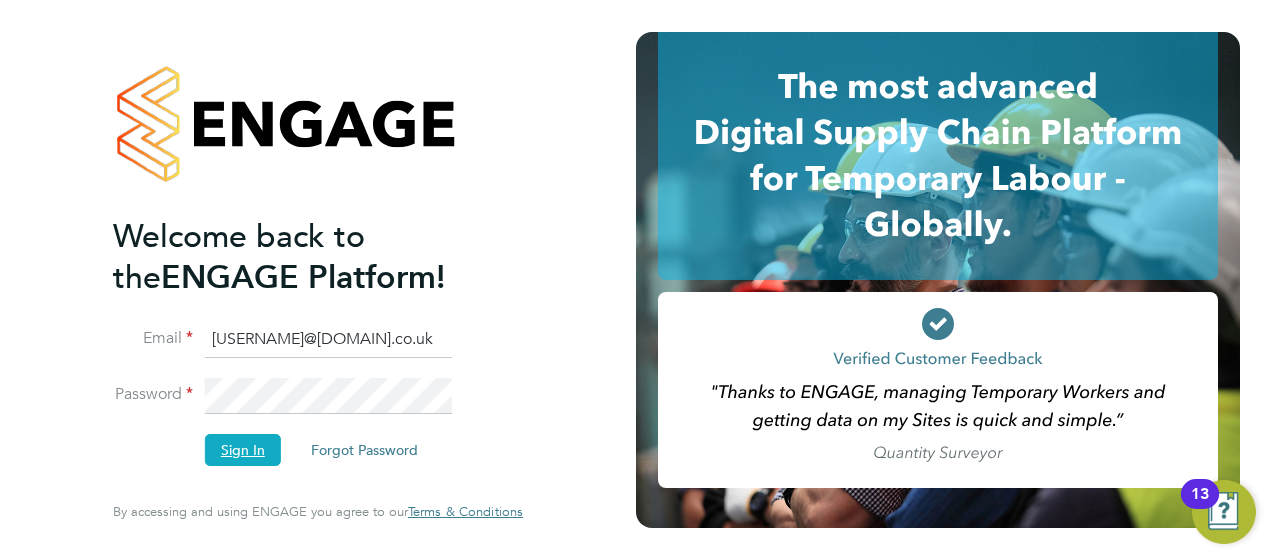 click on "Sign In" 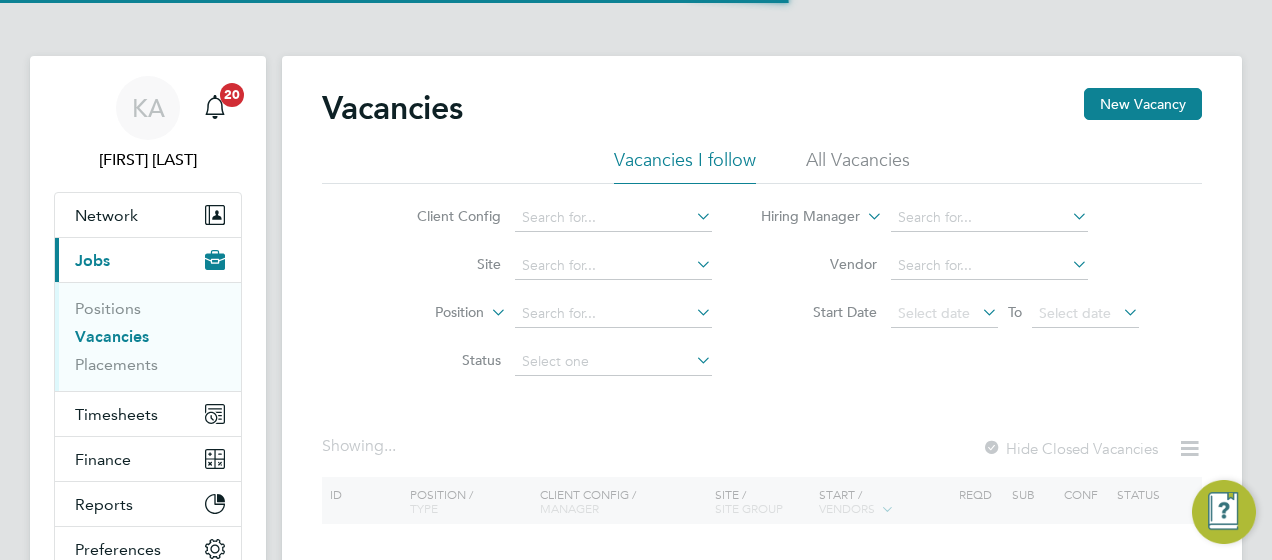 scroll, scrollTop: 0, scrollLeft: 0, axis: both 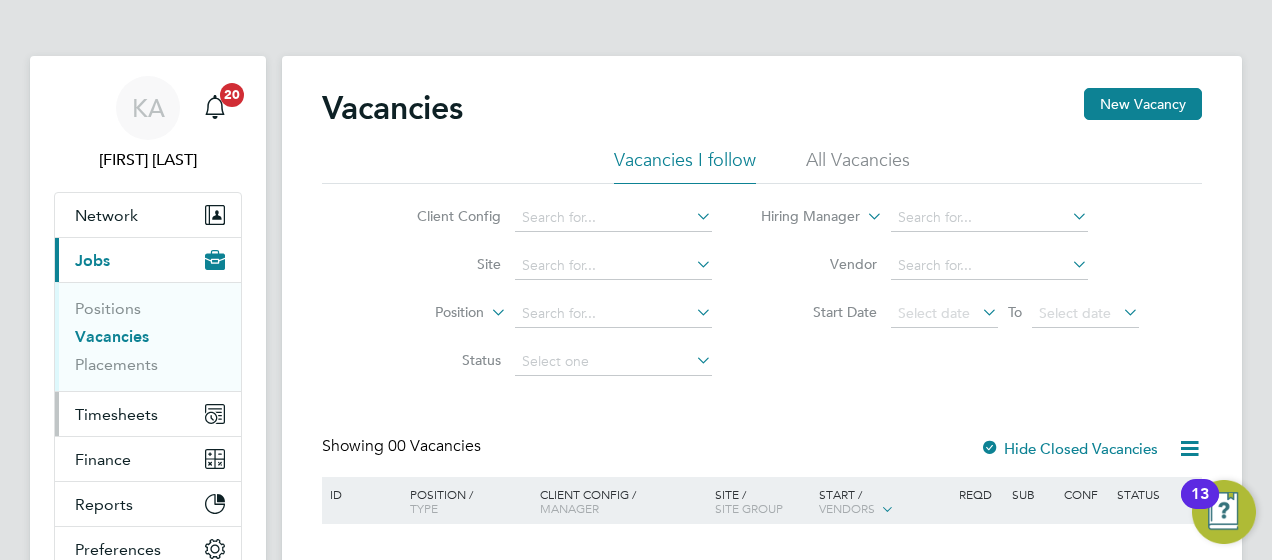 click on "Timesheets" at bounding box center (116, 414) 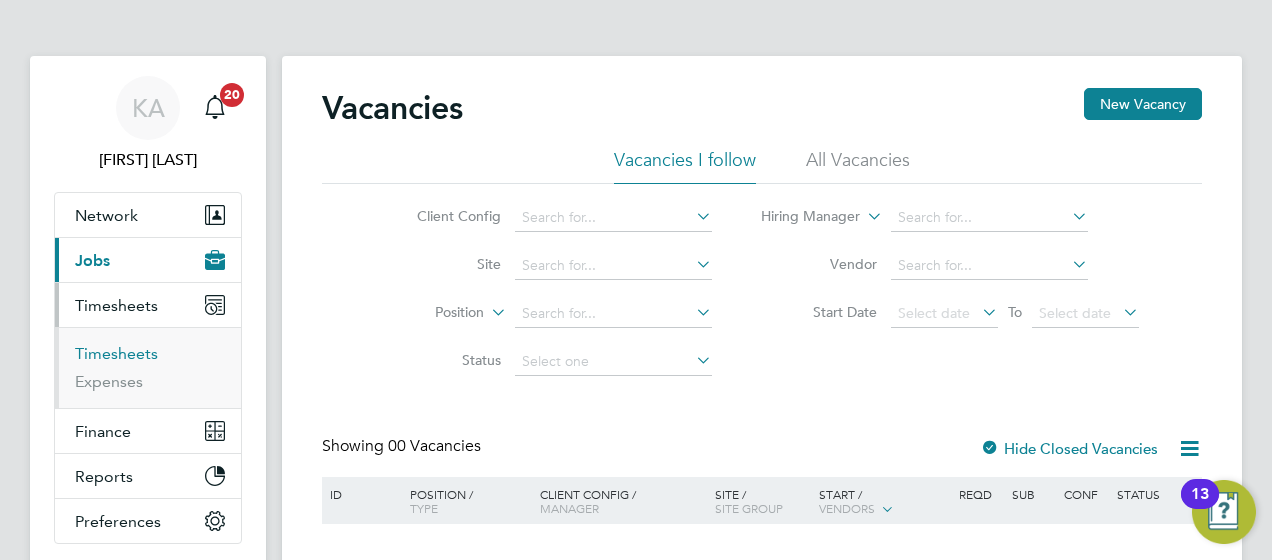 click on "Timesheets" at bounding box center [116, 353] 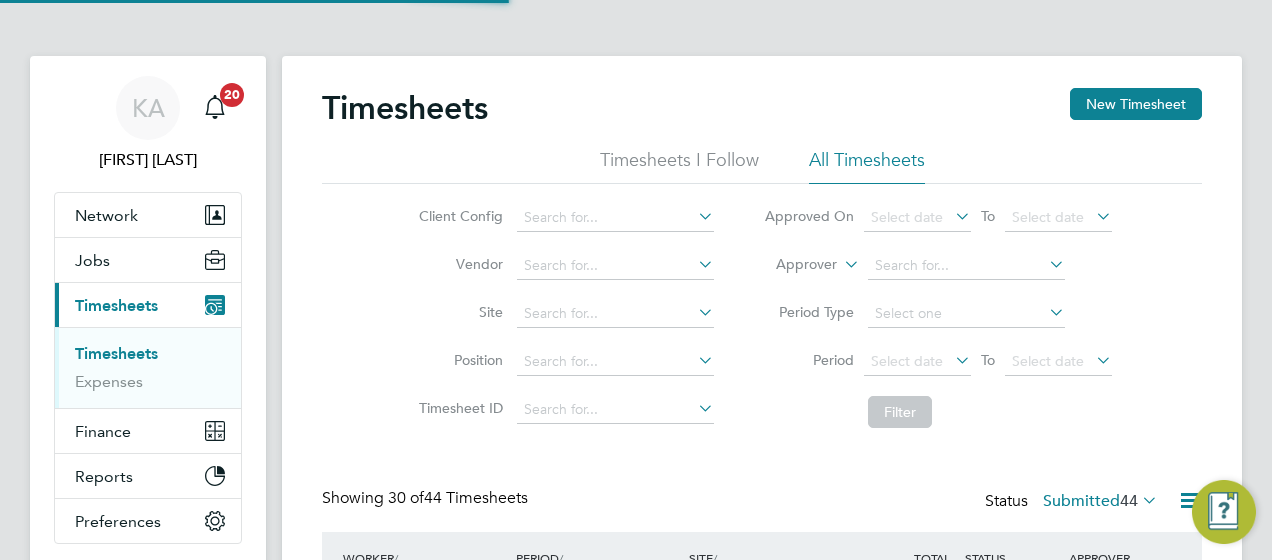 scroll, scrollTop: 10, scrollLeft: 10, axis: both 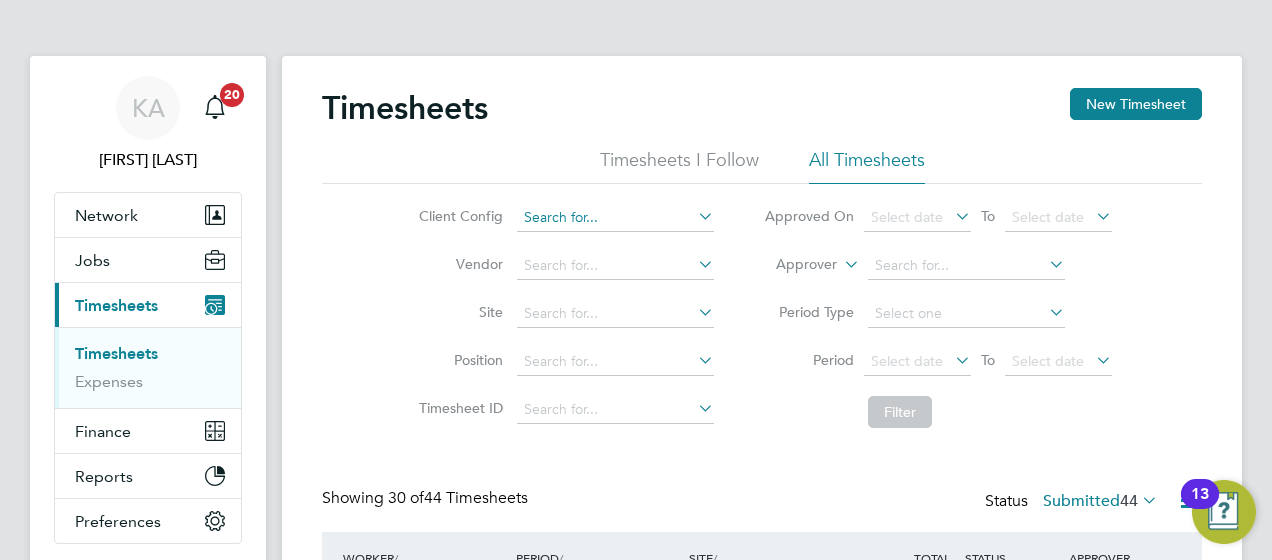 click 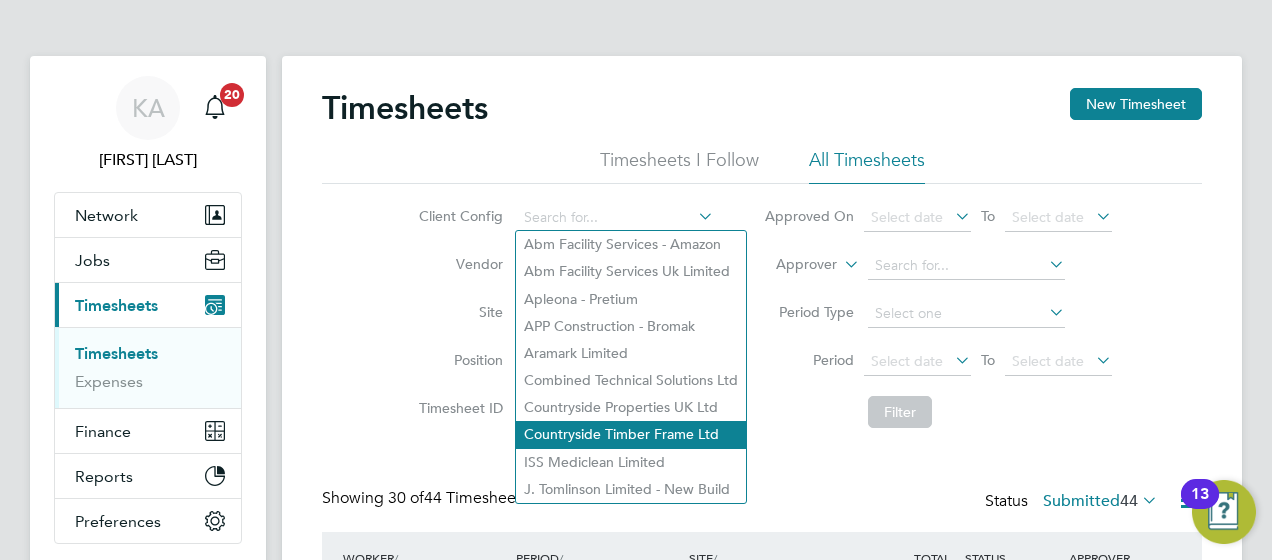 click on "Countryside Timber Frame Ltd" 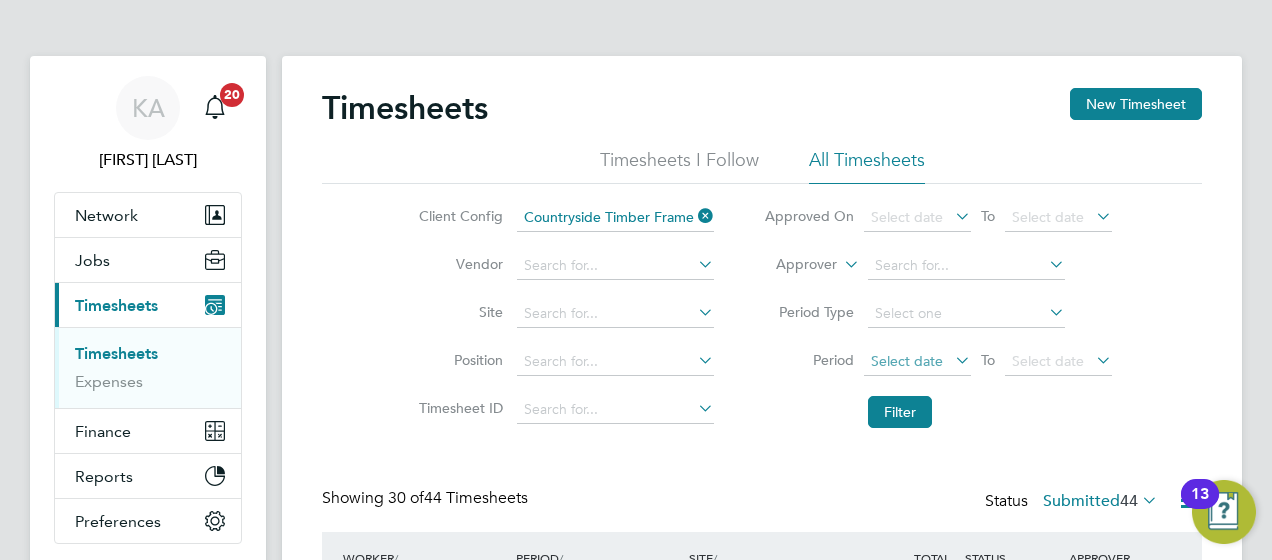 click on "Select date" 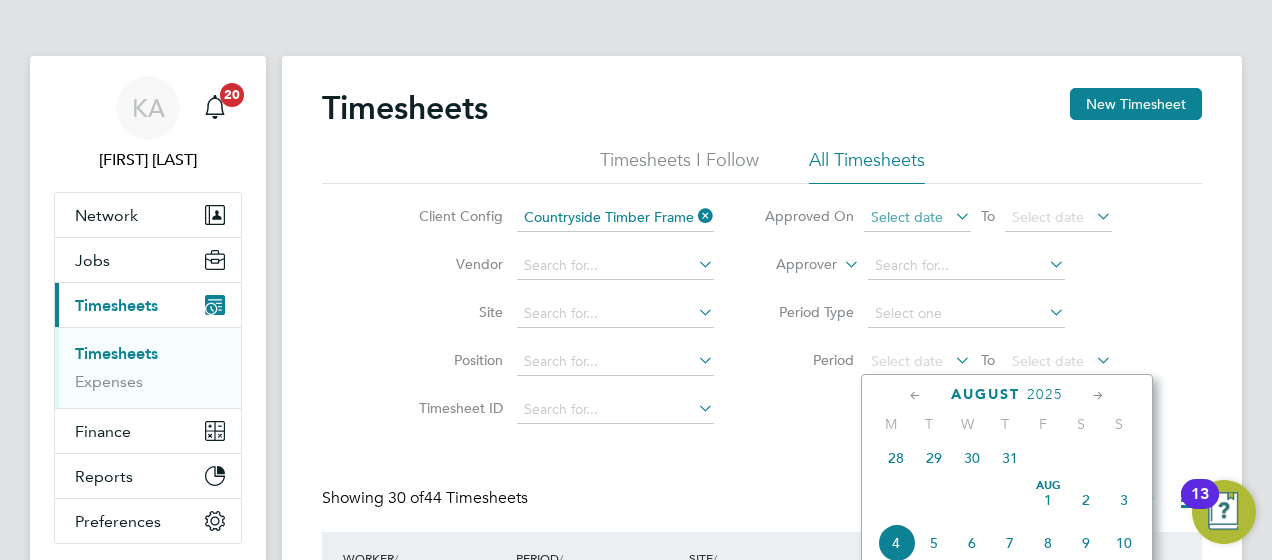 click on "Select date" 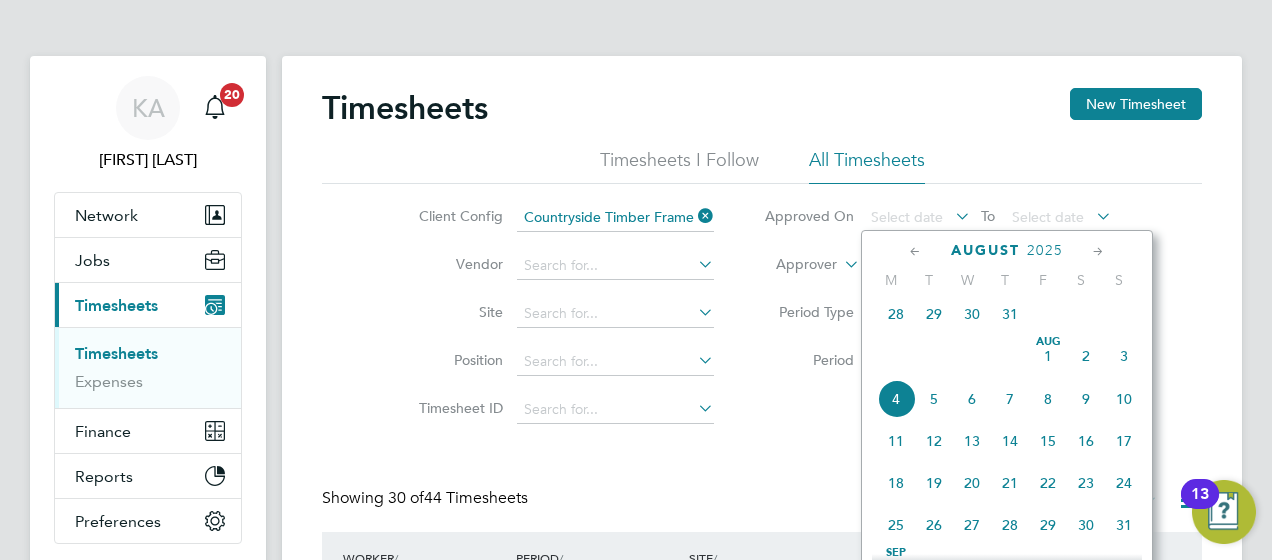 click on "28" 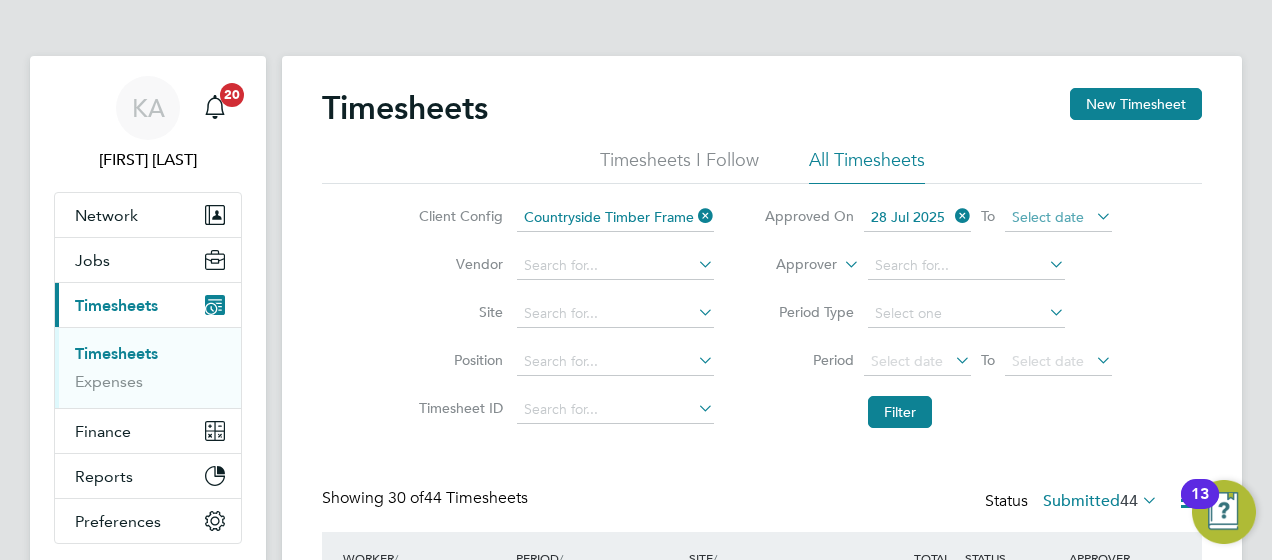 click on "Select date" 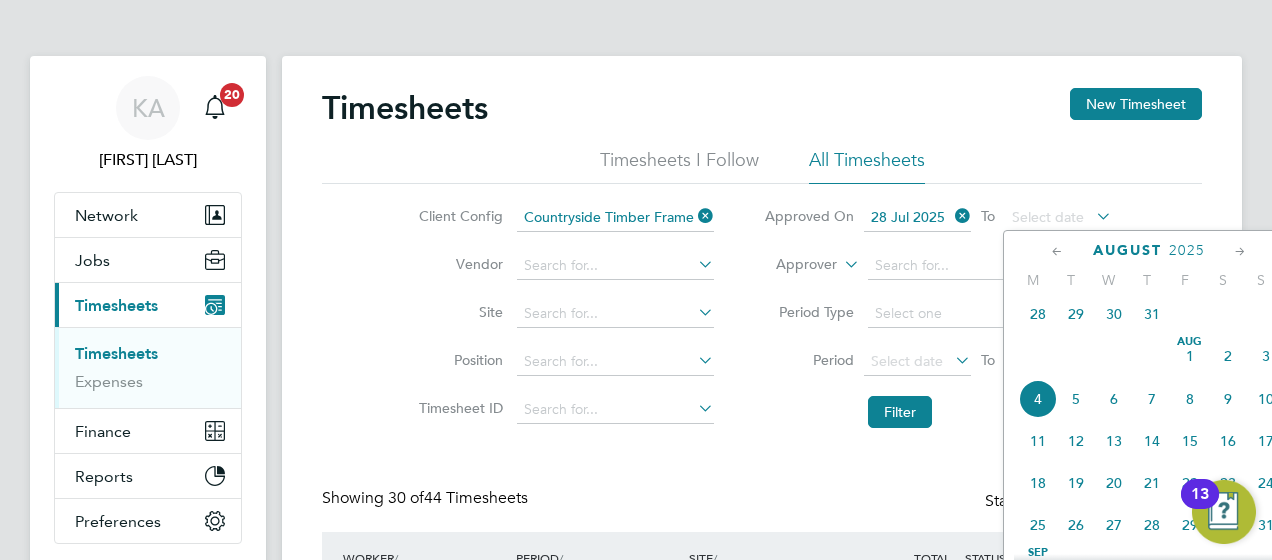 click on "3" 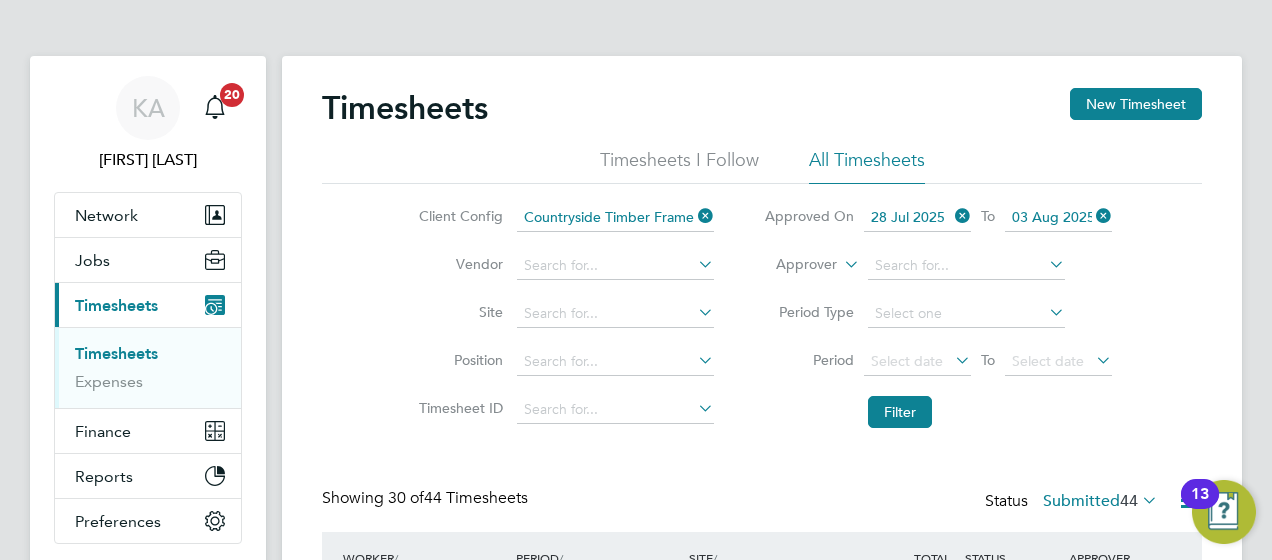 click 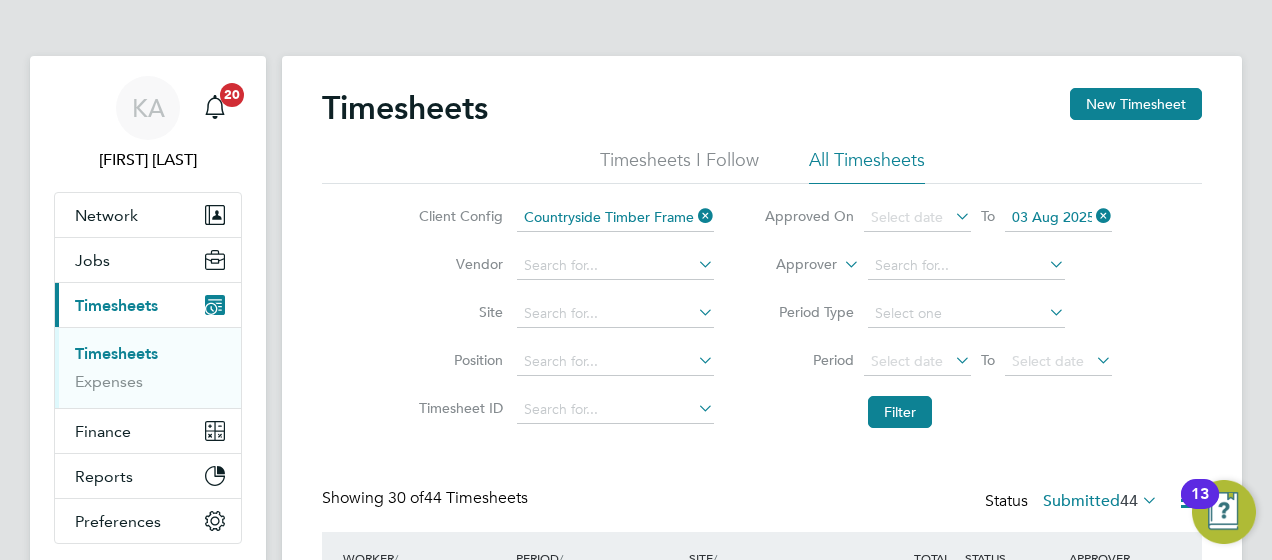 click 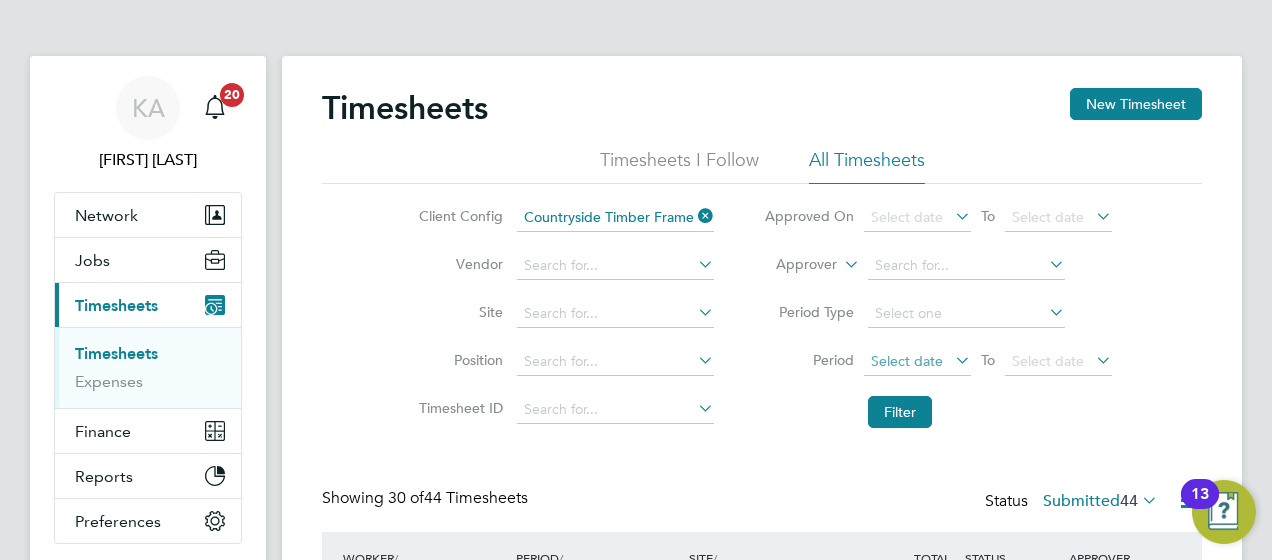 click on "Select date" 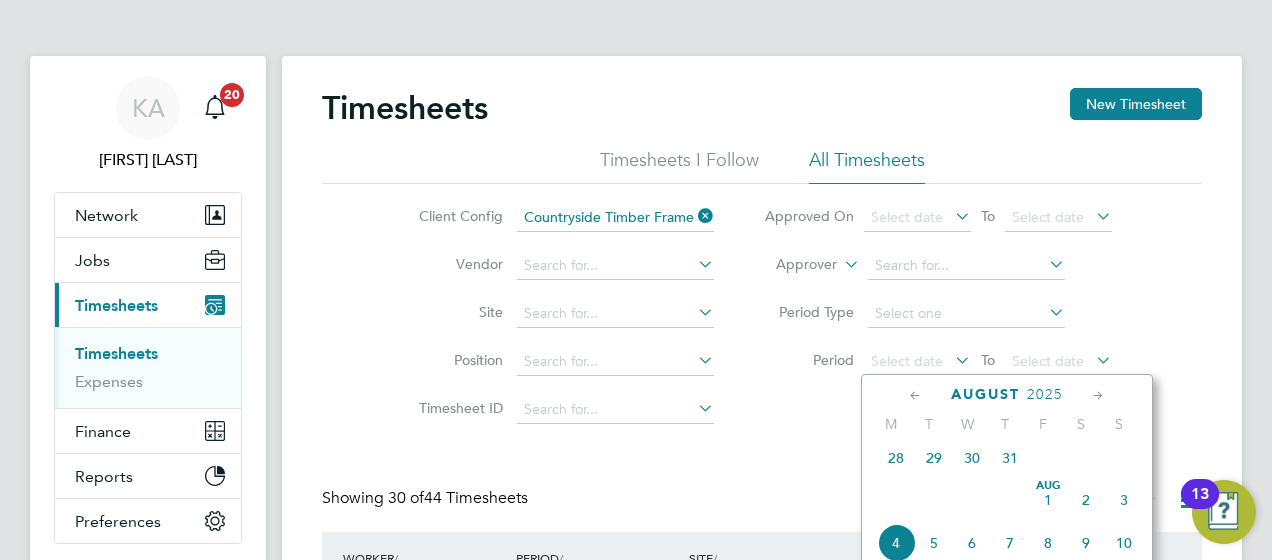 click on "28" 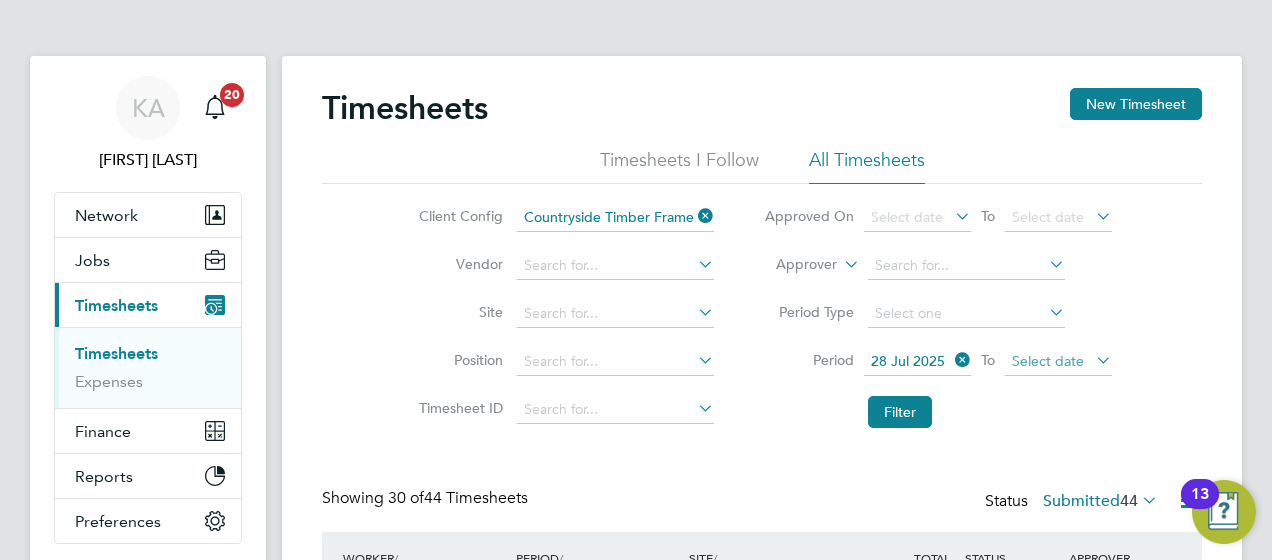 click on "Select date" 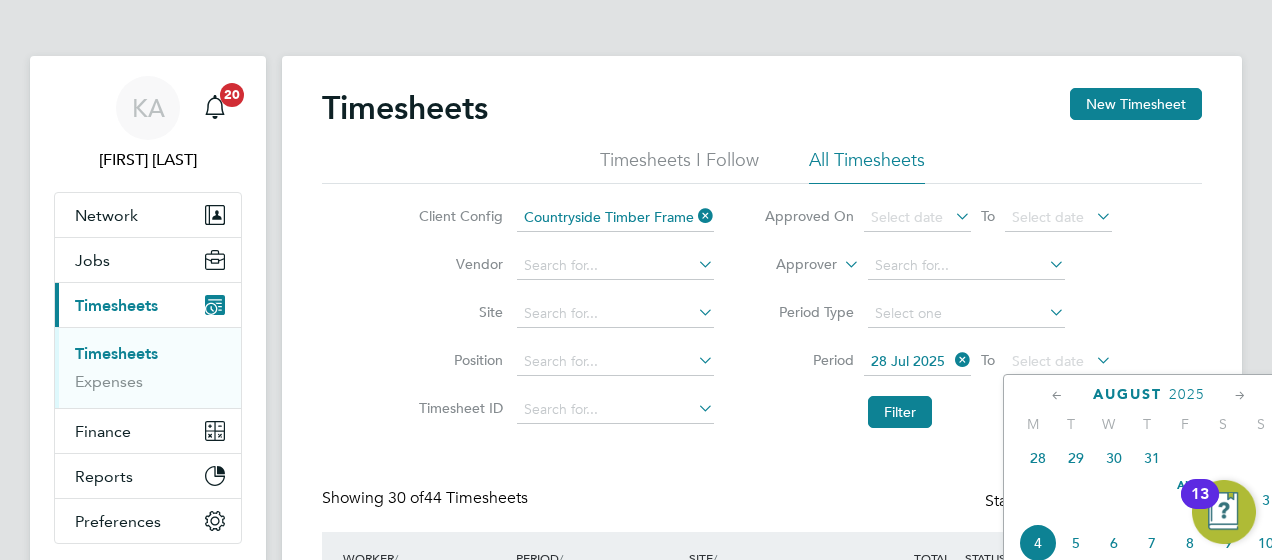 click on "3" 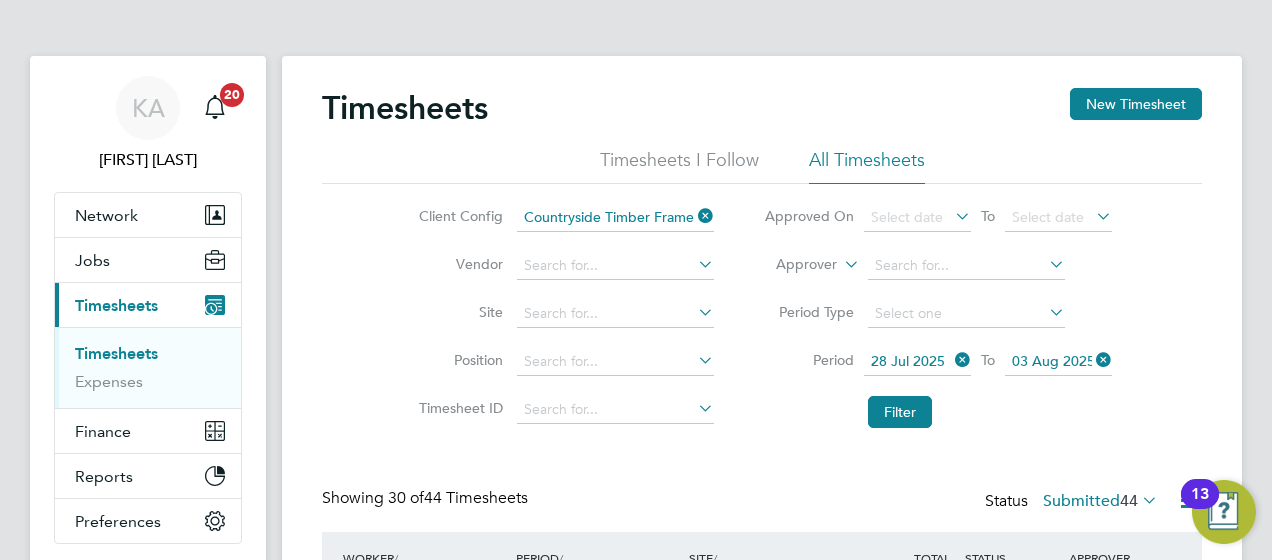 click on "Timesheets New Timesheet Timesheets I Follow All Timesheets Client Config   Countryside Timber Frame Ltd Vendor   Site   Position   Timesheet ID   Approved On
Select date
To
Select date
Approver     Period Type   Period
28 Jul 2025
To
03 Aug 2025
Filter Showing   30 of  44 Timesheets Status  Submitted  44  WORKER  / ROLE WORKER  / PERIOD PERIOD  / TYPE SITE  / VENDOR TOTAL   TOTAL  / STATUS STATUS APPROVER [FIRST] [LAST] Production Operative (Thorn Baker)   28 Jul - 3 Aug 2025 28 Jul - 3 Aug 2025 Manual Vistry Works East Midla… Thorn Baker Limited £735.75 Submitted Submitted [FIRST] [LAST] [FIRST] [LAST] Production Operative (Thorn Baker)   28 Jul - 3 Aug 2025 28 Jul - 3 Aug 2025 Manual Vistry Works East Midla… Thorn Baker Limited £405.00 Submitted Submitted [FIRST] [LAST]   Manual" 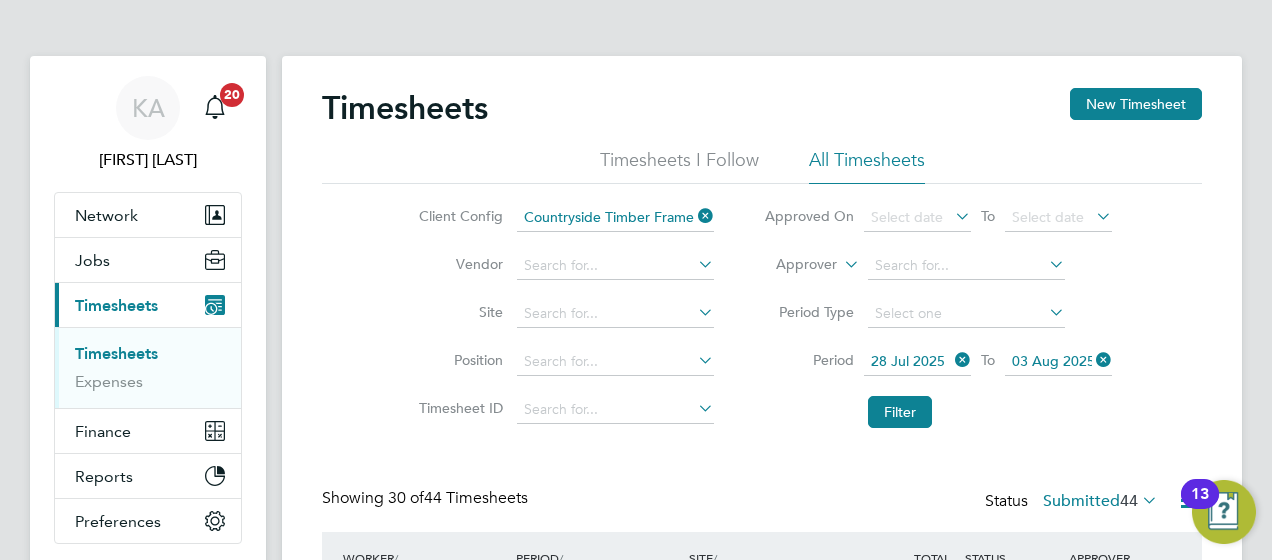 click 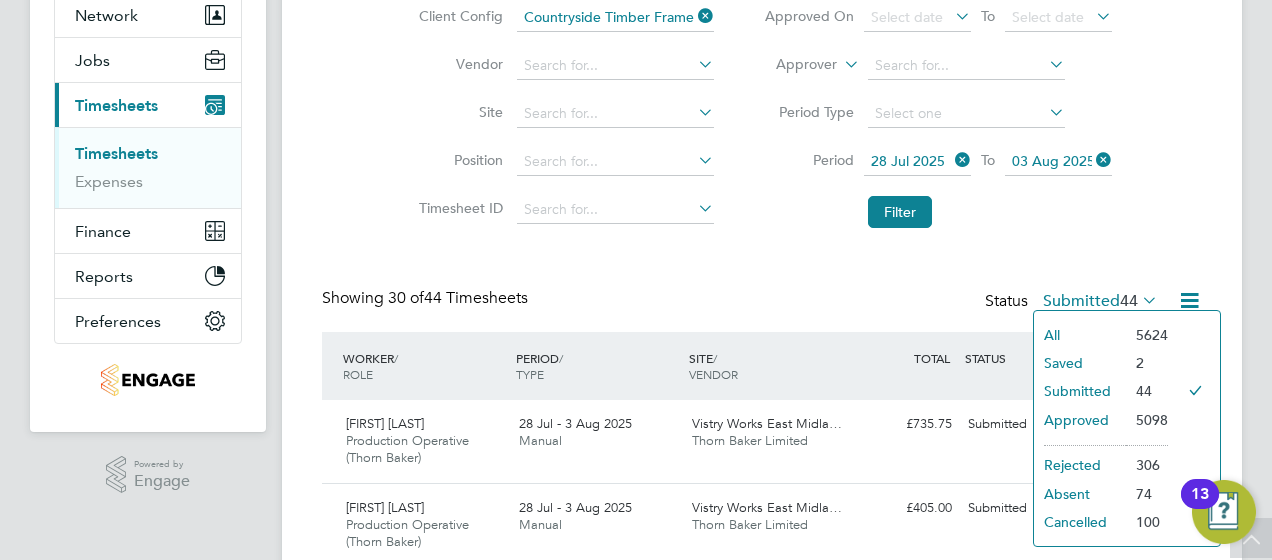 click 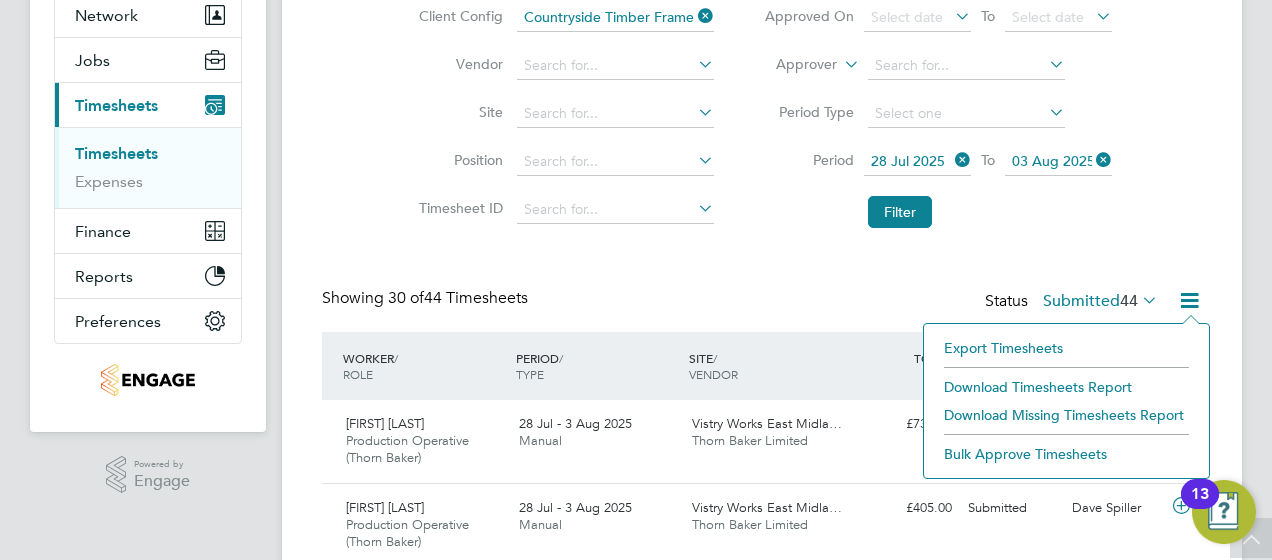 click on "Download Timesheets Report" 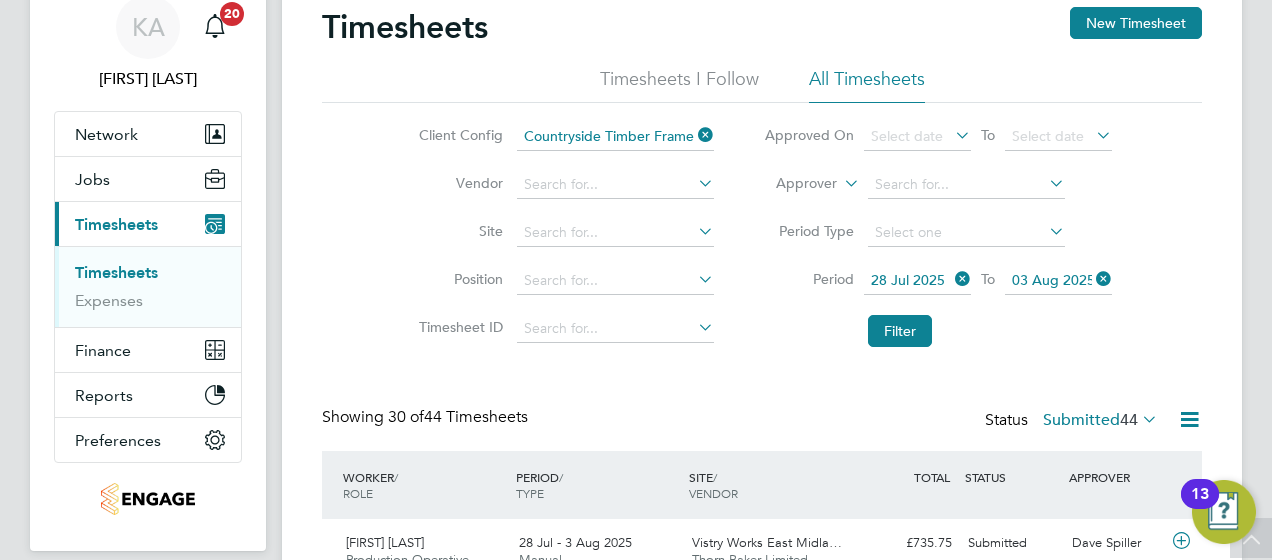 scroll, scrollTop: 0, scrollLeft: 0, axis: both 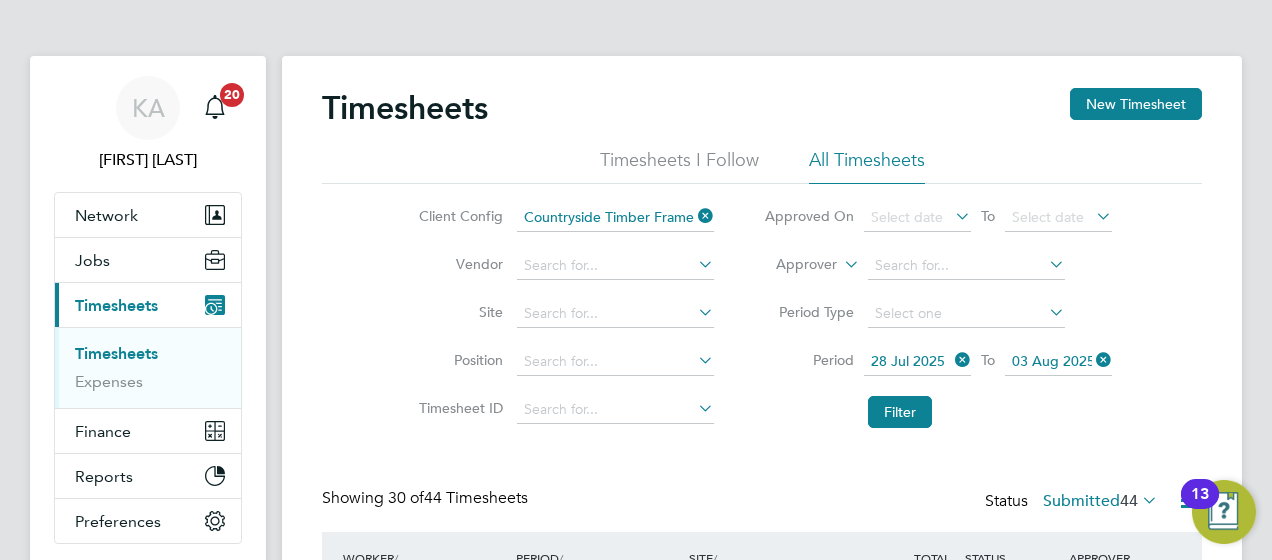 click on "Timesheets" at bounding box center [116, 353] 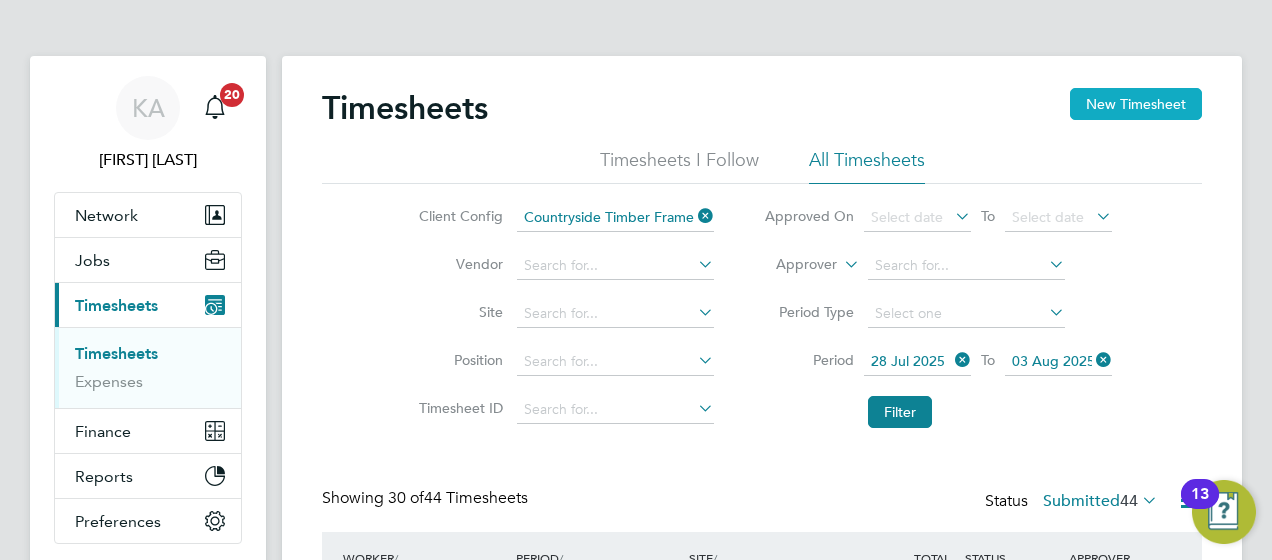 click on "New Timesheet" 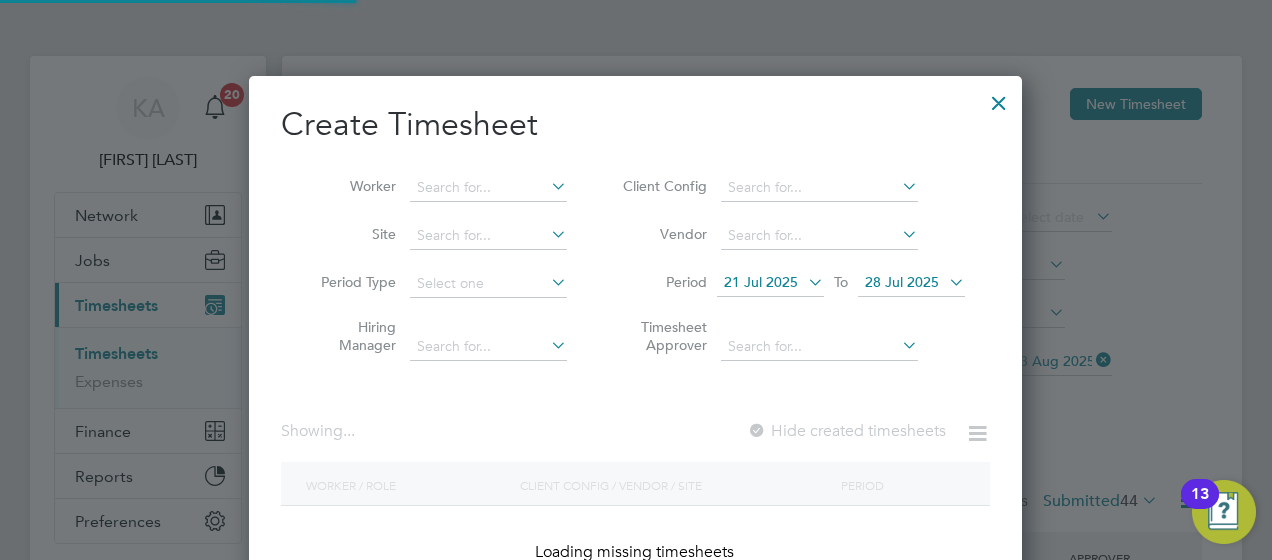 scroll, scrollTop: 10, scrollLeft: 9, axis: both 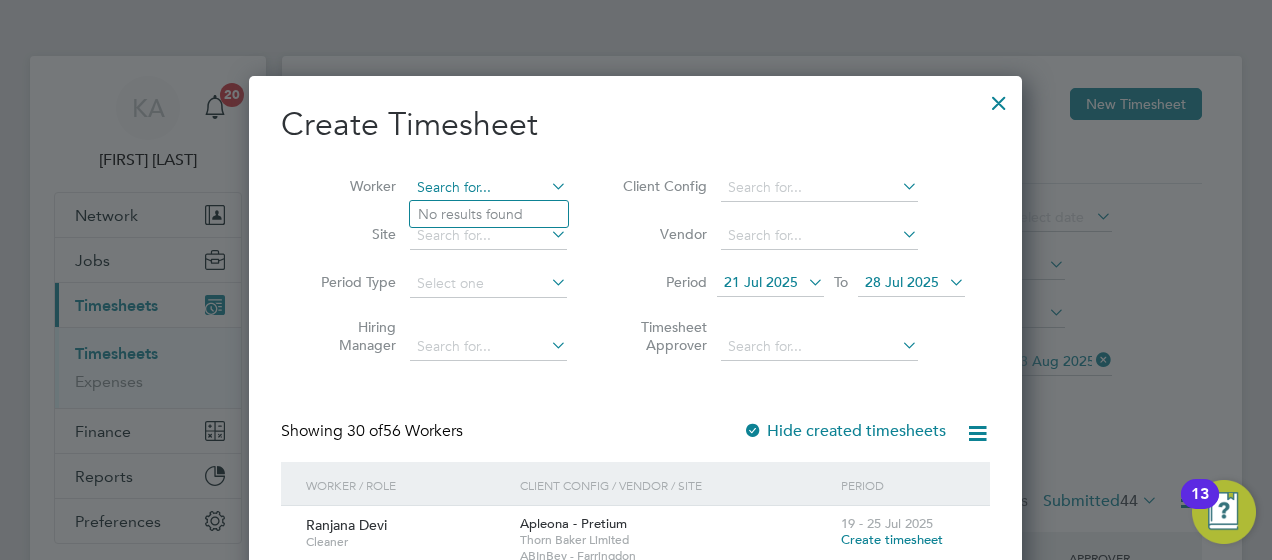 click at bounding box center [488, 188] 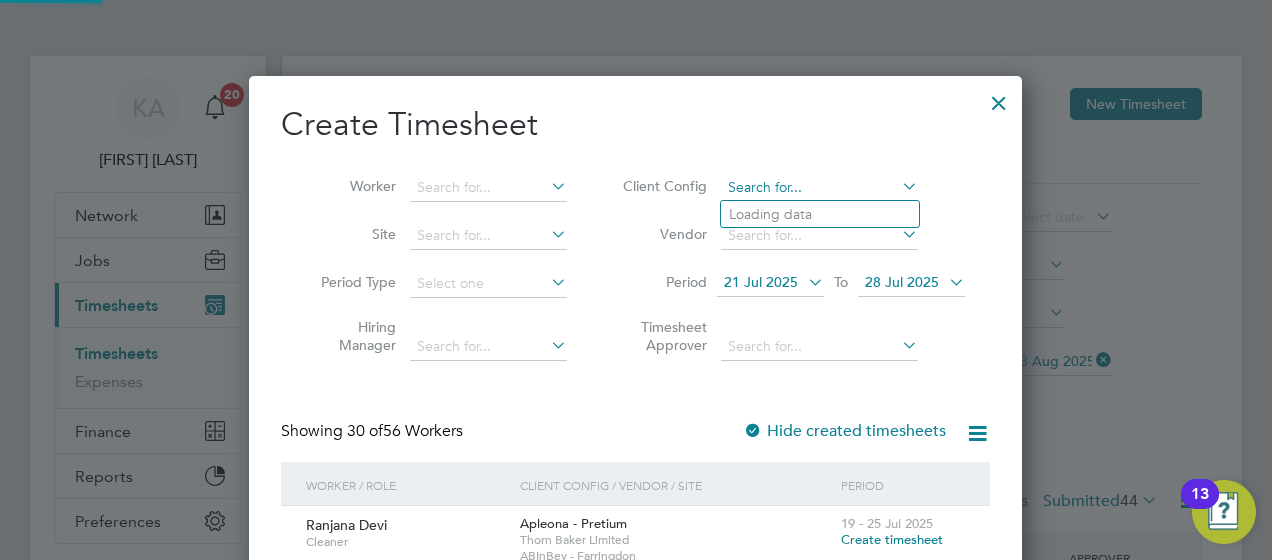 click at bounding box center [819, 188] 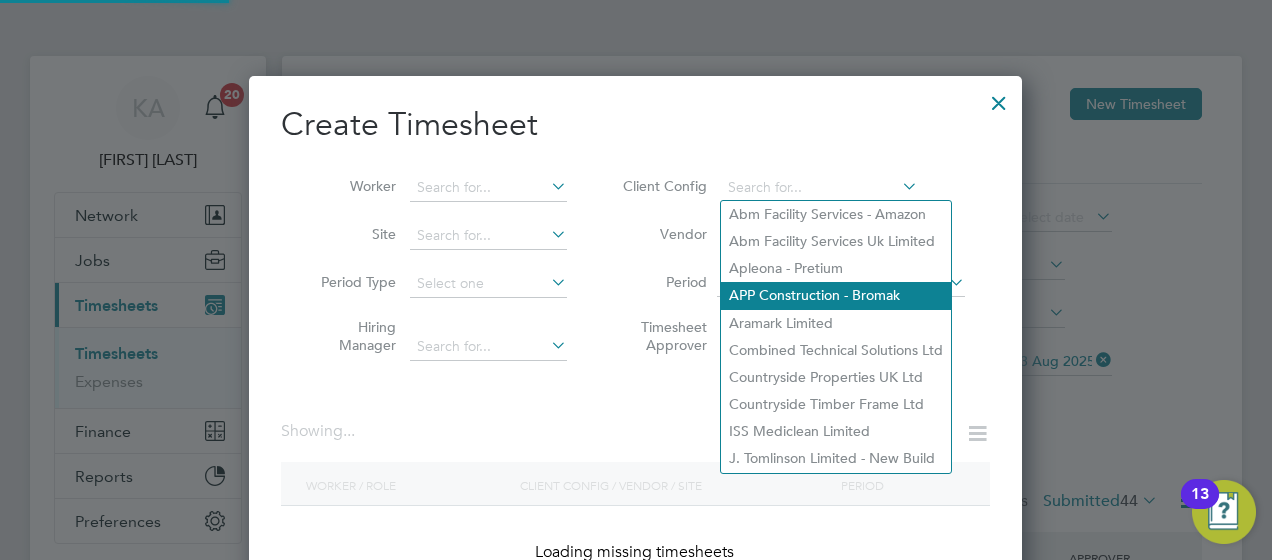 scroll, scrollTop: 10, scrollLeft: 9, axis: both 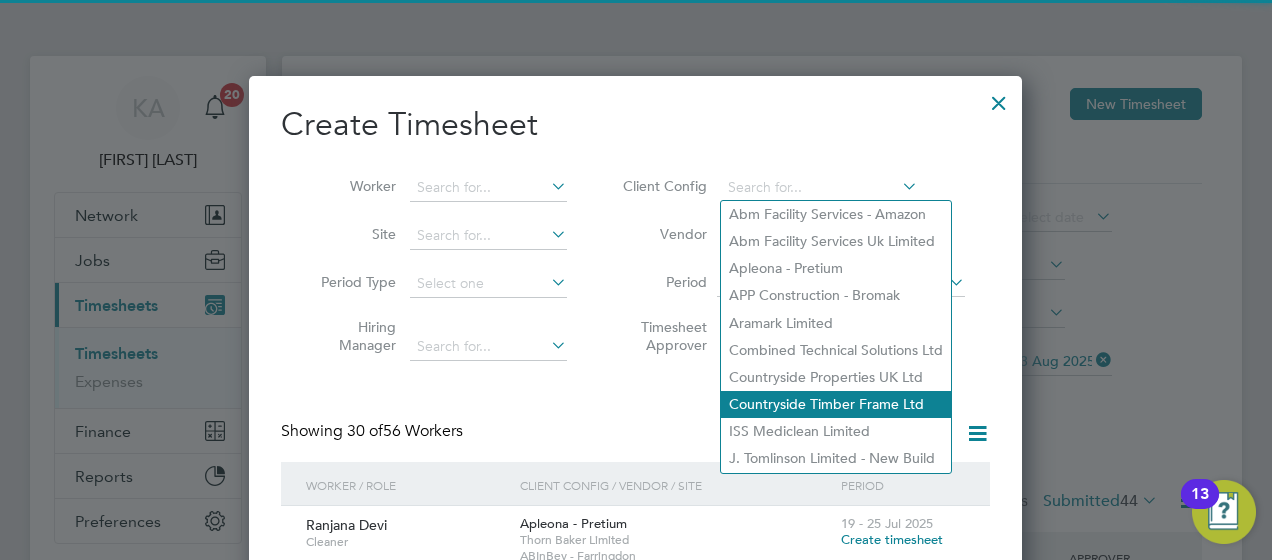 click on "Countryside Timber Frame Ltd" 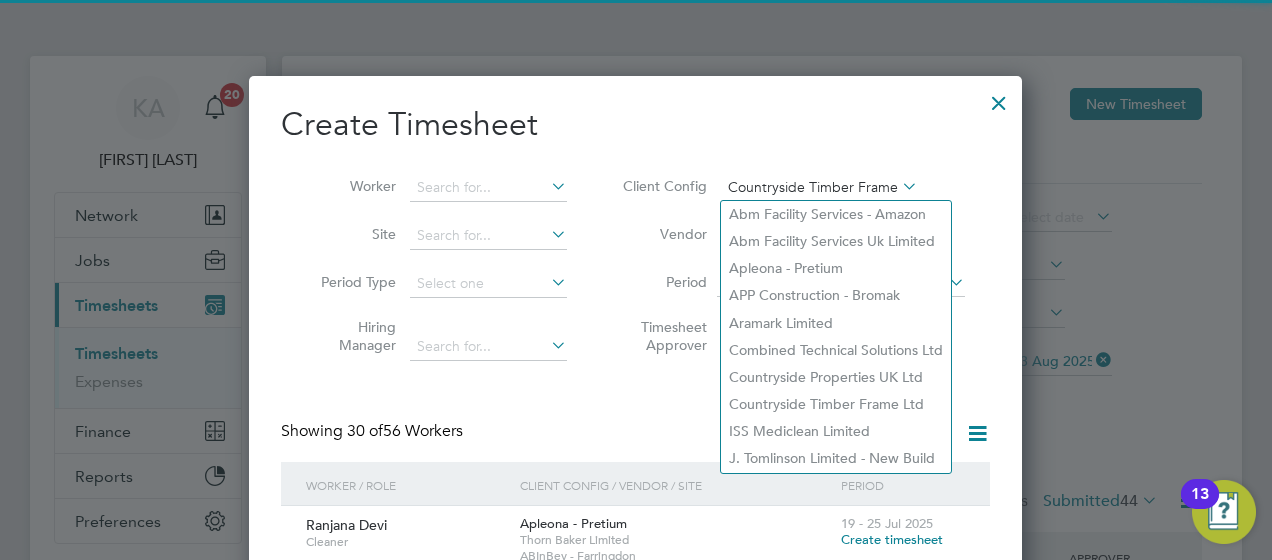 scroll, scrollTop: 10, scrollLeft: 9, axis: both 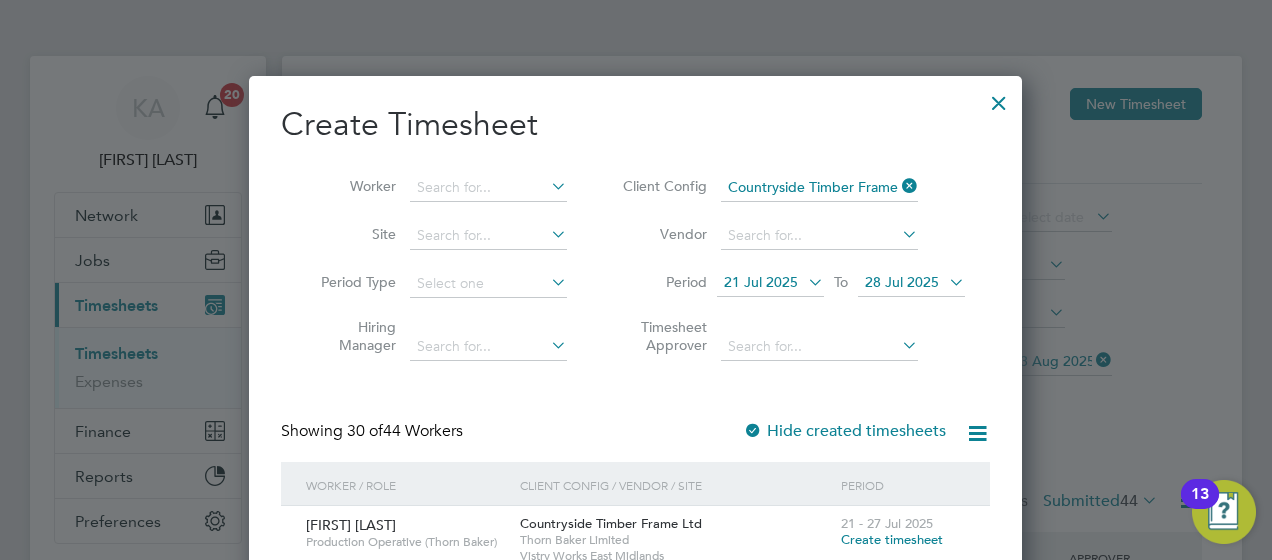 drag, startPoint x: 742, startPoint y: 286, endPoint x: 702, endPoint y: 303, distance: 43.462627 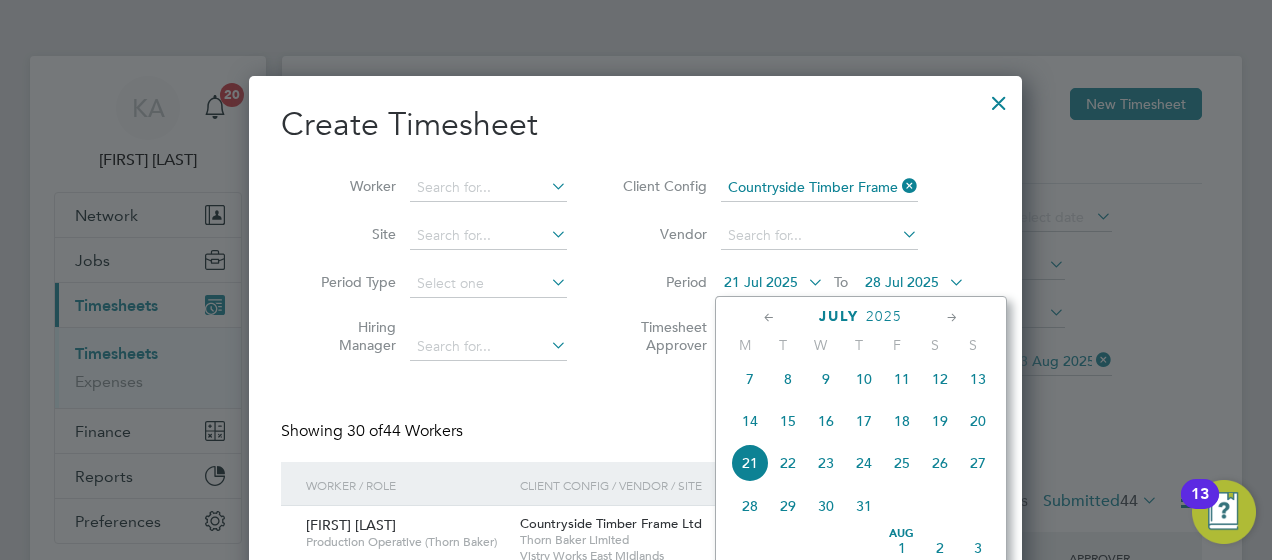 click on "28" 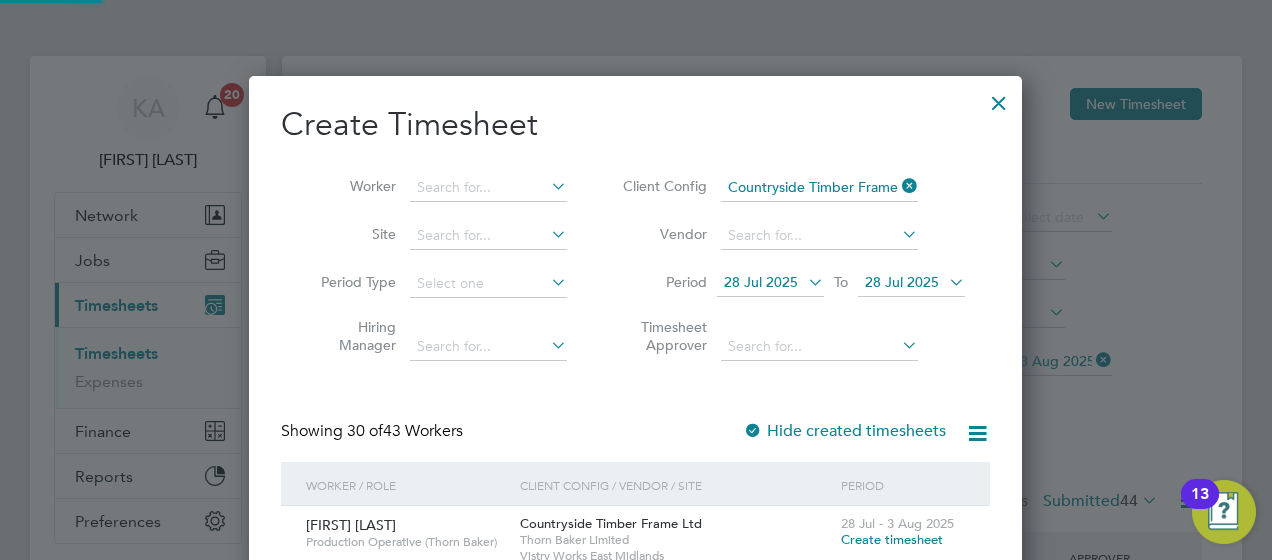 scroll, scrollTop: 10, scrollLeft: 9, axis: both 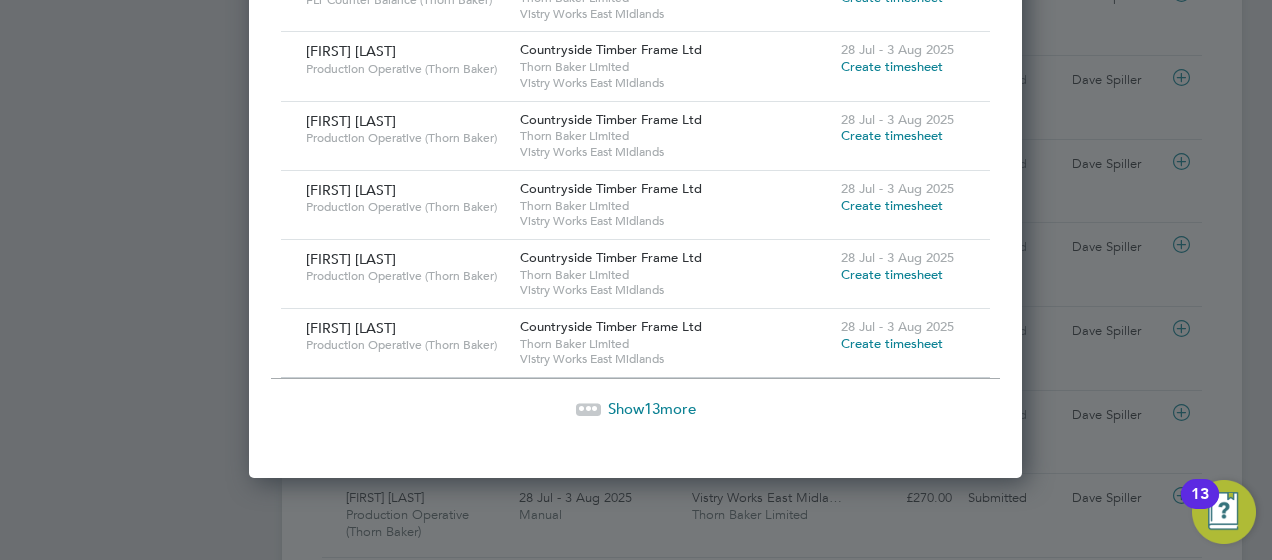 click on "Show  13  more" at bounding box center (652, 408) 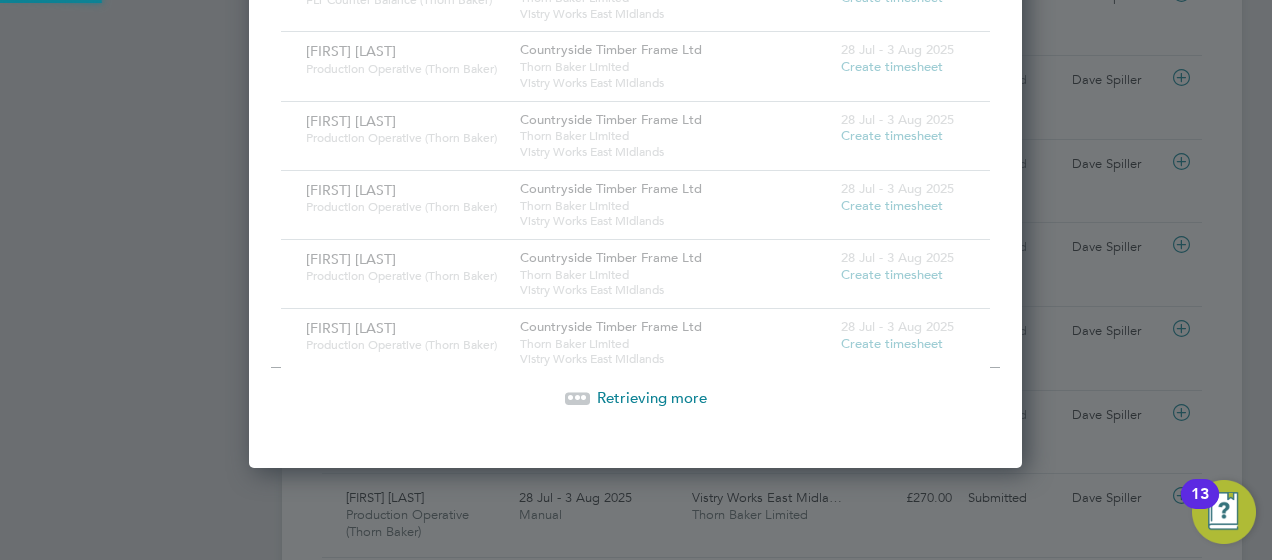 scroll, scrollTop: 3426, scrollLeft: 774, axis: both 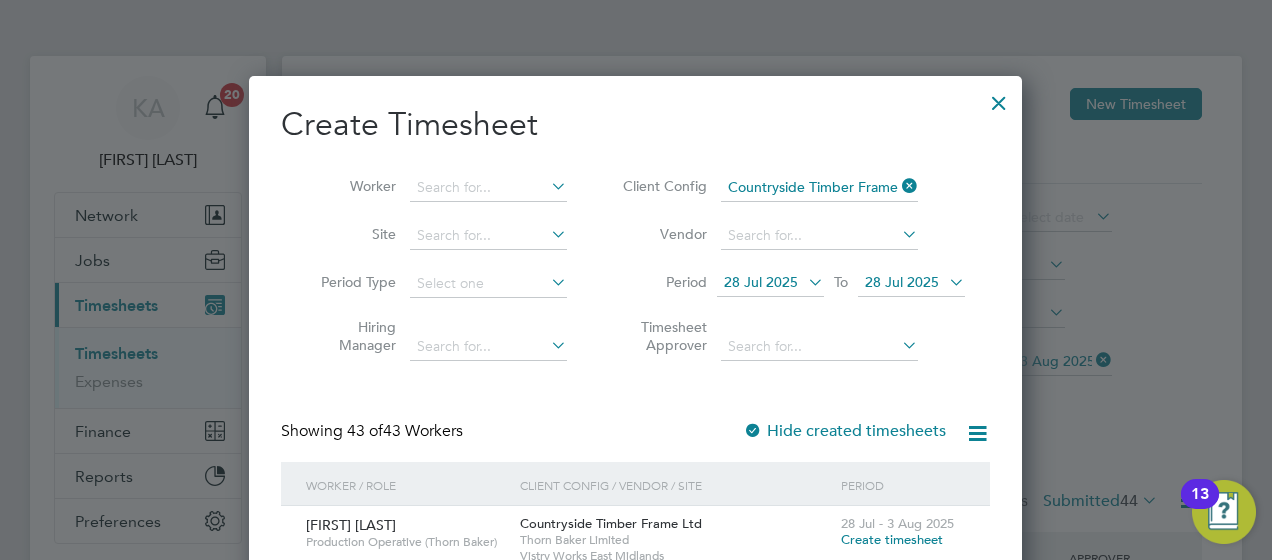 click at bounding box center [999, 98] 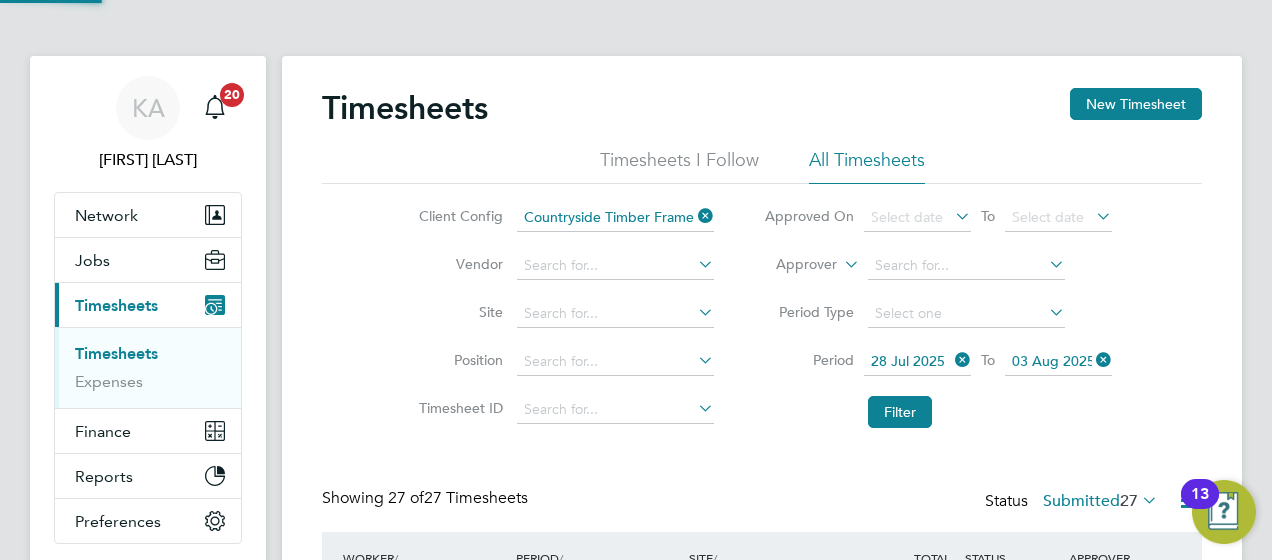 scroll, scrollTop: 10, scrollLeft: 10, axis: both 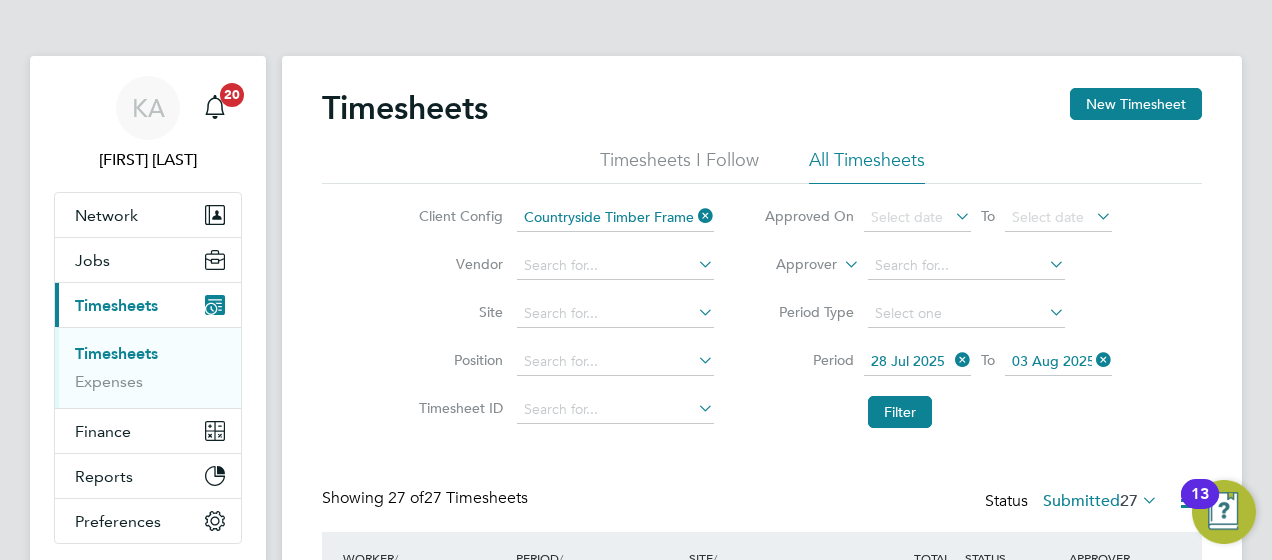 drag, startPoint x: 614, startPoint y: 102, endPoint x: 626, endPoint y: 96, distance: 13.416408 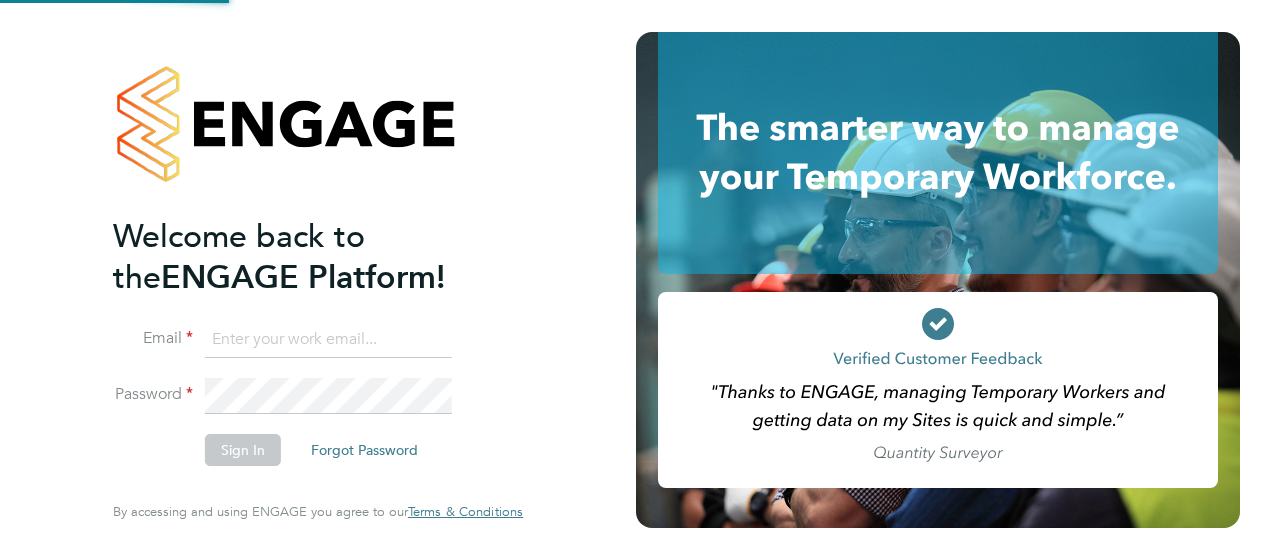 scroll, scrollTop: 0, scrollLeft: 0, axis: both 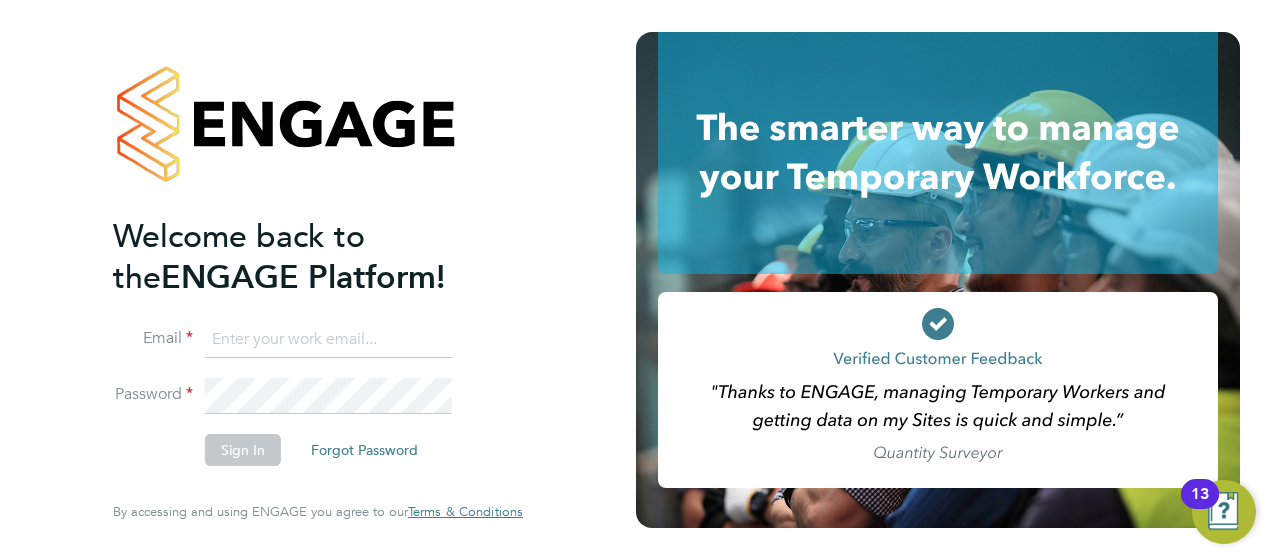 type on "[USERNAME]@[DOMAIN].co.uk" 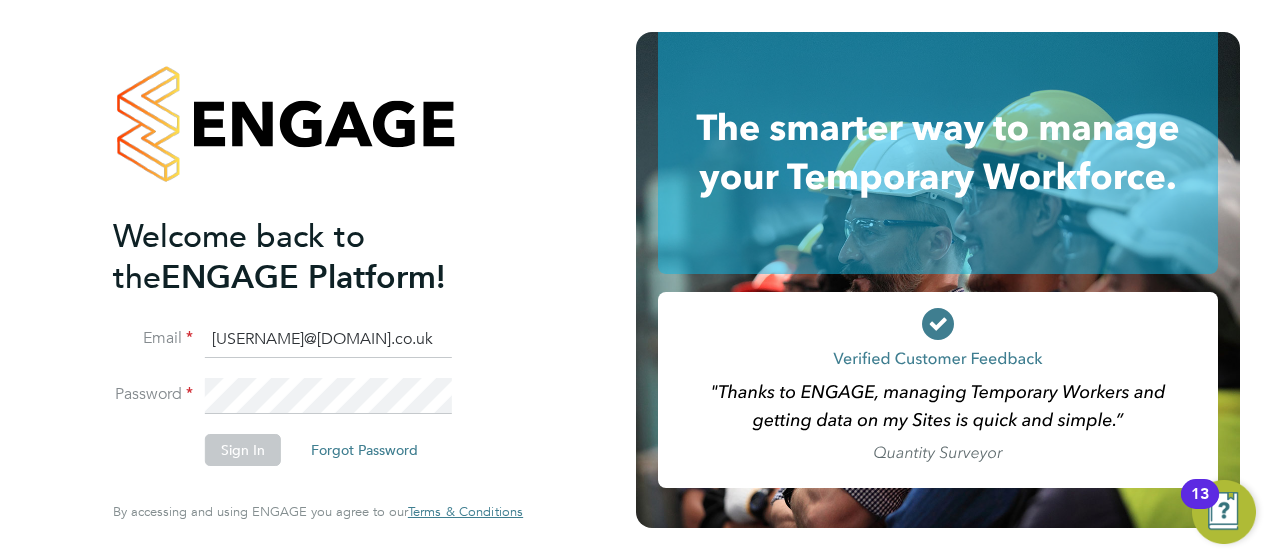 click on "Sign In" 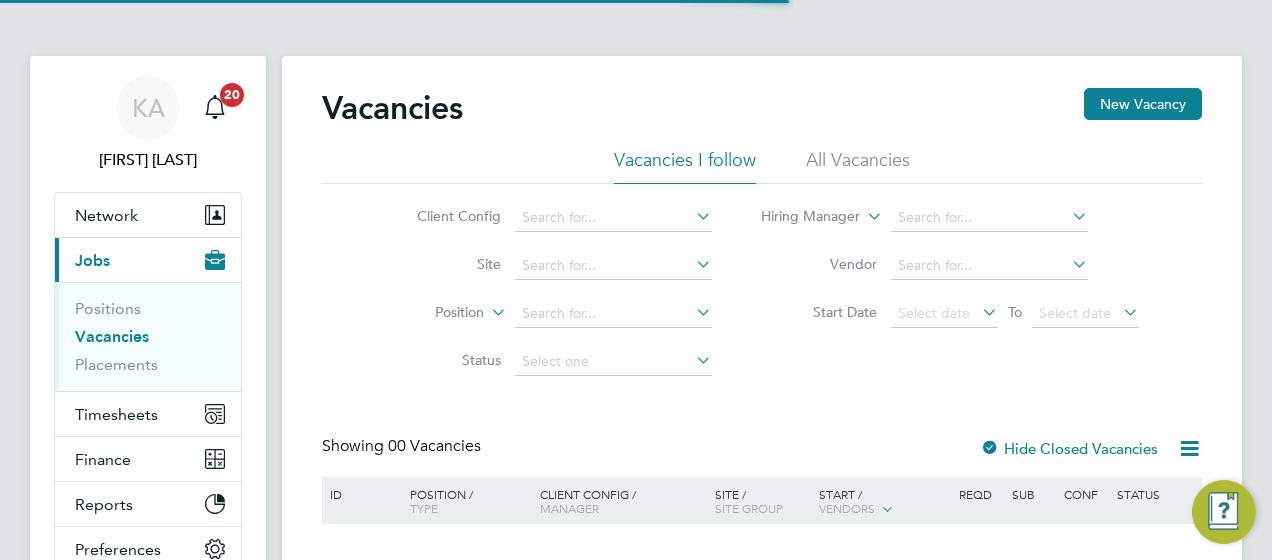 scroll, scrollTop: 0, scrollLeft: 0, axis: both 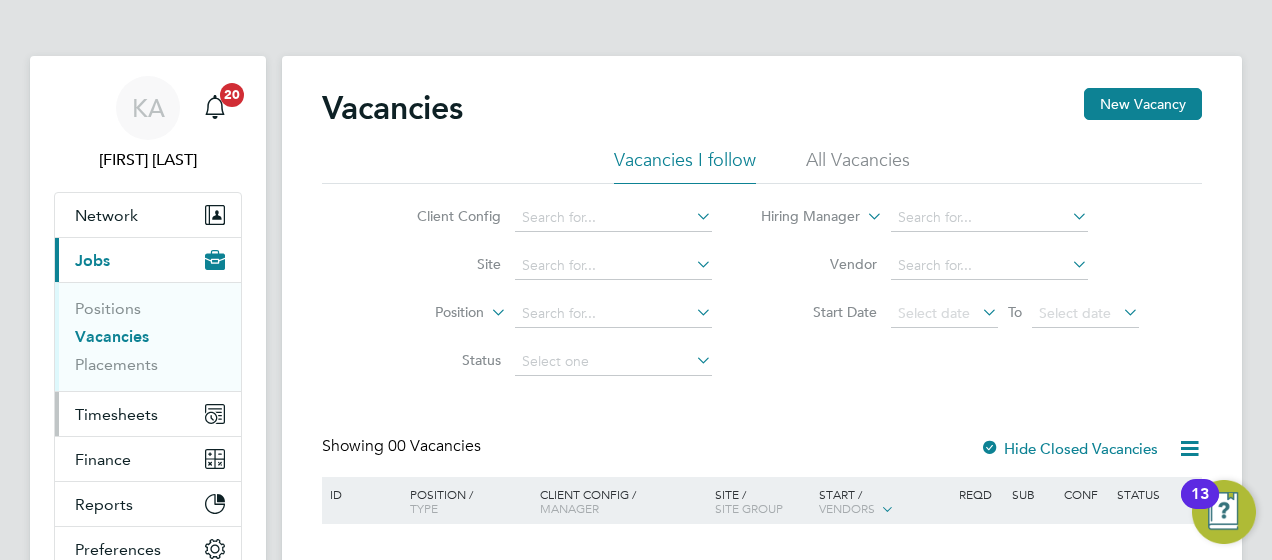 click on "Timesheets" at bounding box center (116, 414) 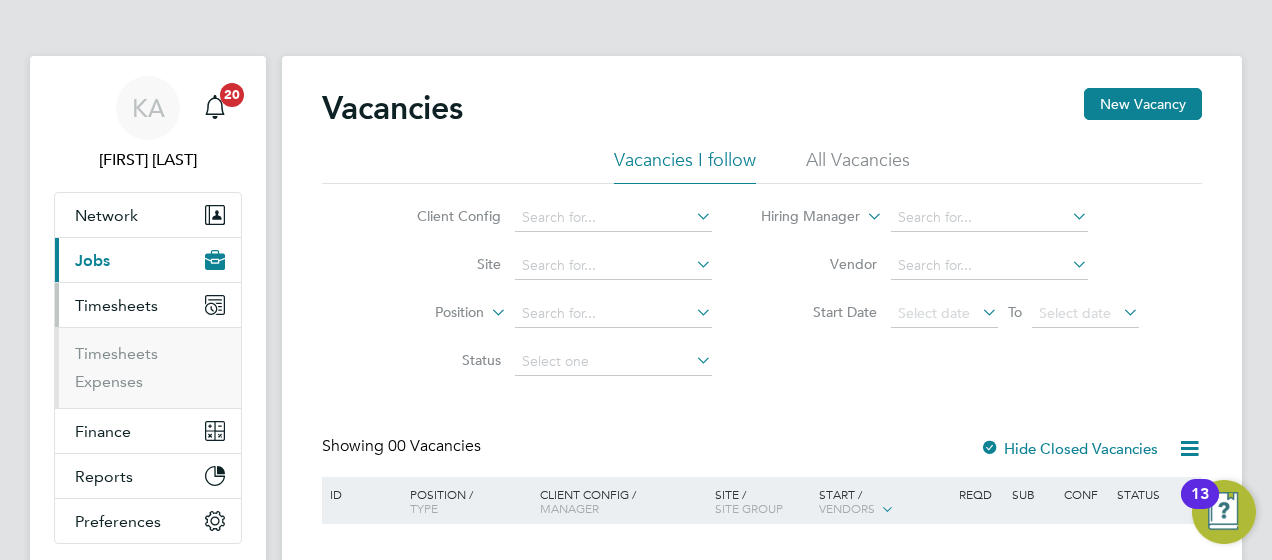 click on "Timesheets   Expenses" at bounding box center (148, 367) 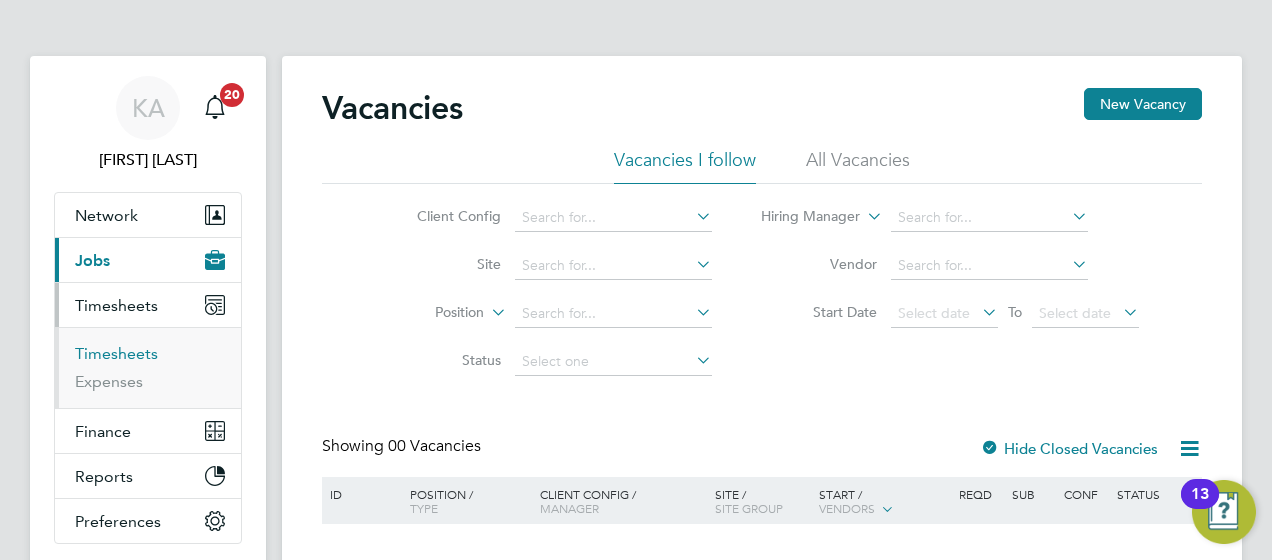click on "Timesheets" at bounding box center (116, 353) 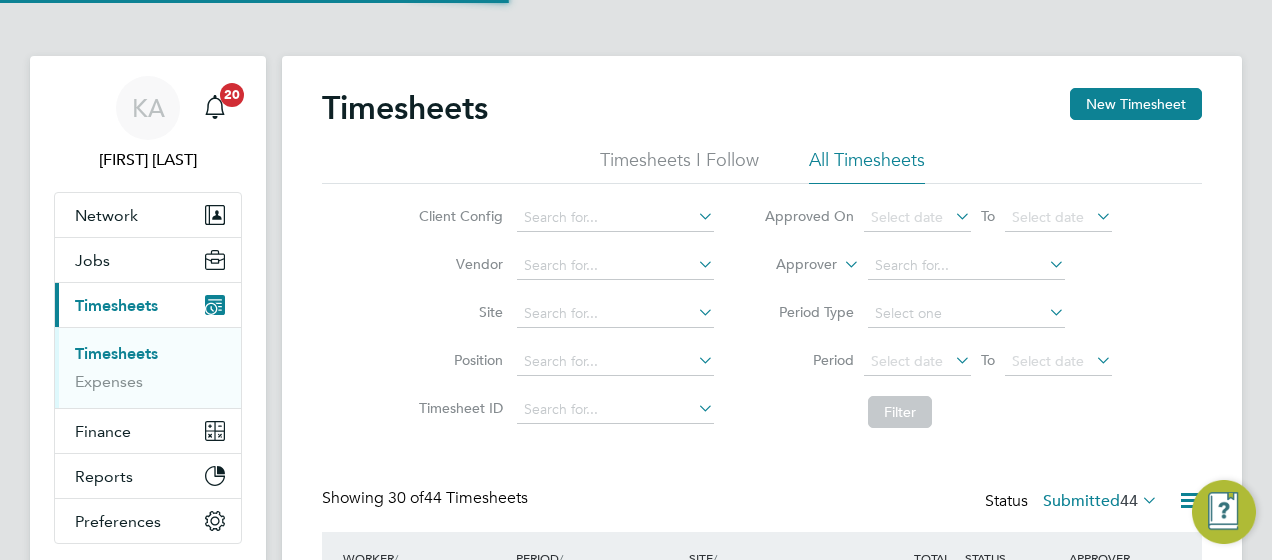 scroll, scrollTop: 10, scrollLeft: 10, axis: both 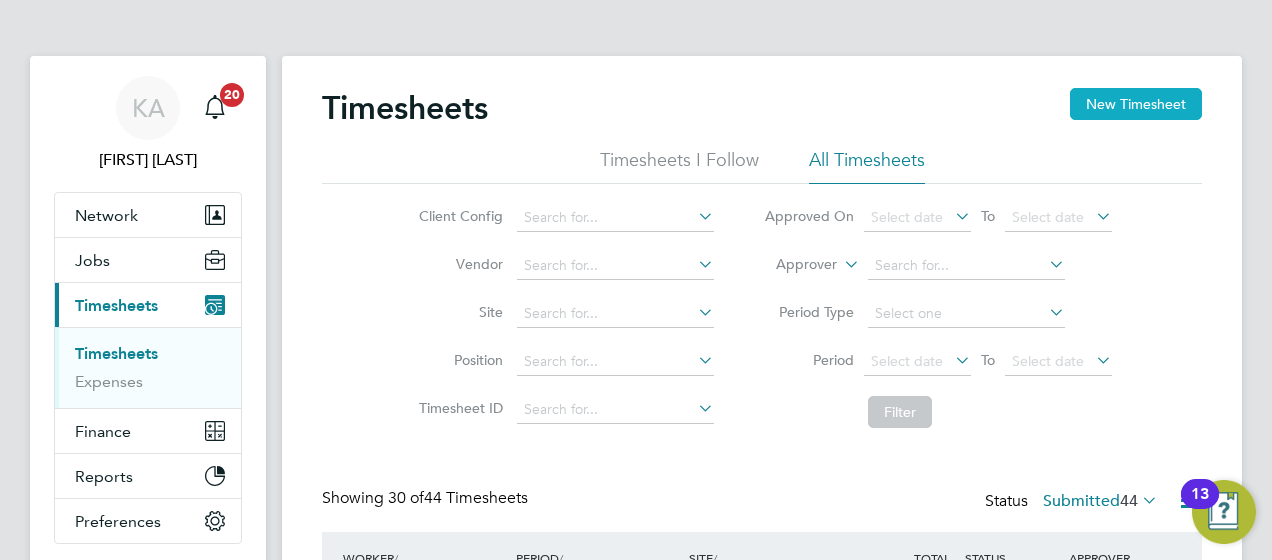 click on "New Timesheet" 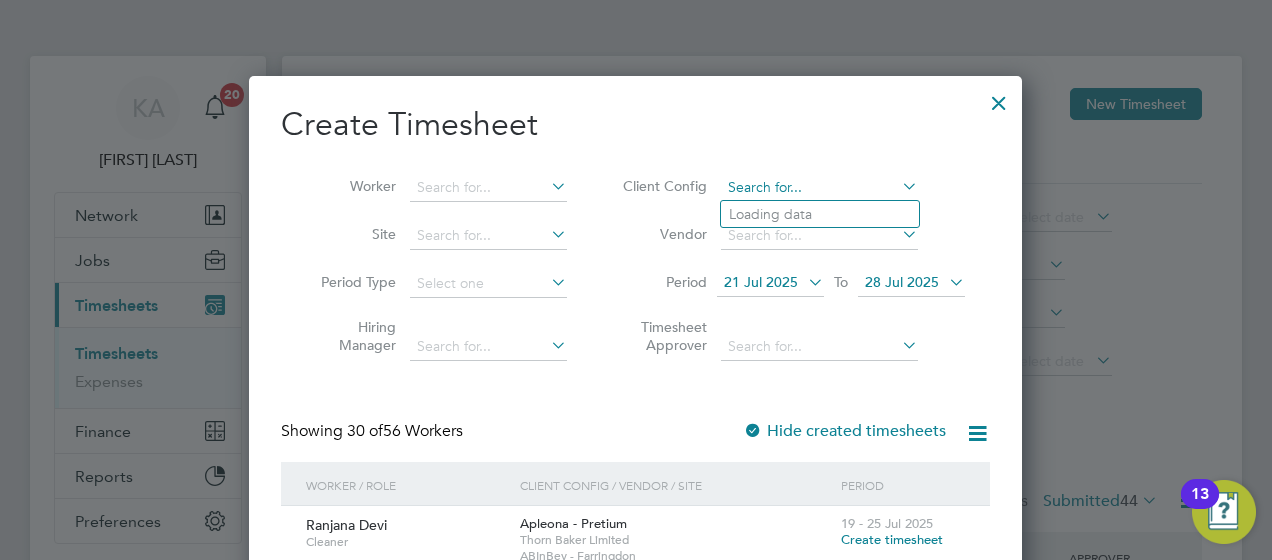click at bounding box center [819, 188] 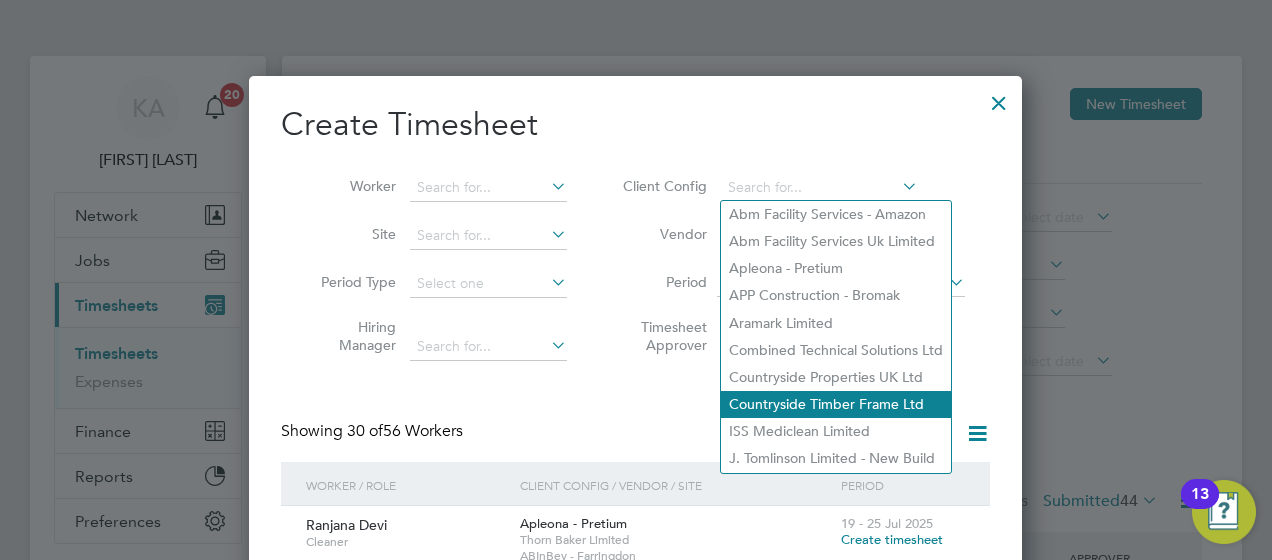 click on "Countryside Timber Frame Ltd" 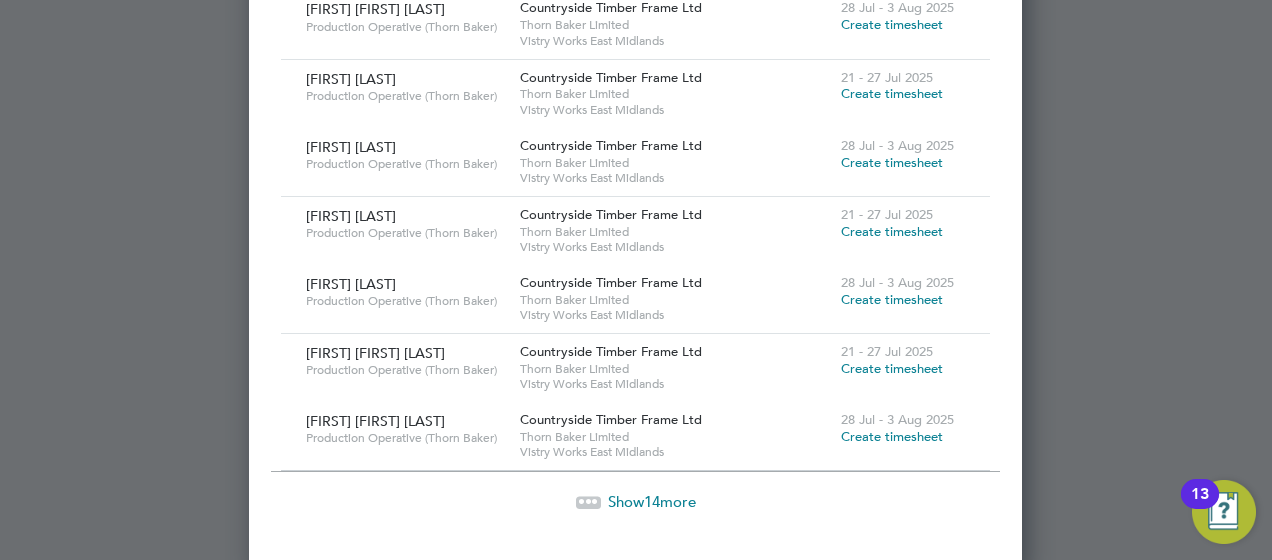 click on "Show  14  more" at bounding box center [652, 501] 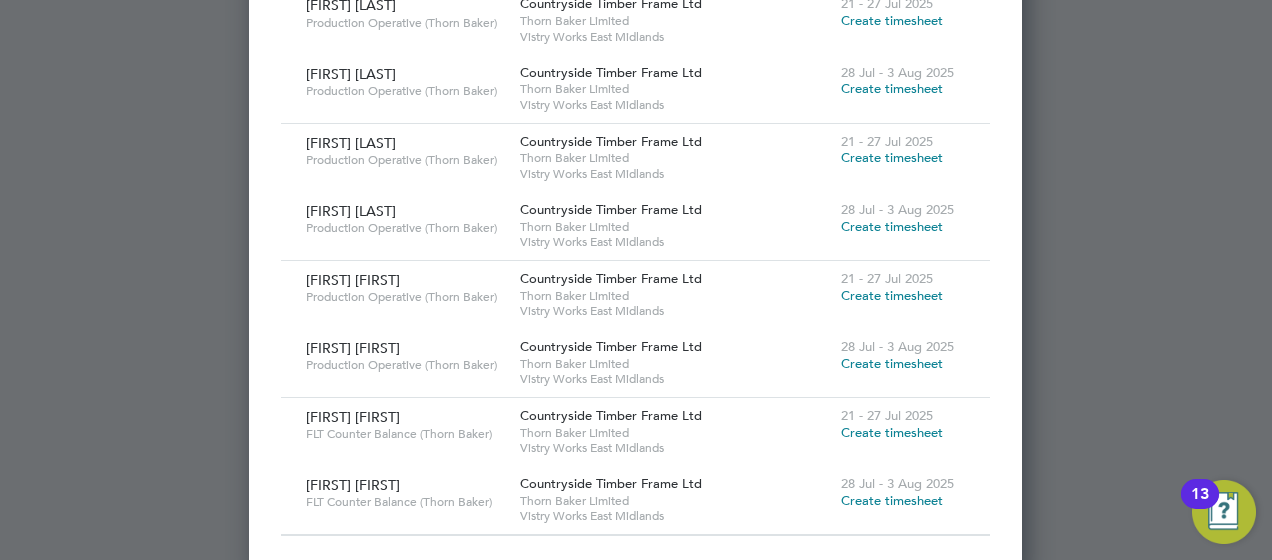 drag, startPoint x: 1225, startPoint y: 1, endPoint x: 495, endPoint y: 559, distance: 918.8384 